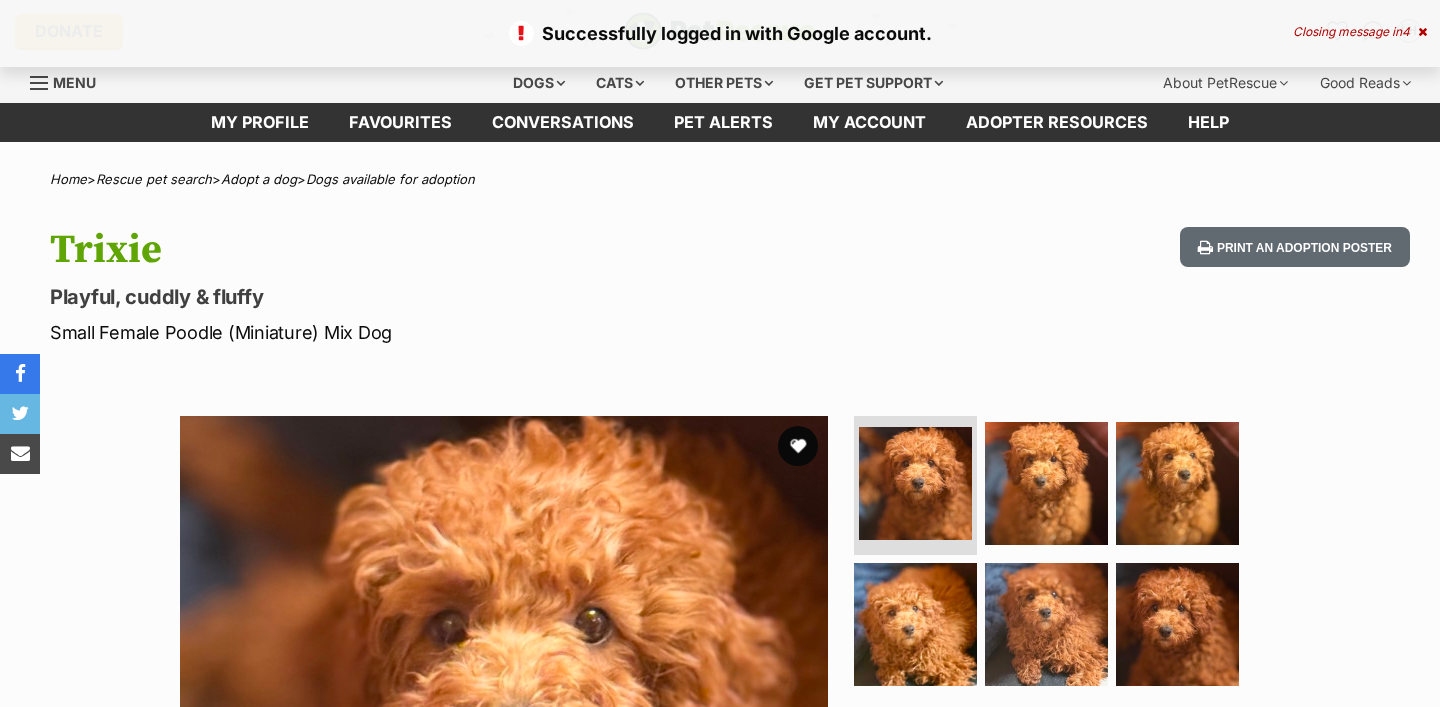 scroll, scrollTop: 0, scrollLeft: 0, axis: both 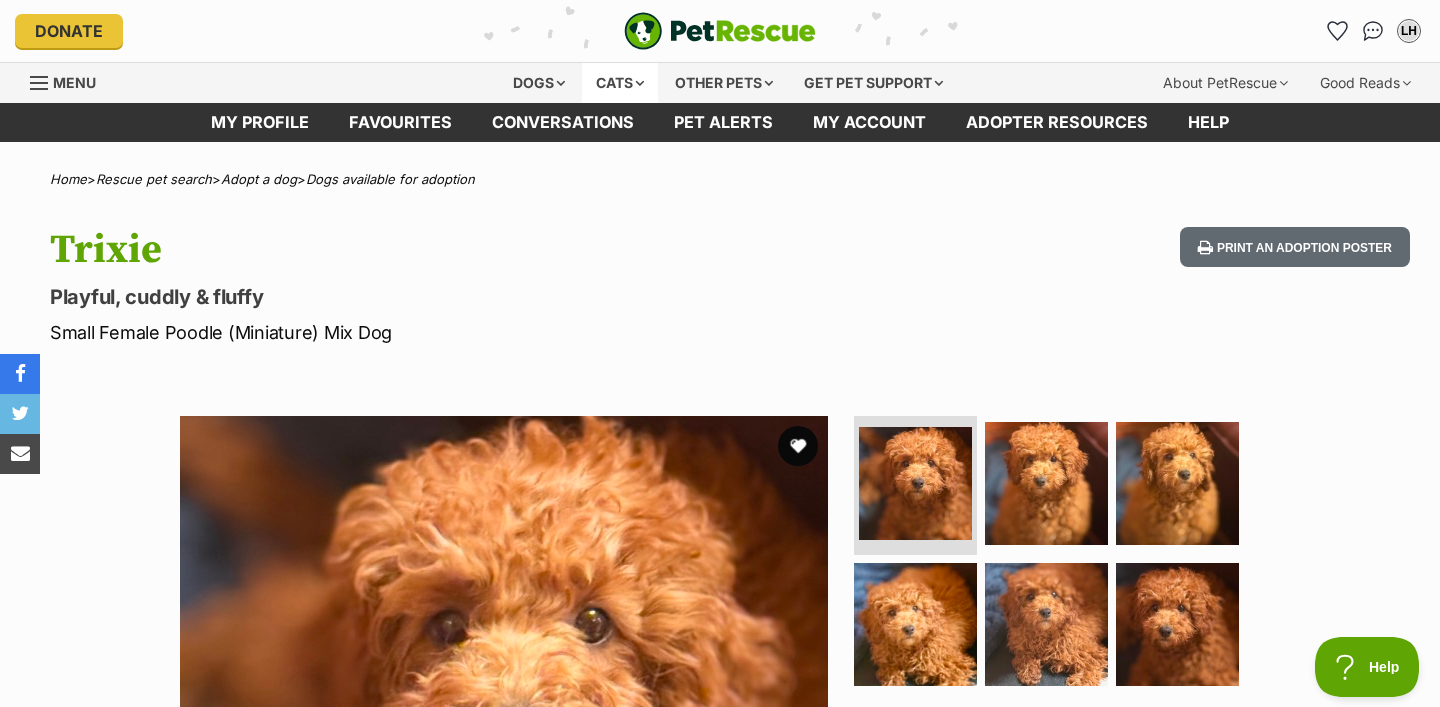 click on "Cats" at bounding box center (620, 83) 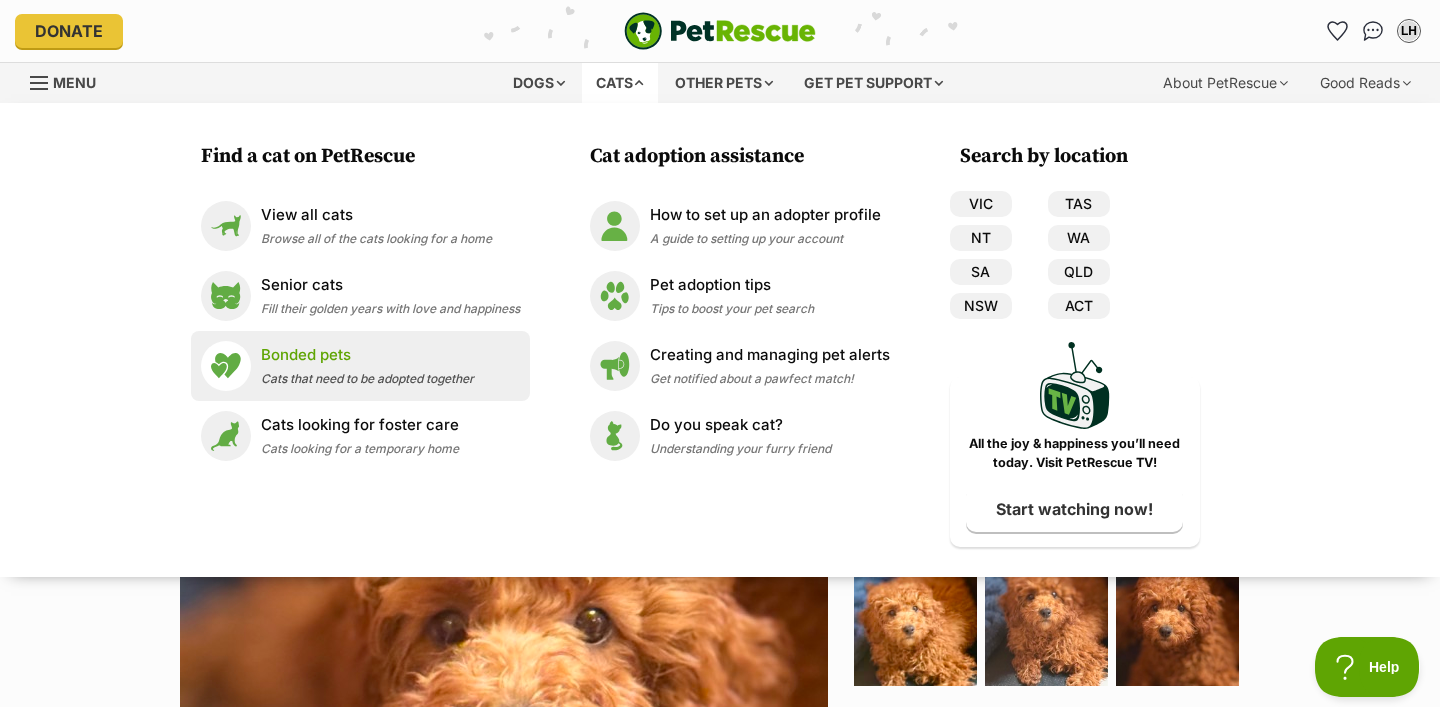 click on "Bonded pets
Cats that need to be adopted together" at bounding box center (367, 365) 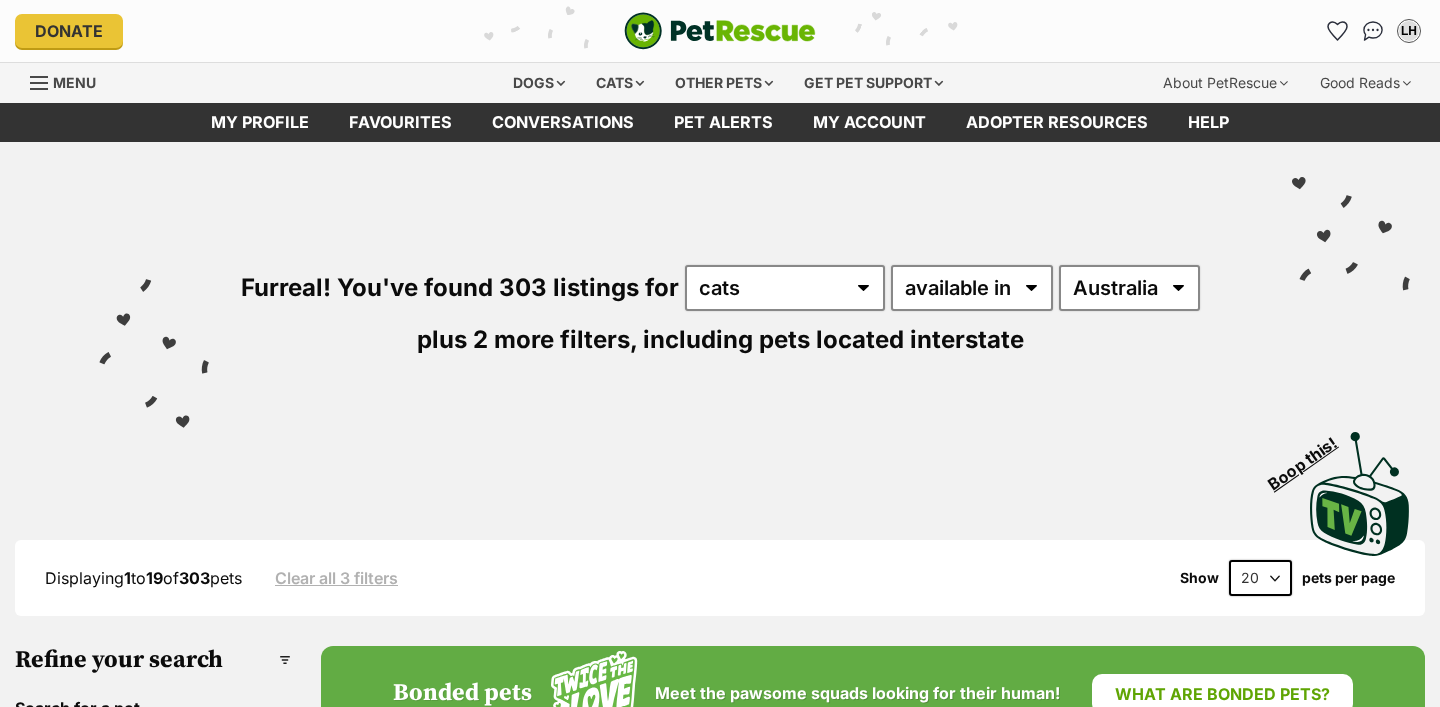 scroll, scrollTop: 0, scrollLeft: 0, axis: both 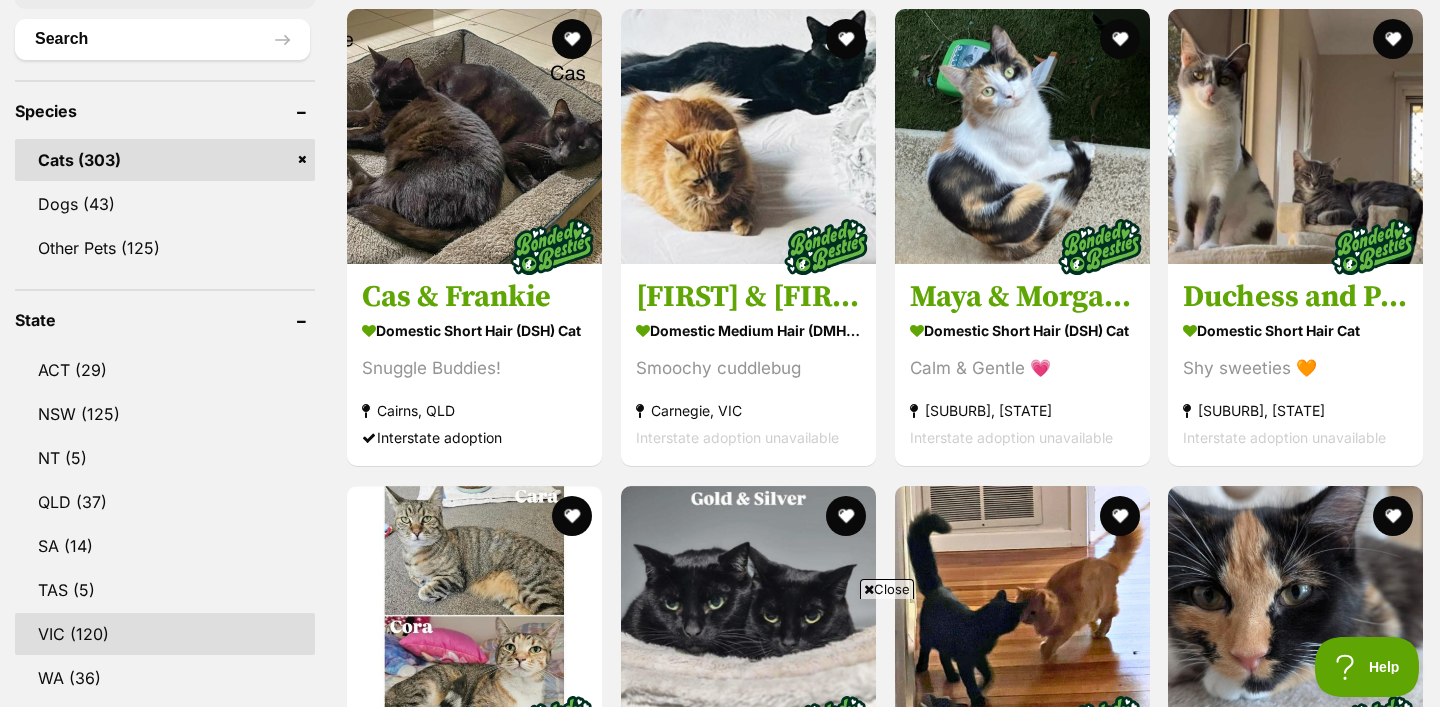 click on "VIC (120)" at bounding box center [165, 634] 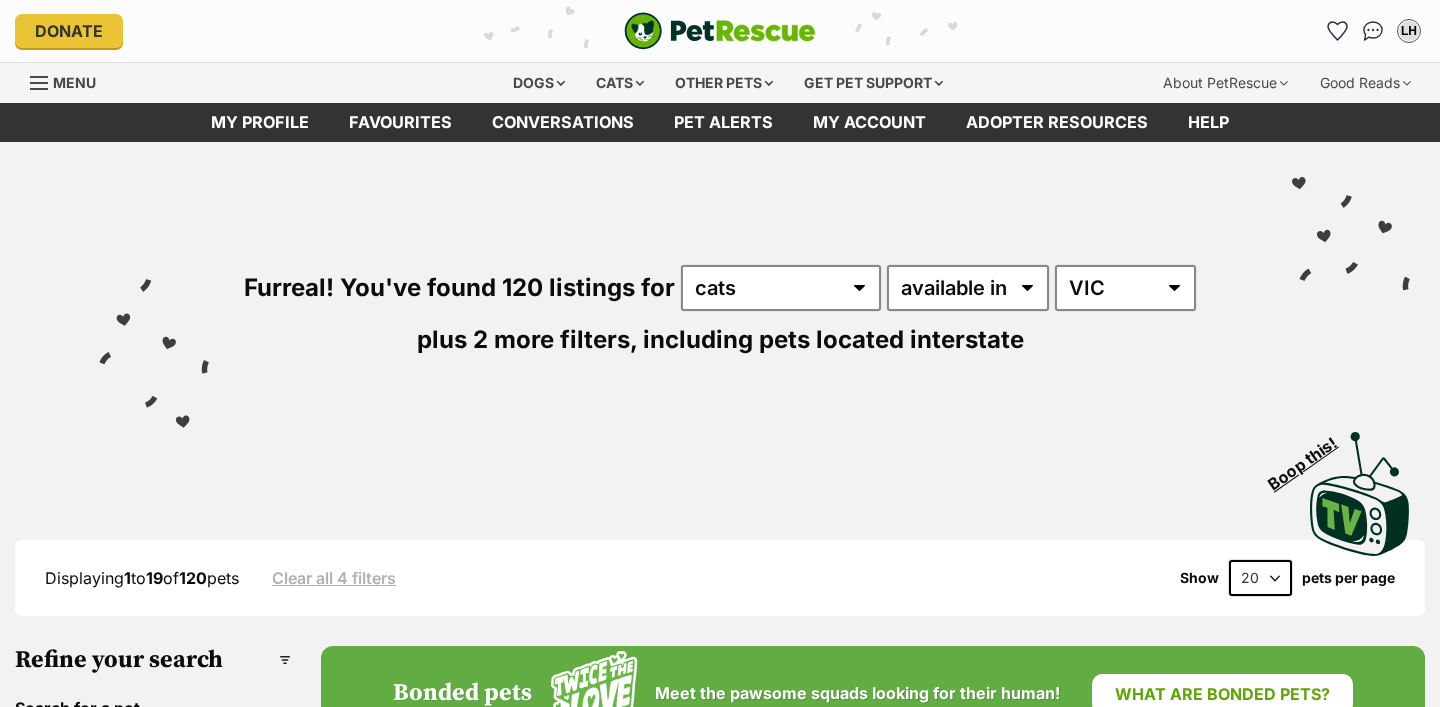 scroll, scrollTop: 0, scrollLeft: 0, axis: both 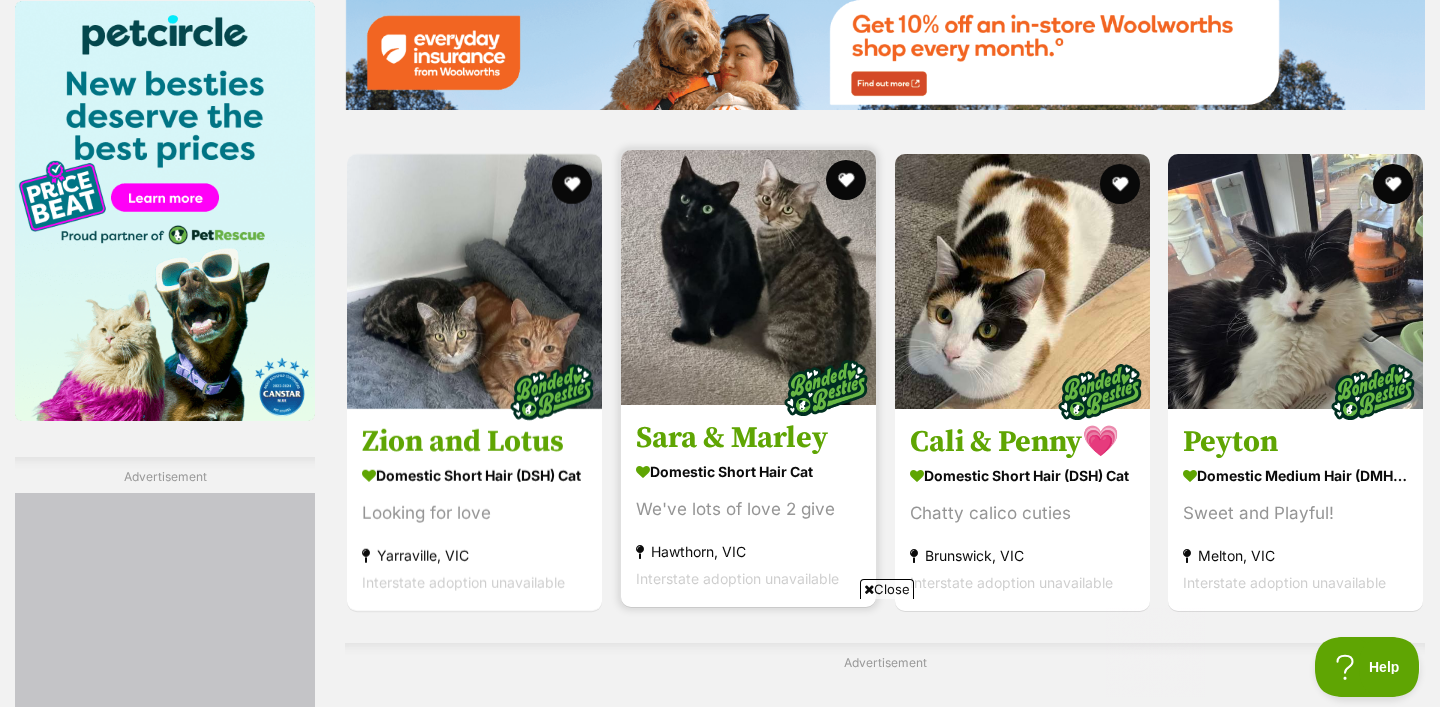 click at bounding box center [748, 277] 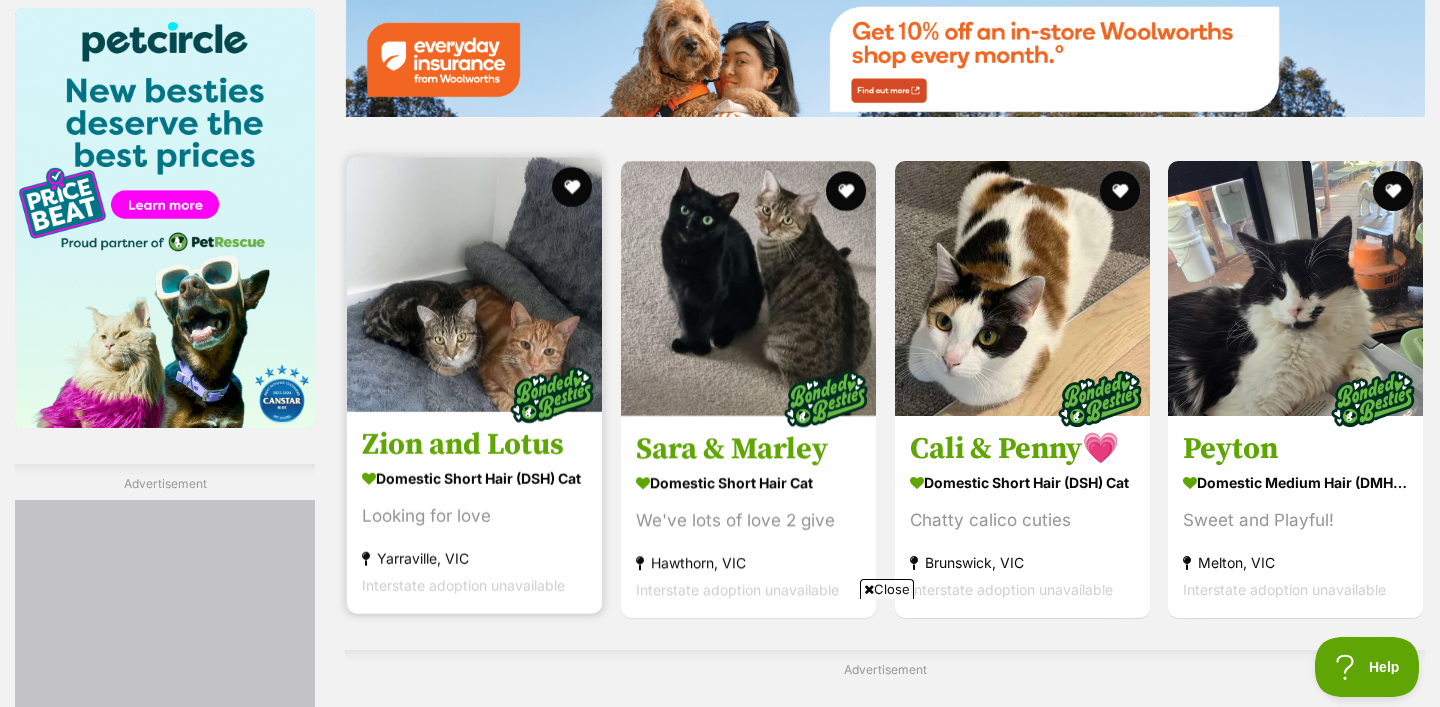 scroll, scrollTop: 3072, scrollLeft: 0, axis: vertical 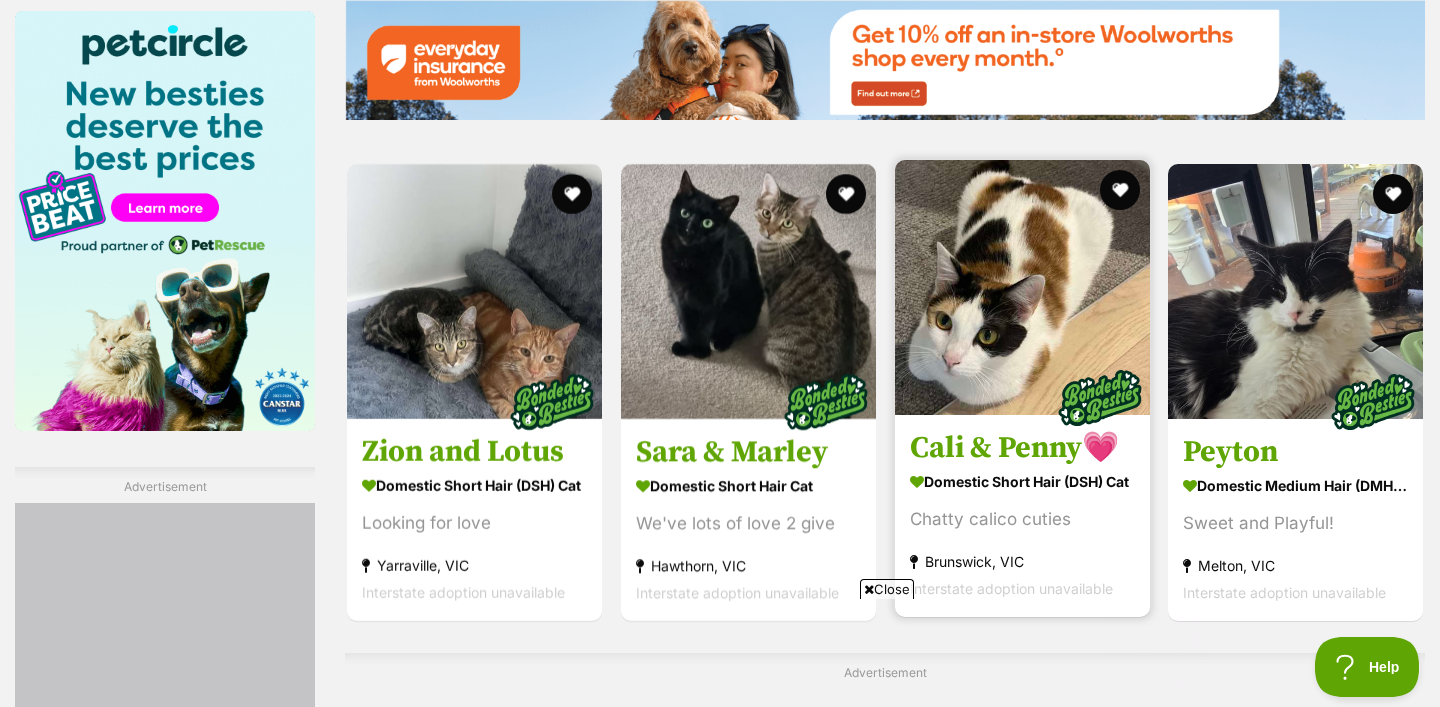 click at bounding box center (1022, 287) 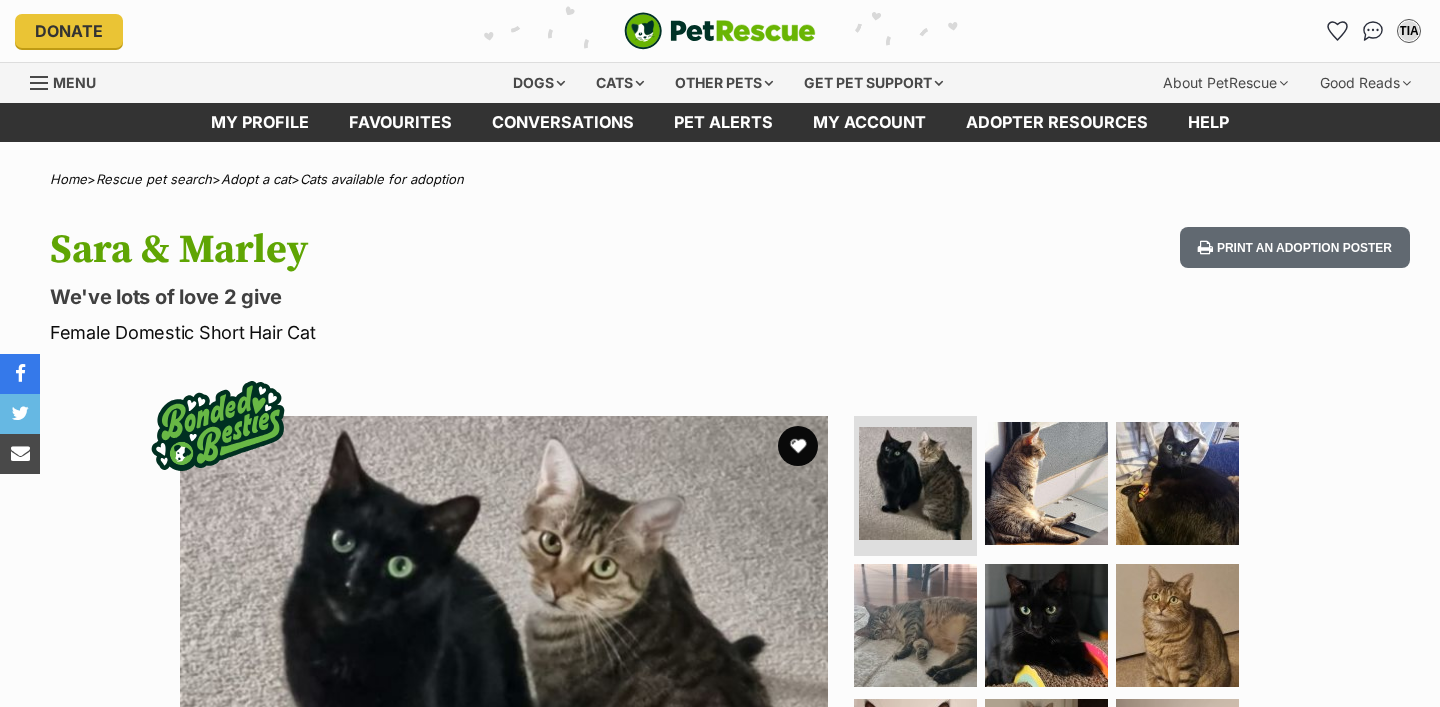 scroll, scrollTop: 0, scrollLeft: 0, axis: both 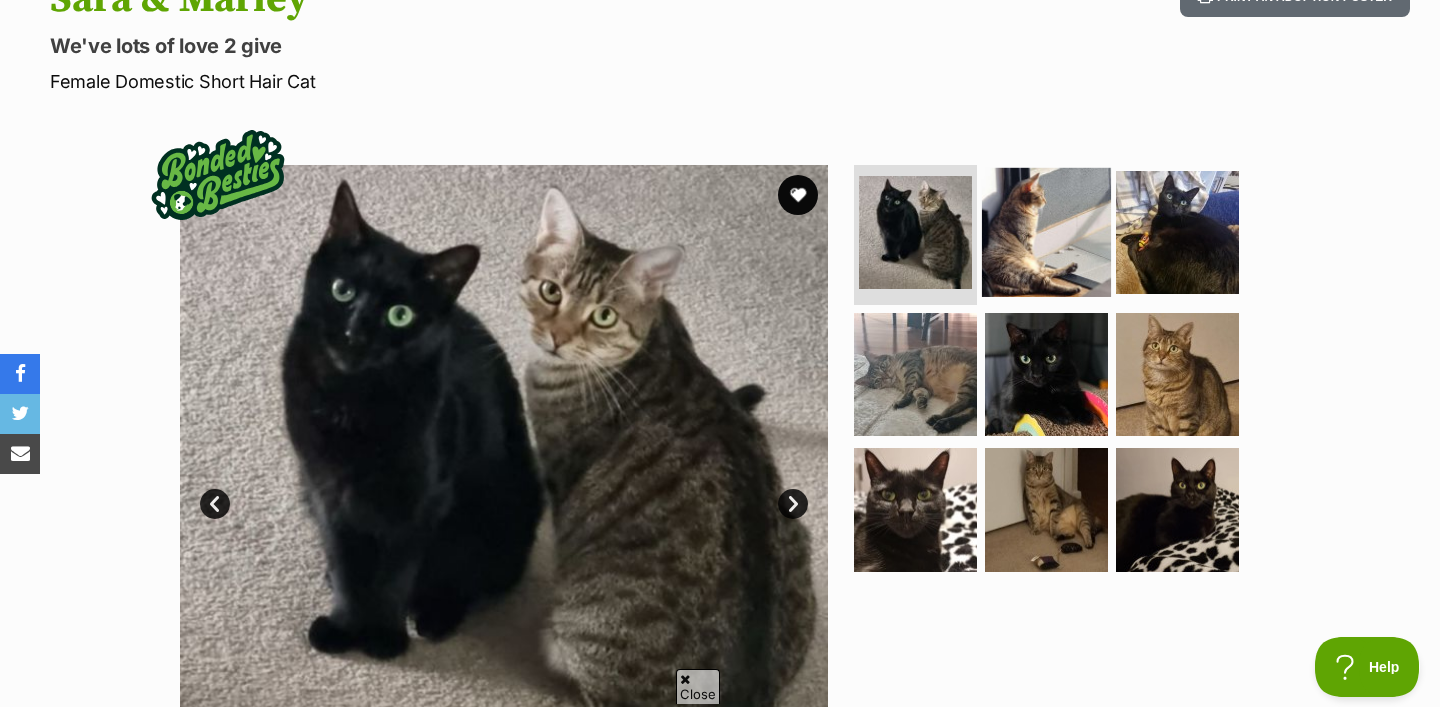 click at bounding box center (1046, 232) 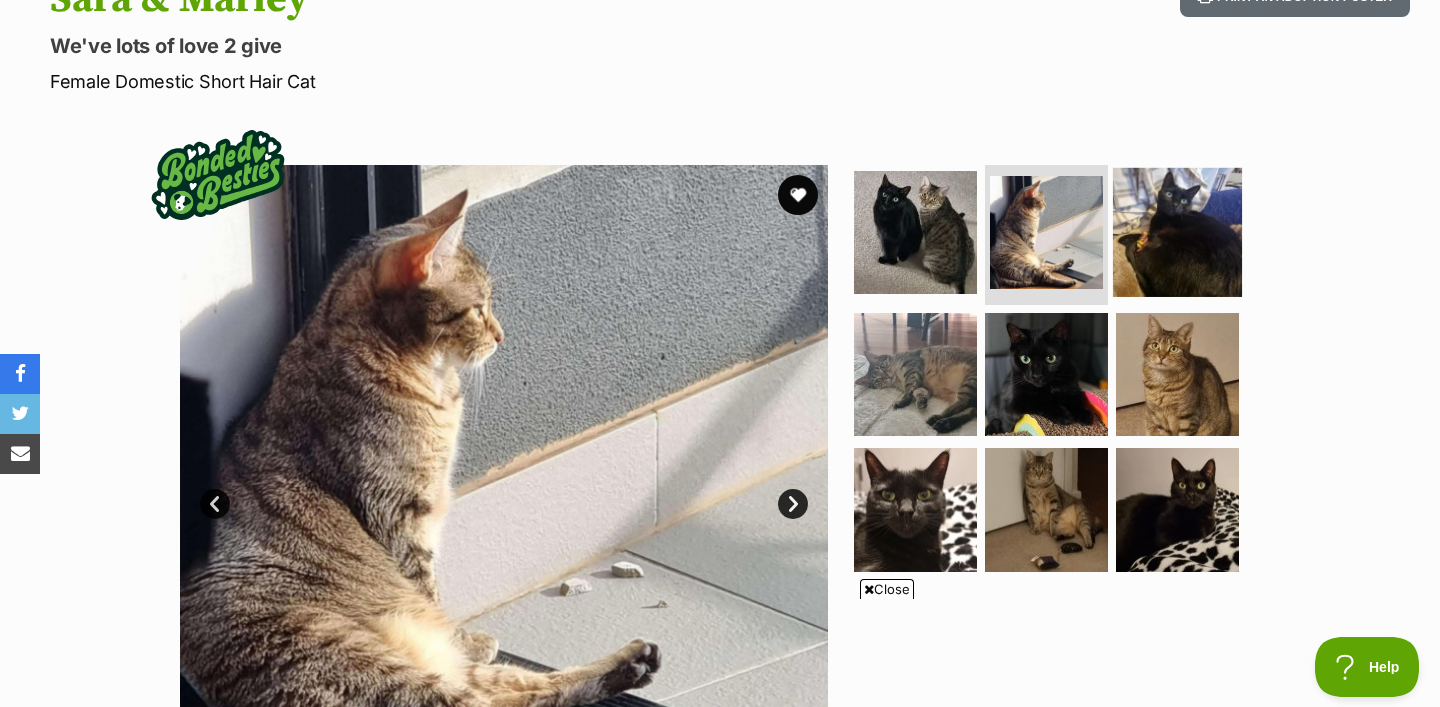 click at bounding box center [1177, 232] 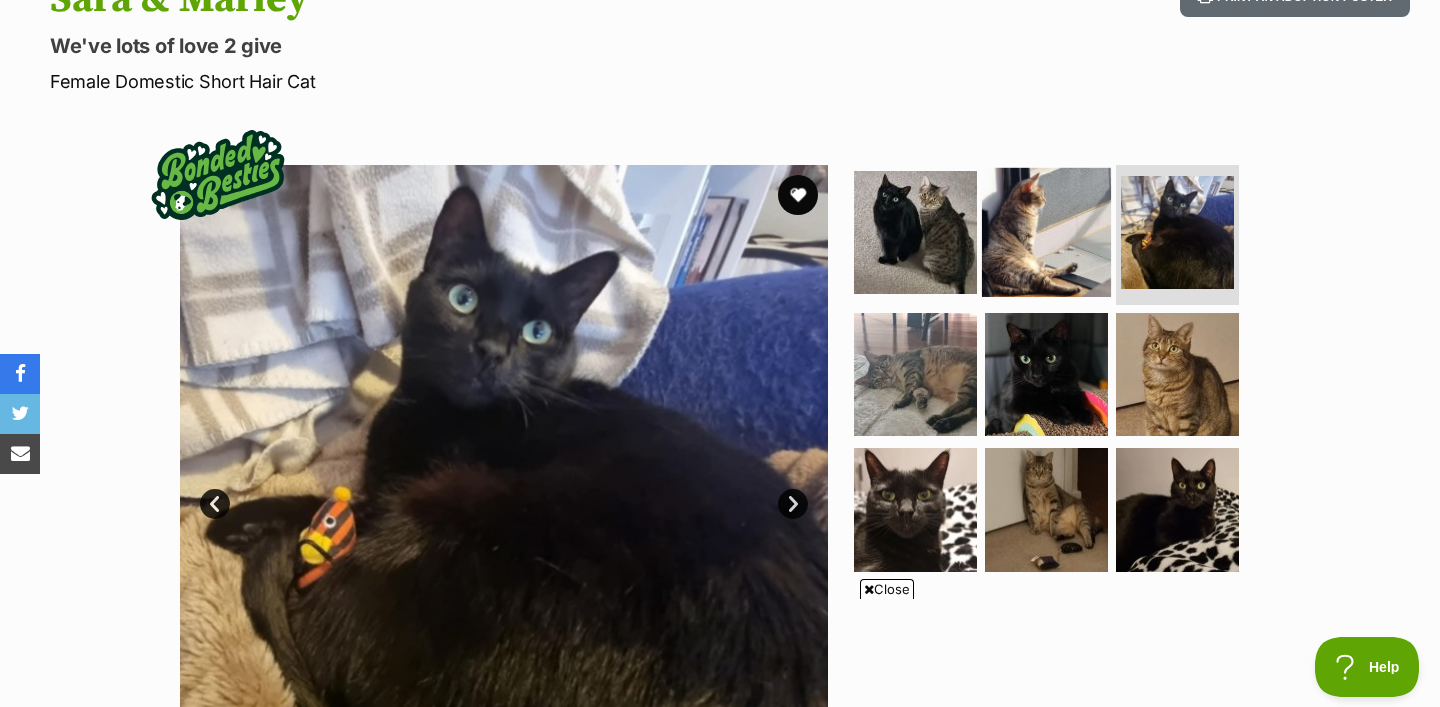 scroll, scrollTop: 0, scrollLeft: 0, axis: both 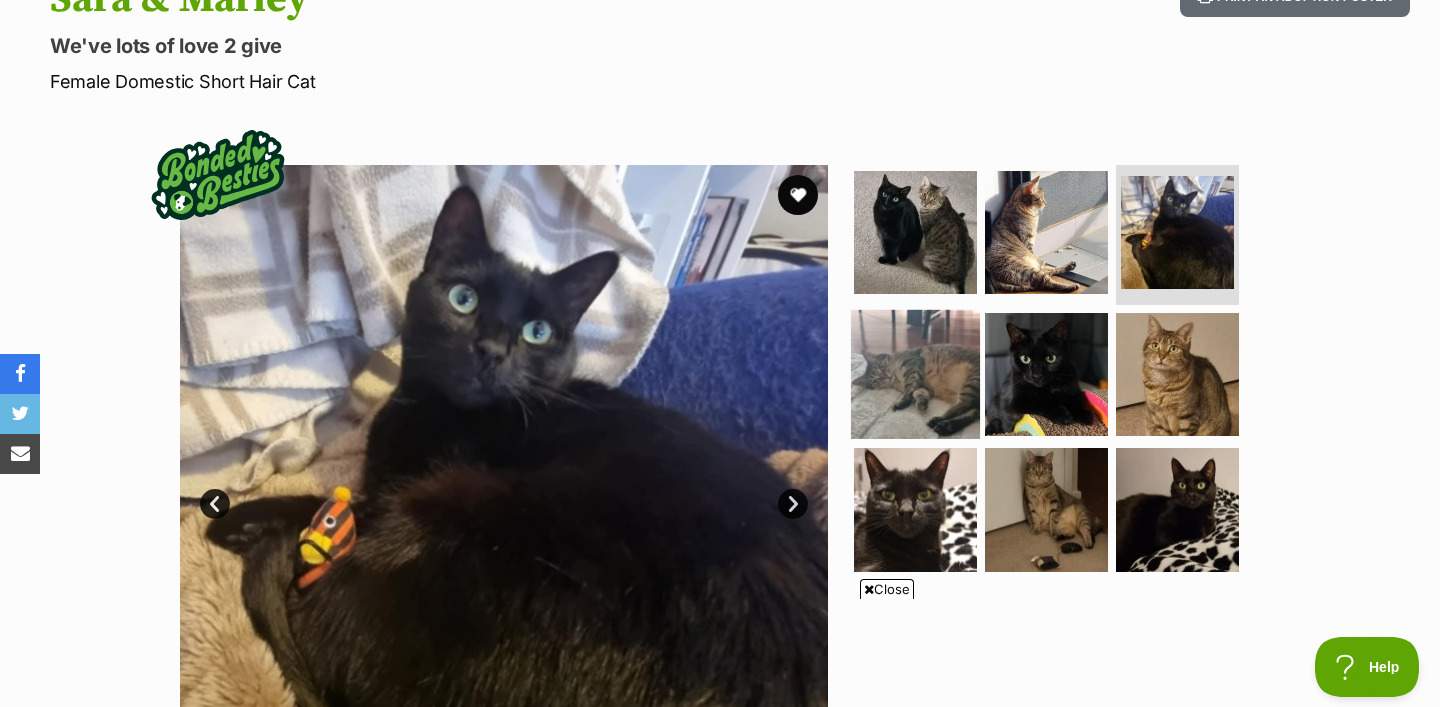 click at bounding box center [915, 373] 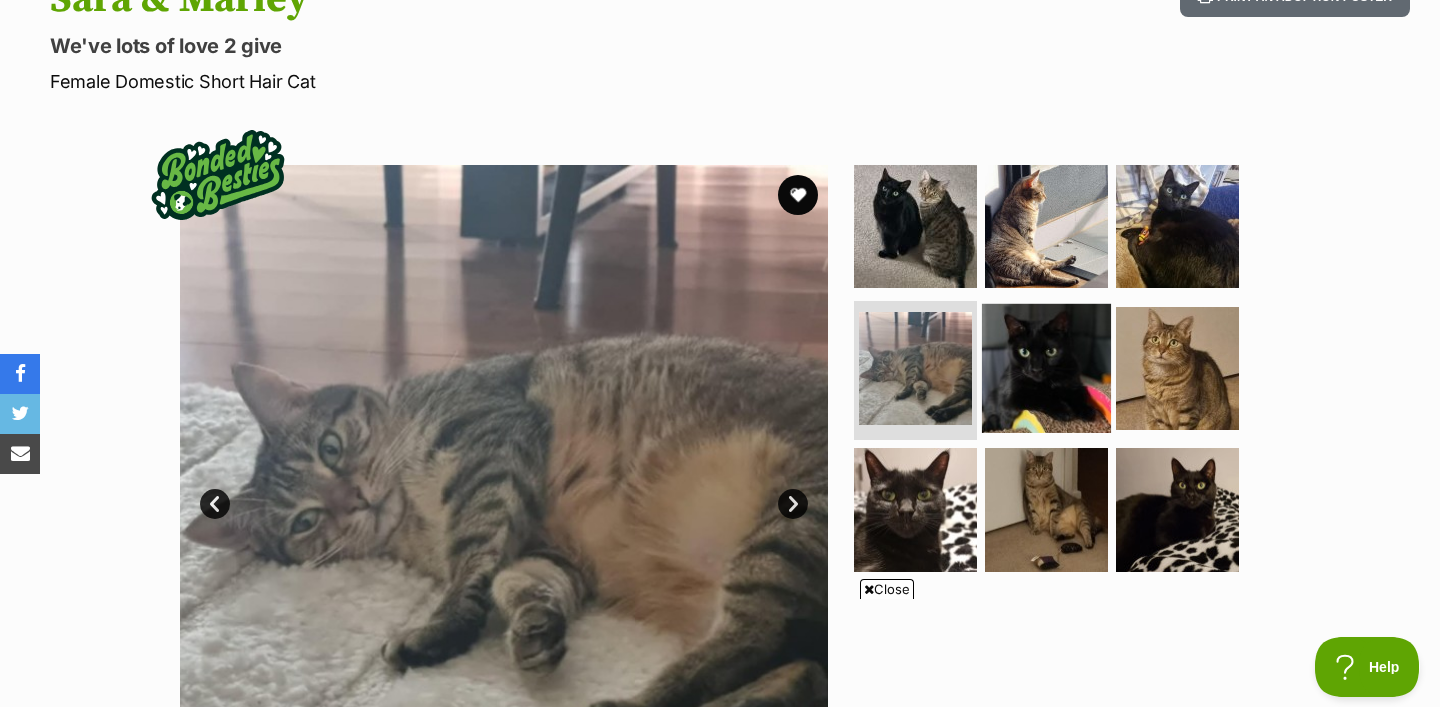 click at bounding box center (1046, 367) 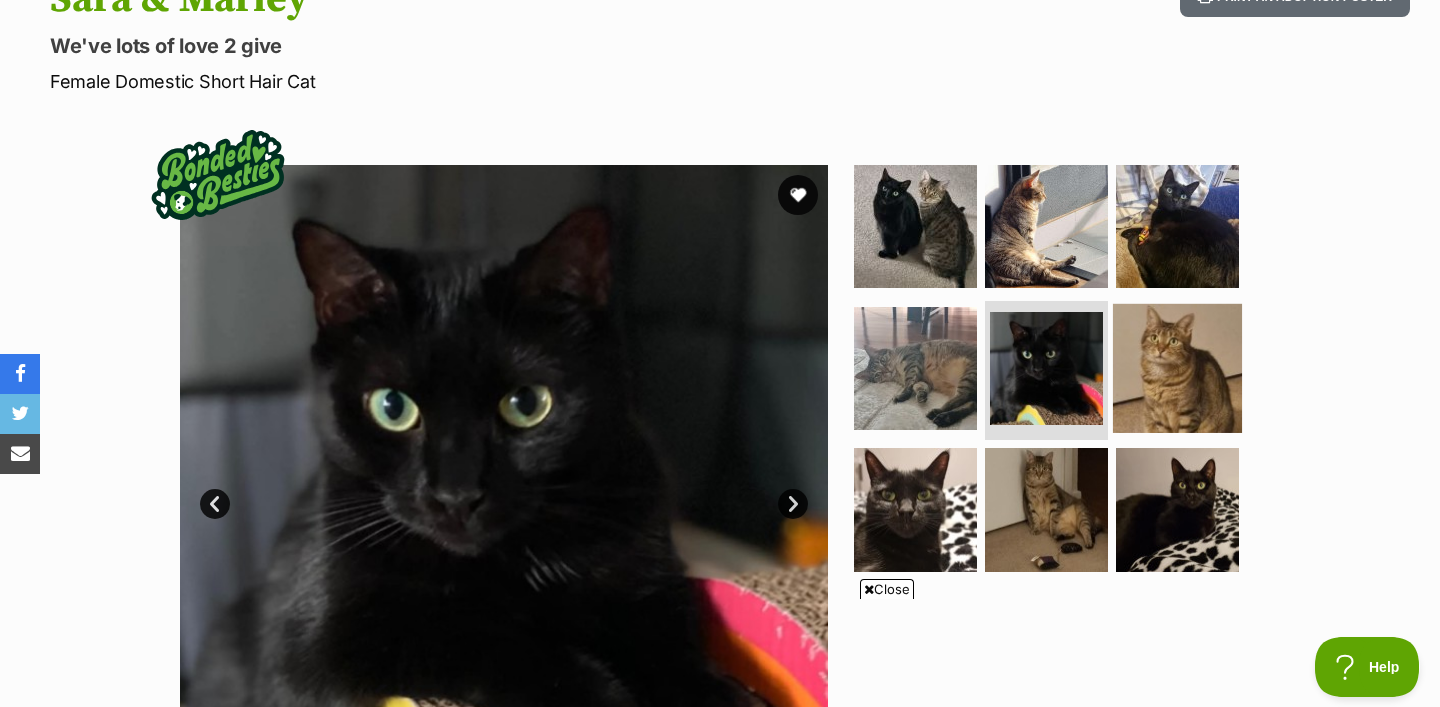 click at bounding box center (1177, 367) 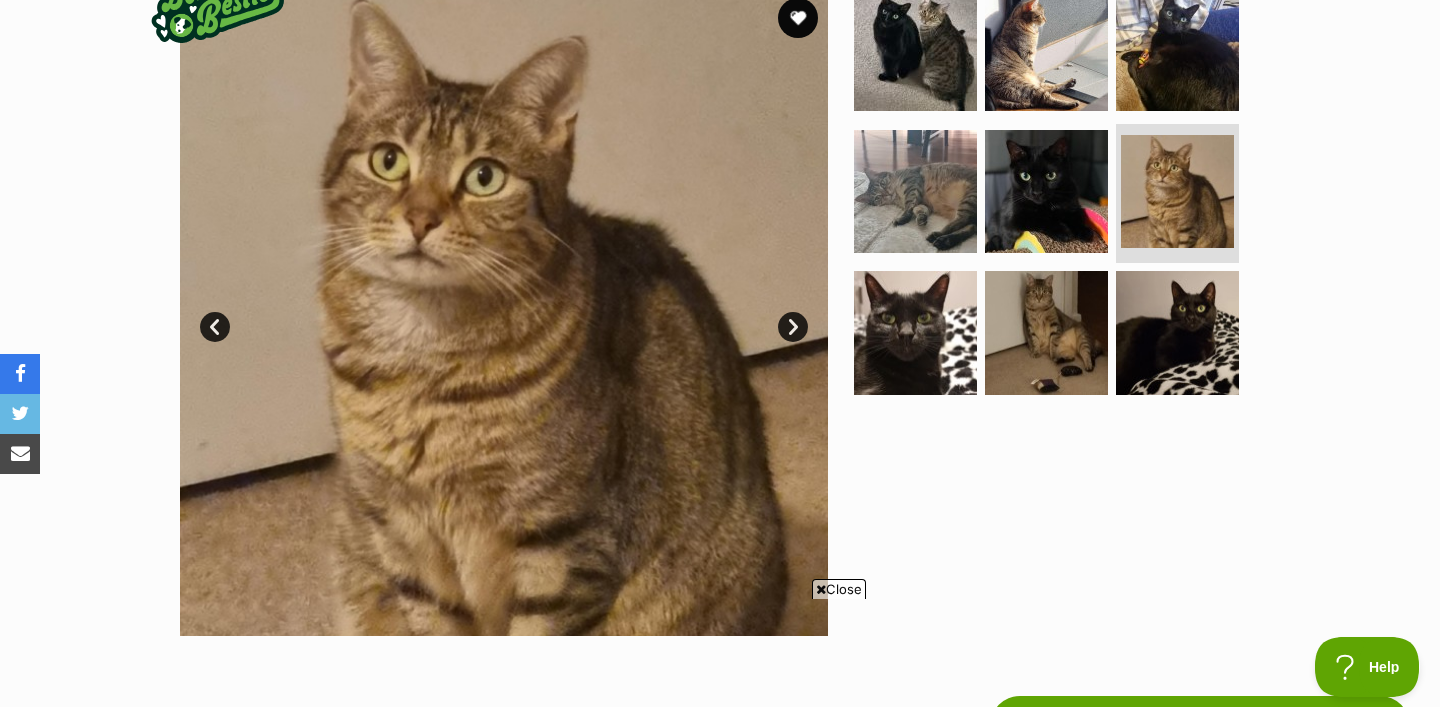 scroll, scrollTop: 0, scrollLeft: 0, axis: both 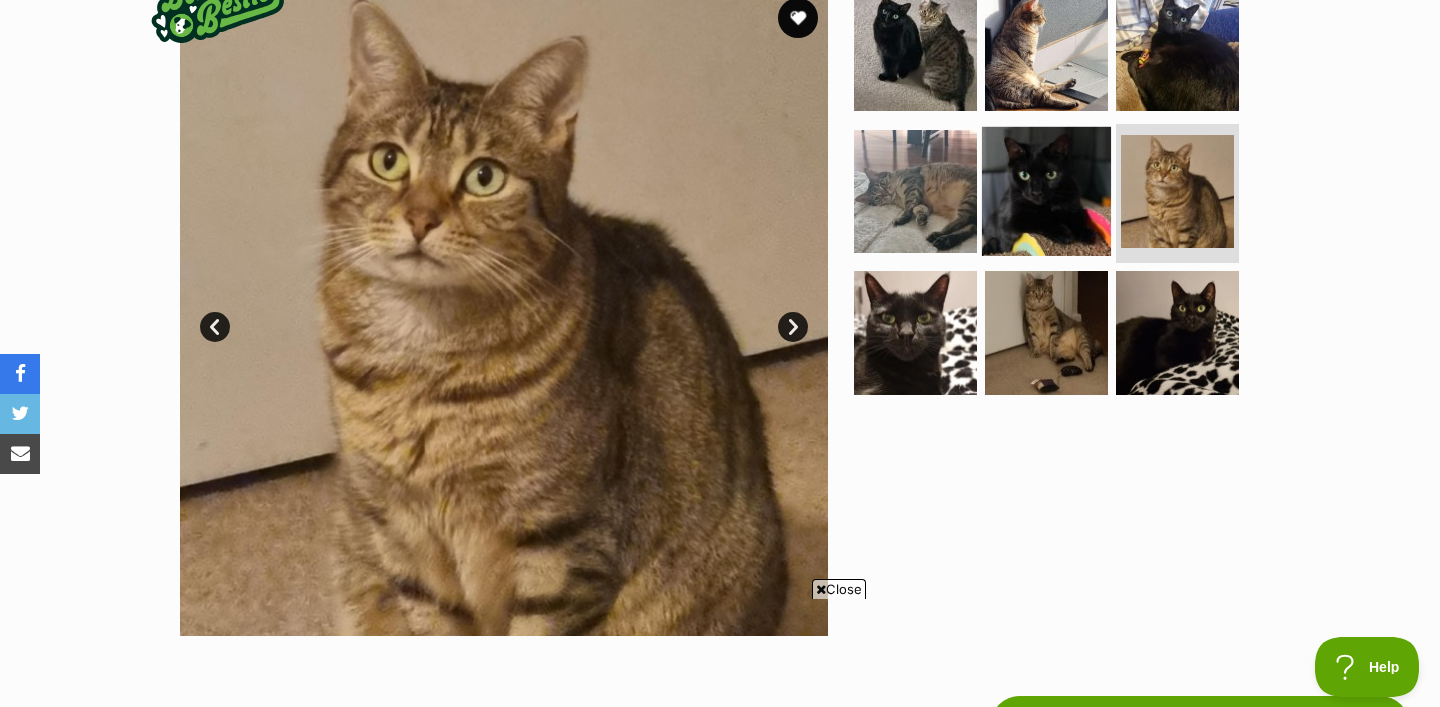 click at bounding box center (1046, 190) 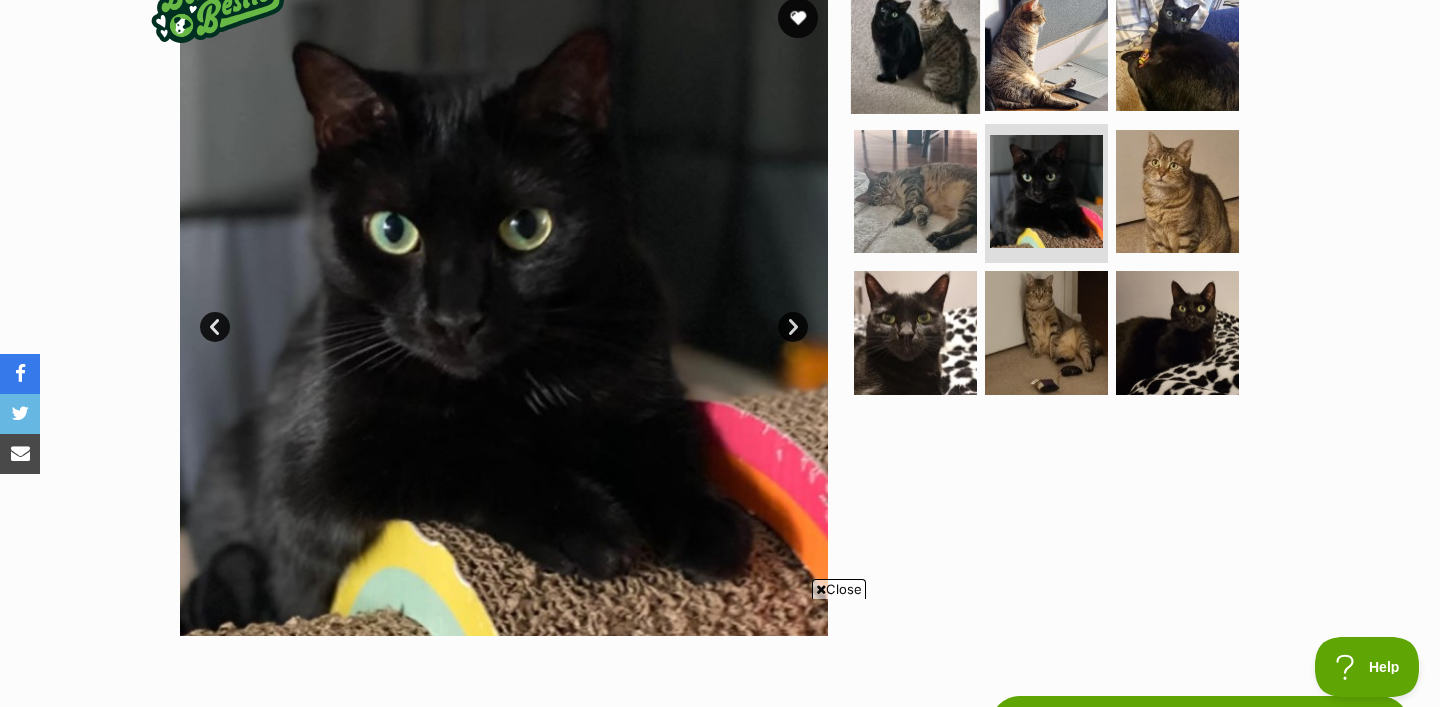 click at bounding box center [915, 49] 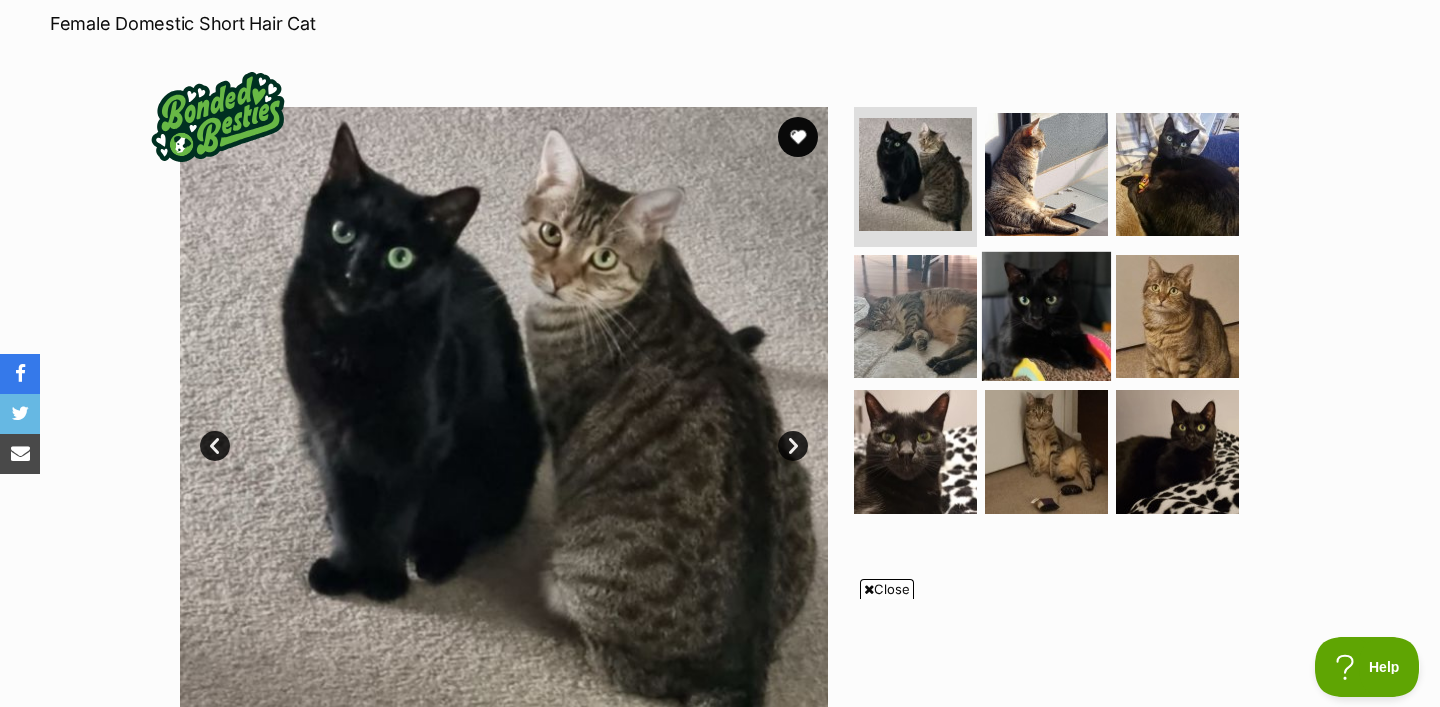 scroll, scrollTop: 300, scrollLeft: 0, axis: vertical 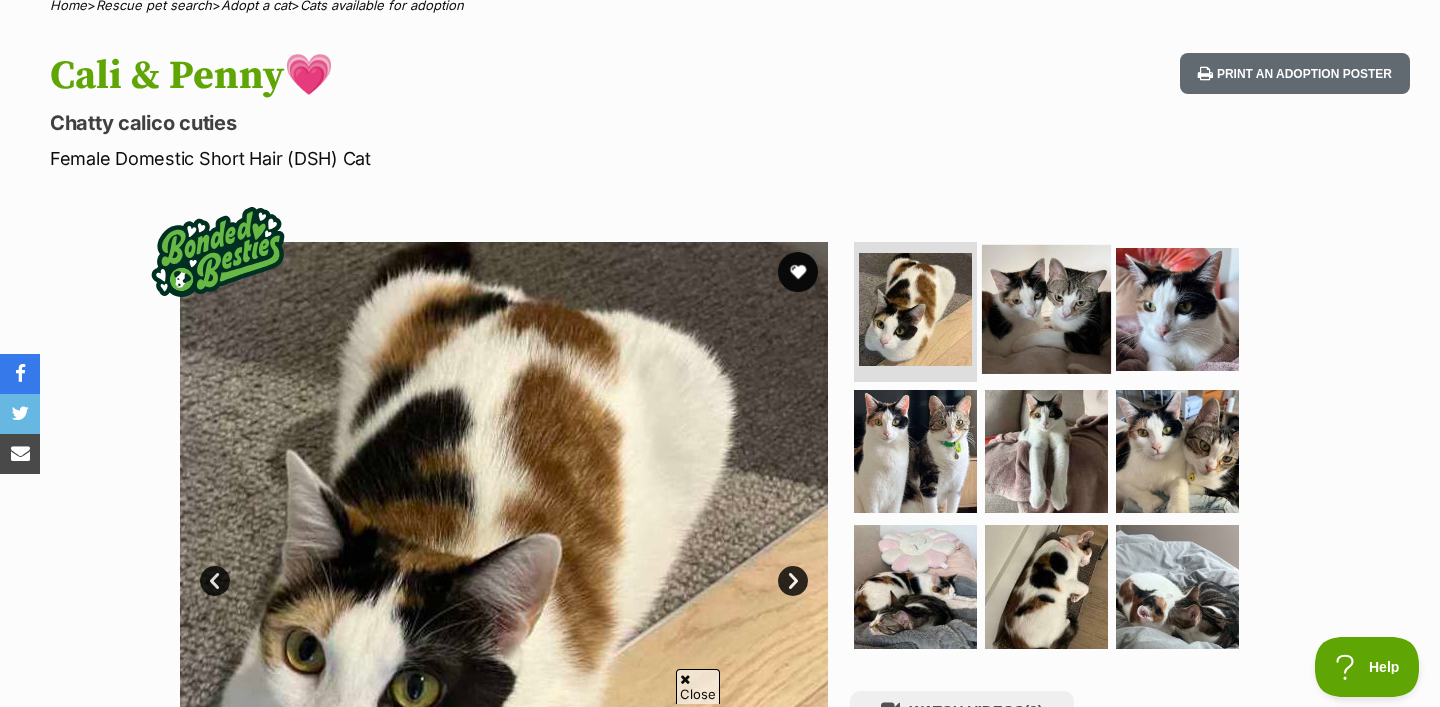 click at bounding box center [1046, 309] 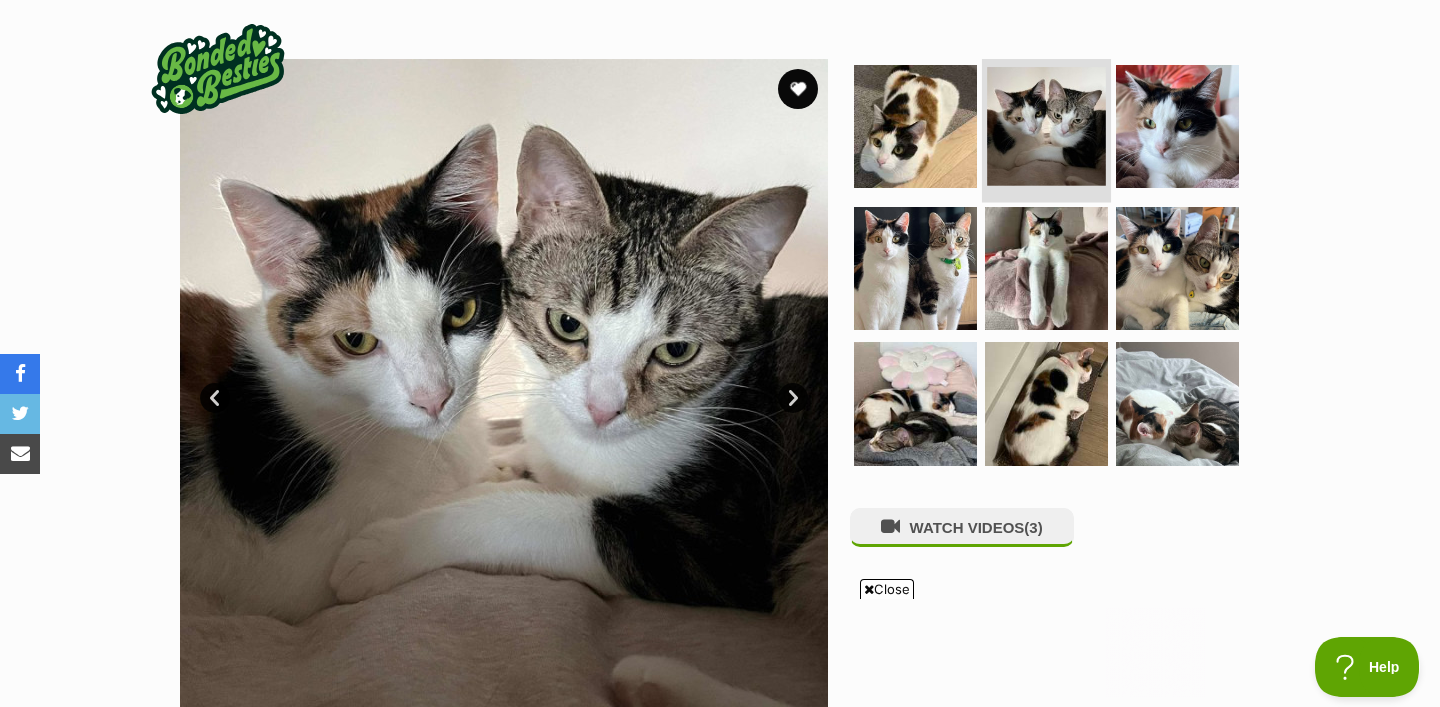 scroll, scrollTop: 0, scrollLeft: 0, axis: both 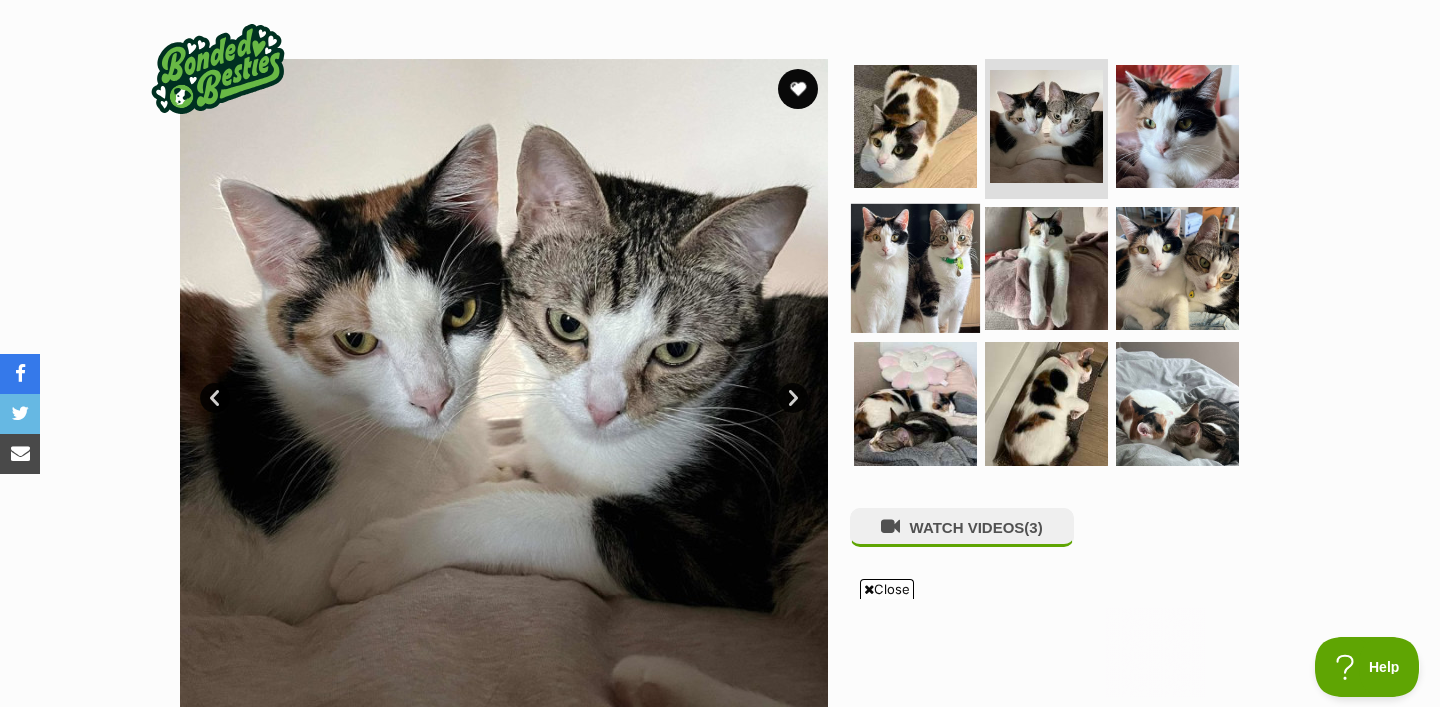 click at bounding box center (915, 267) 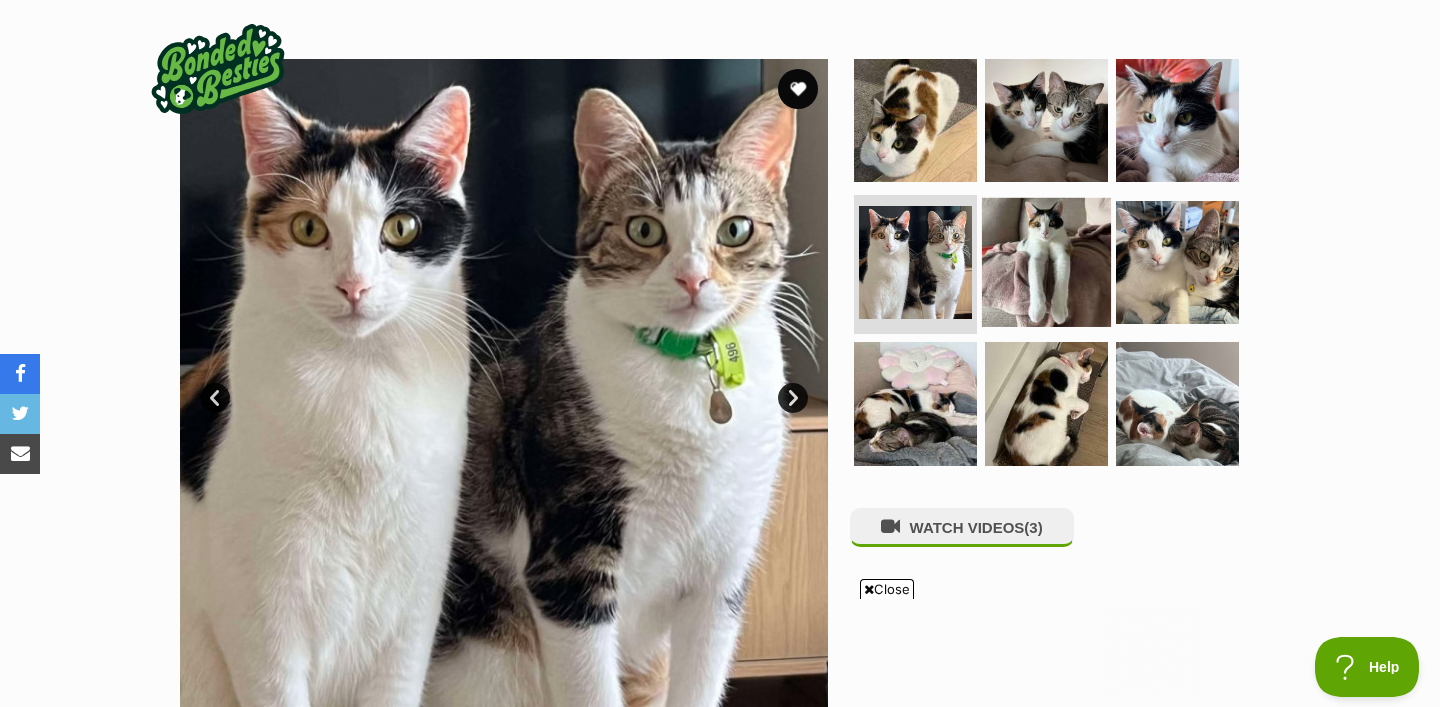 click at bounding box center [1046, 261] 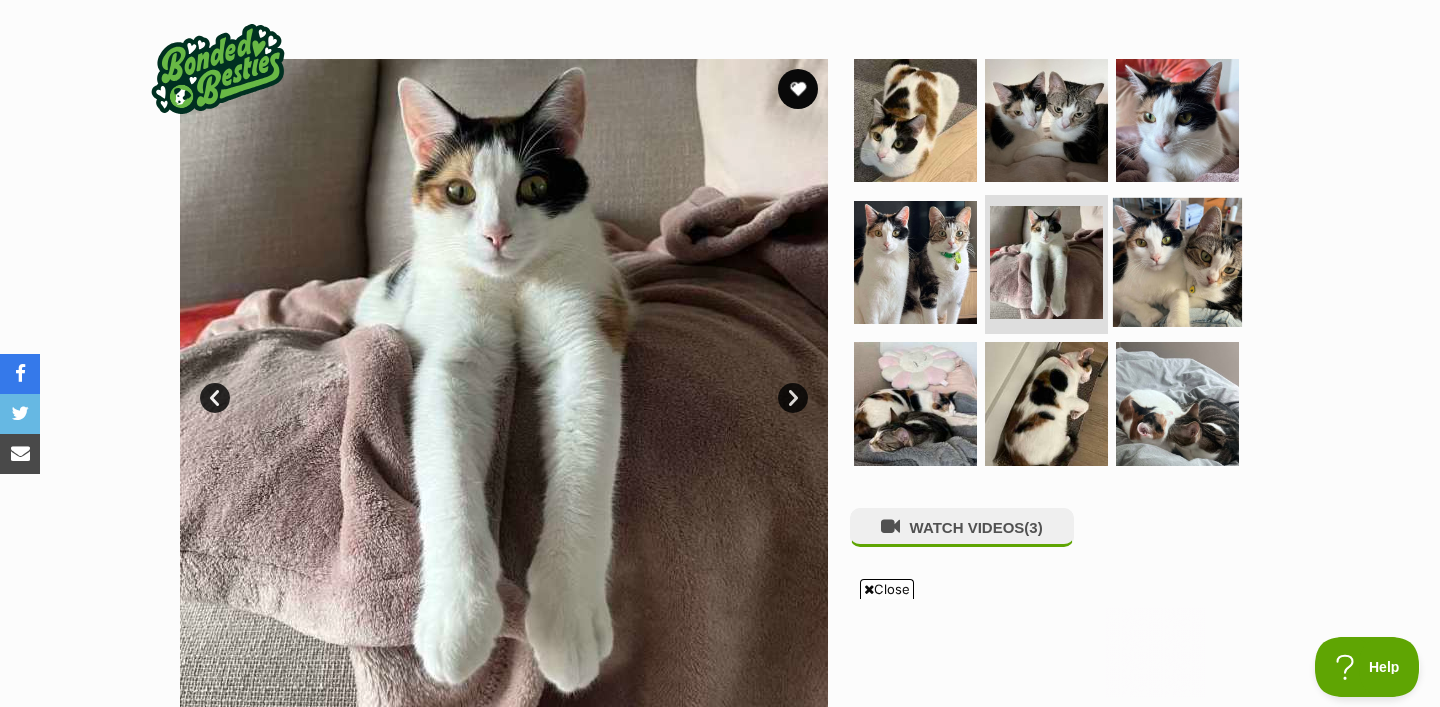 click at bounding box center (1177, 261) 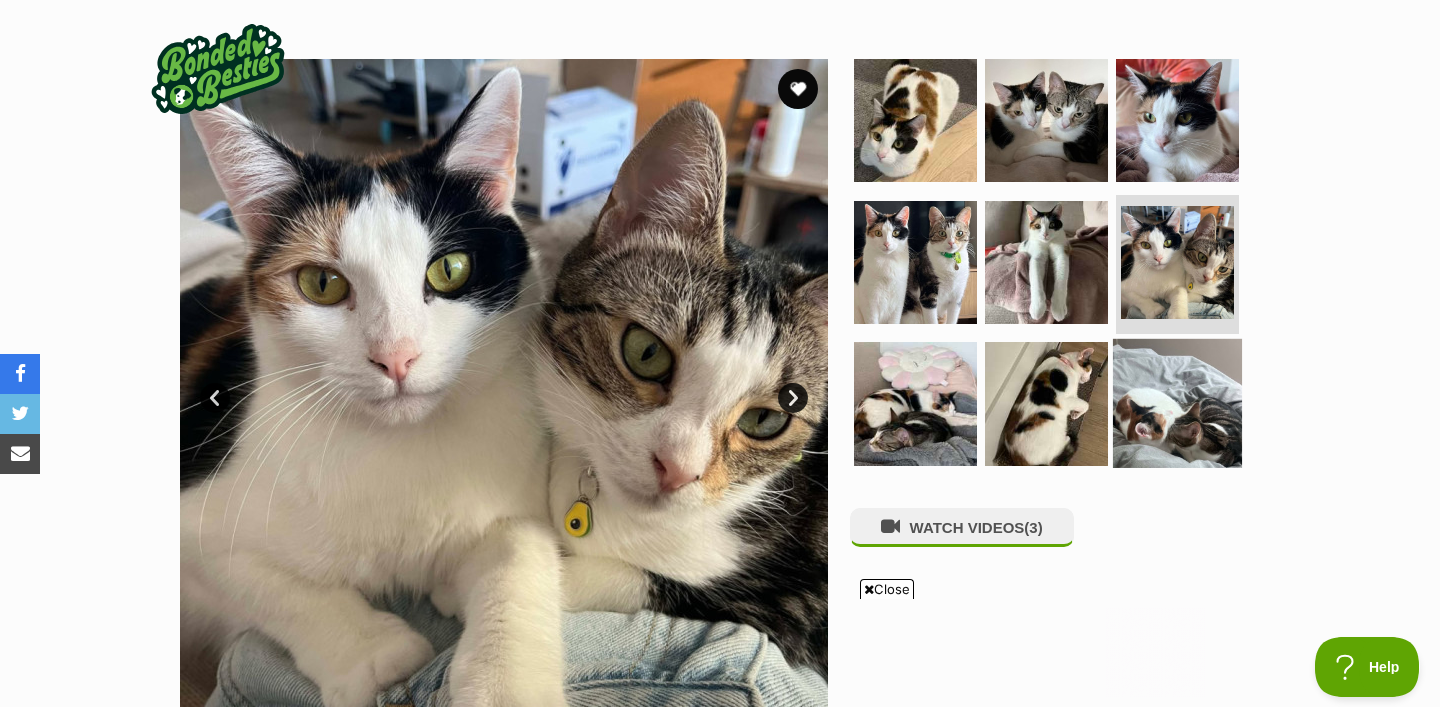 click at bounding box center (1177, 403) 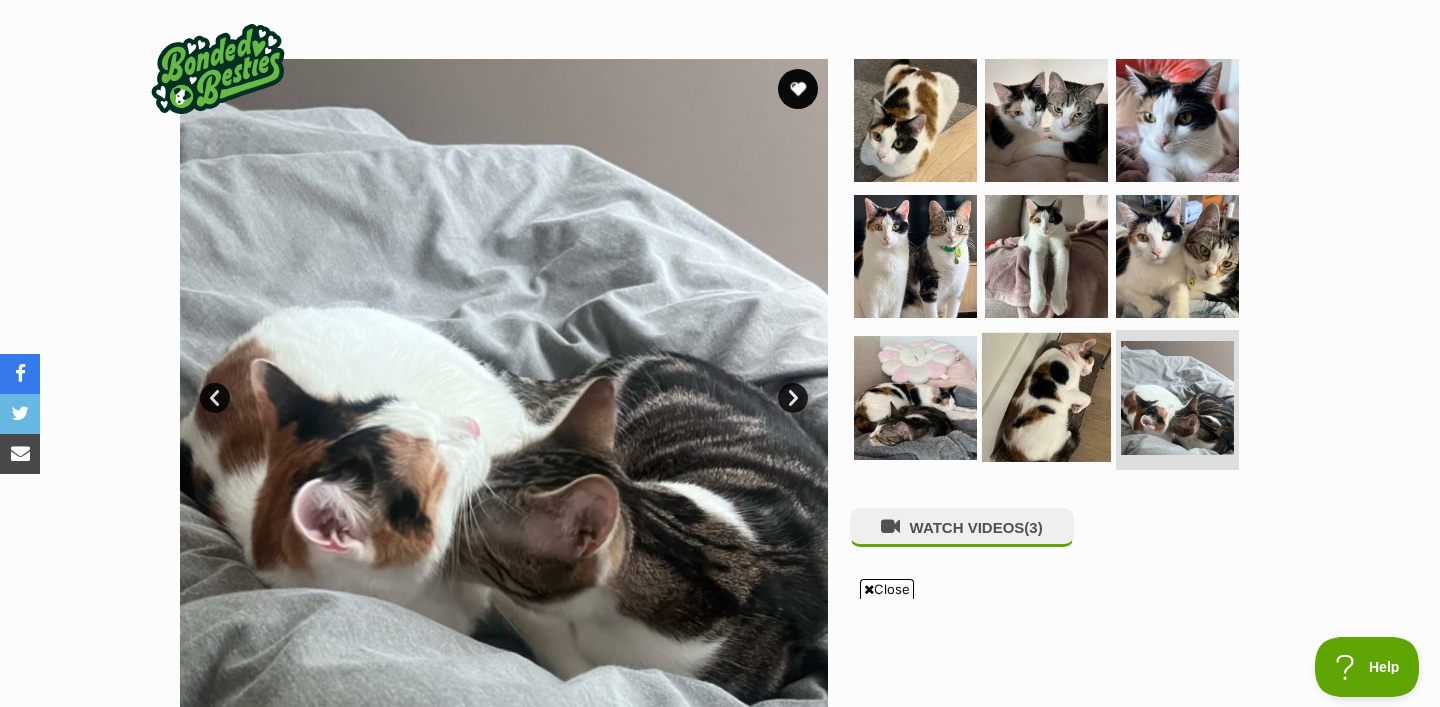 click at bounding box center [1046, 397] 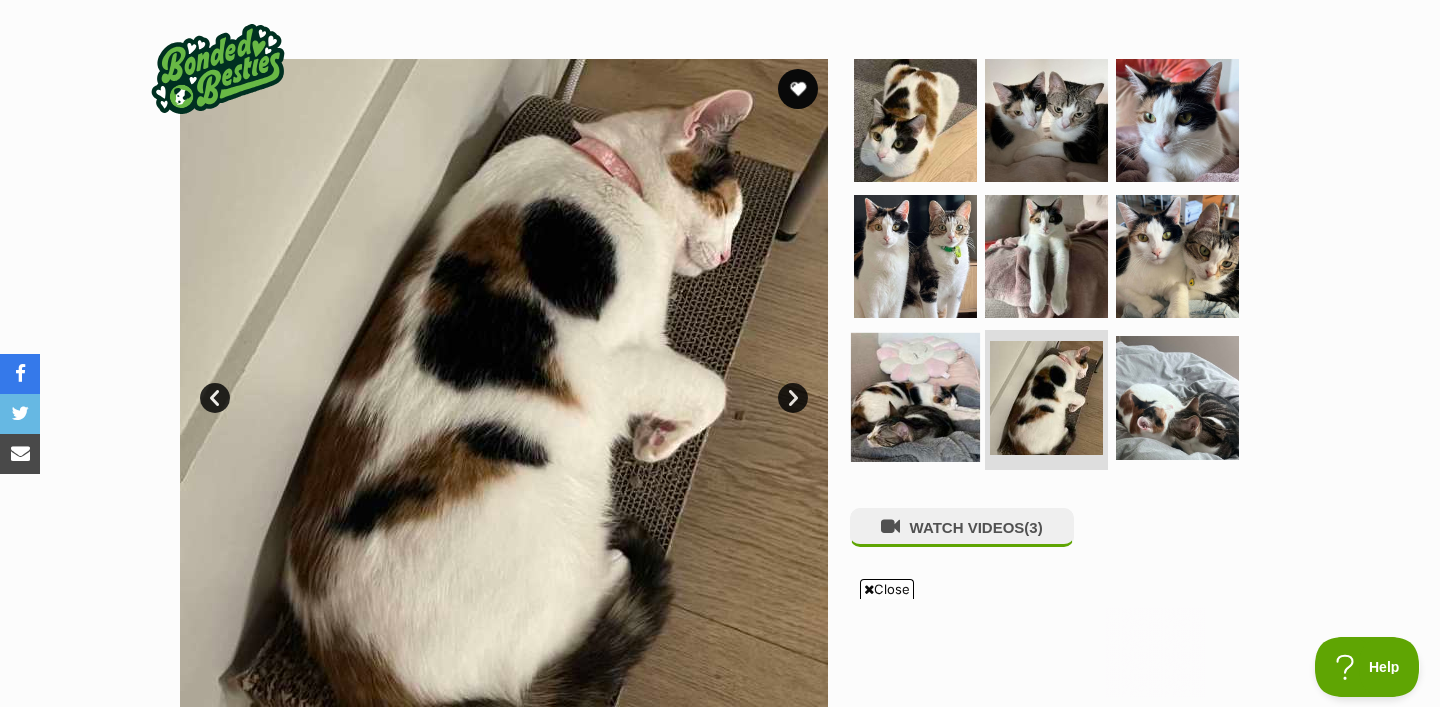 click at bounding box center (915, 397) 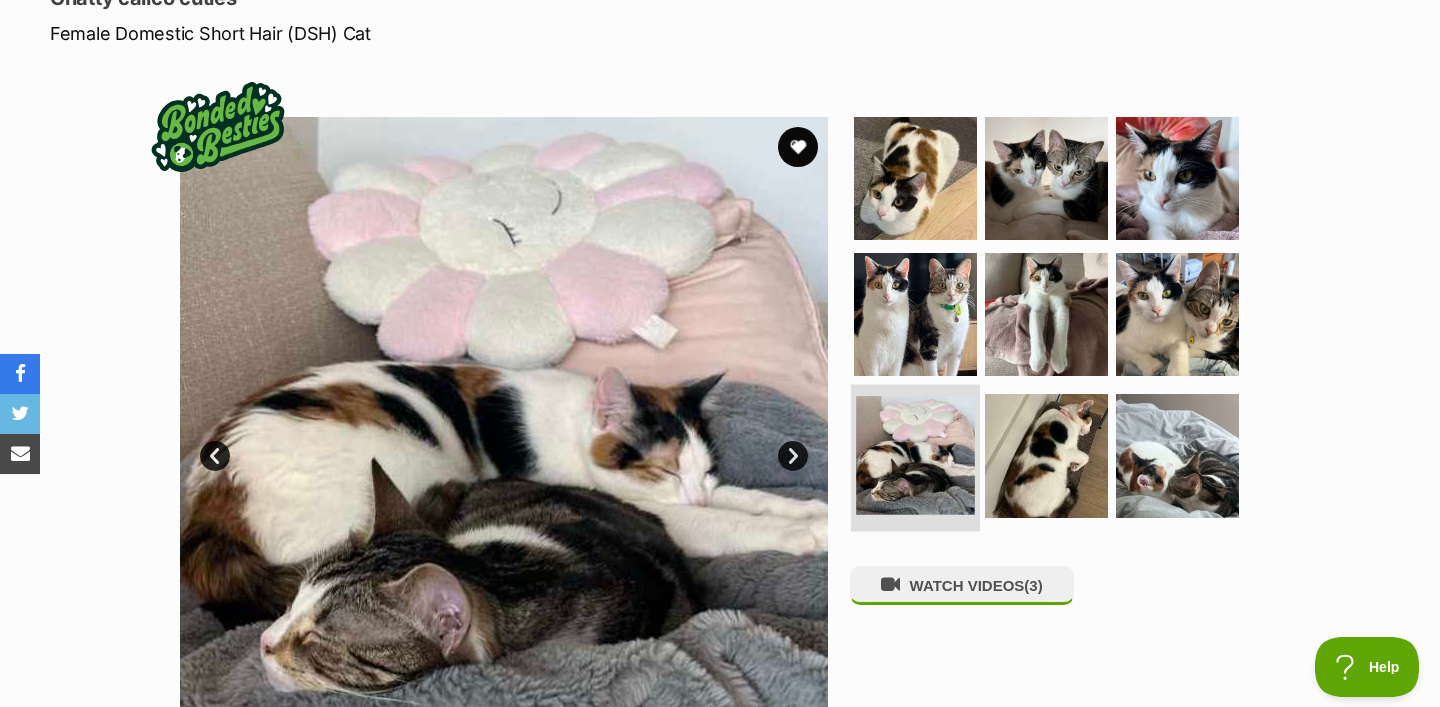scroll, scrollTop: 0, scrollLeft: 0, axis: both 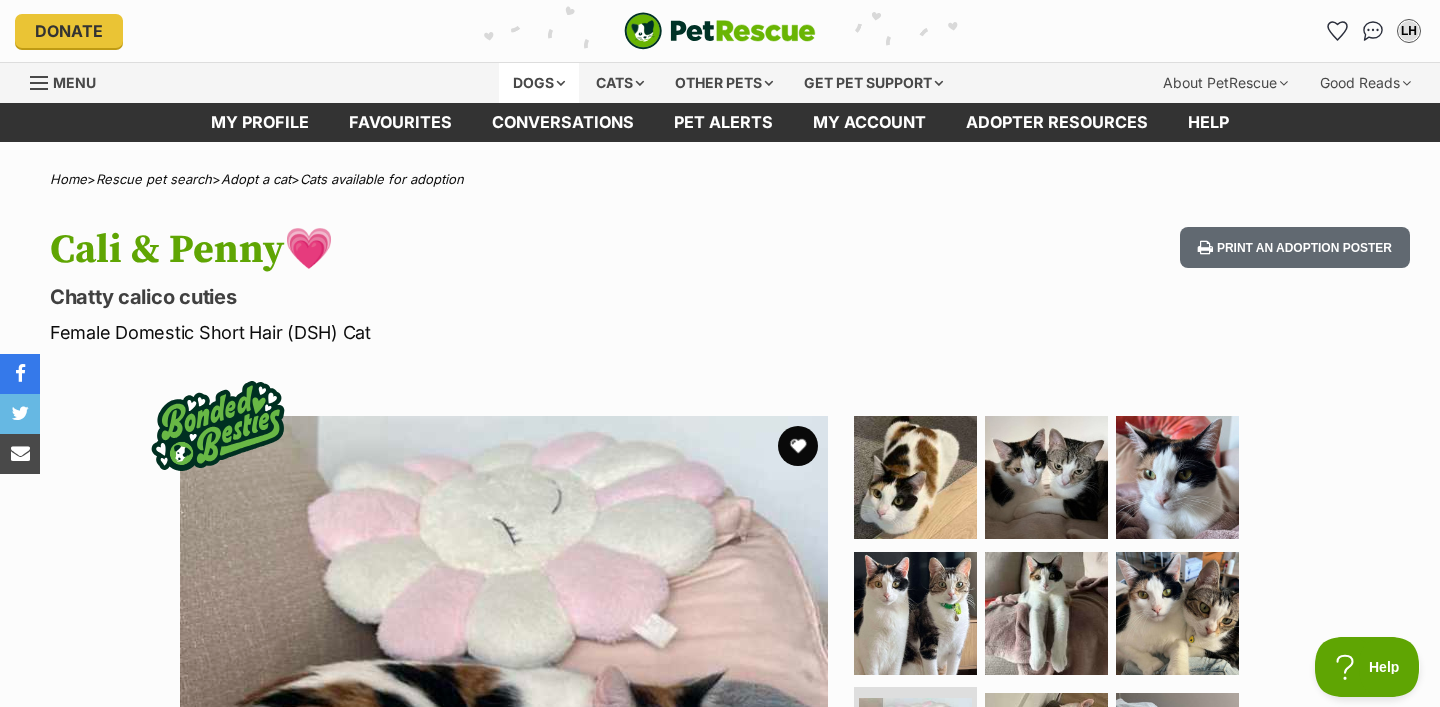 click on "Dogs" at bounding box center [539, 83] 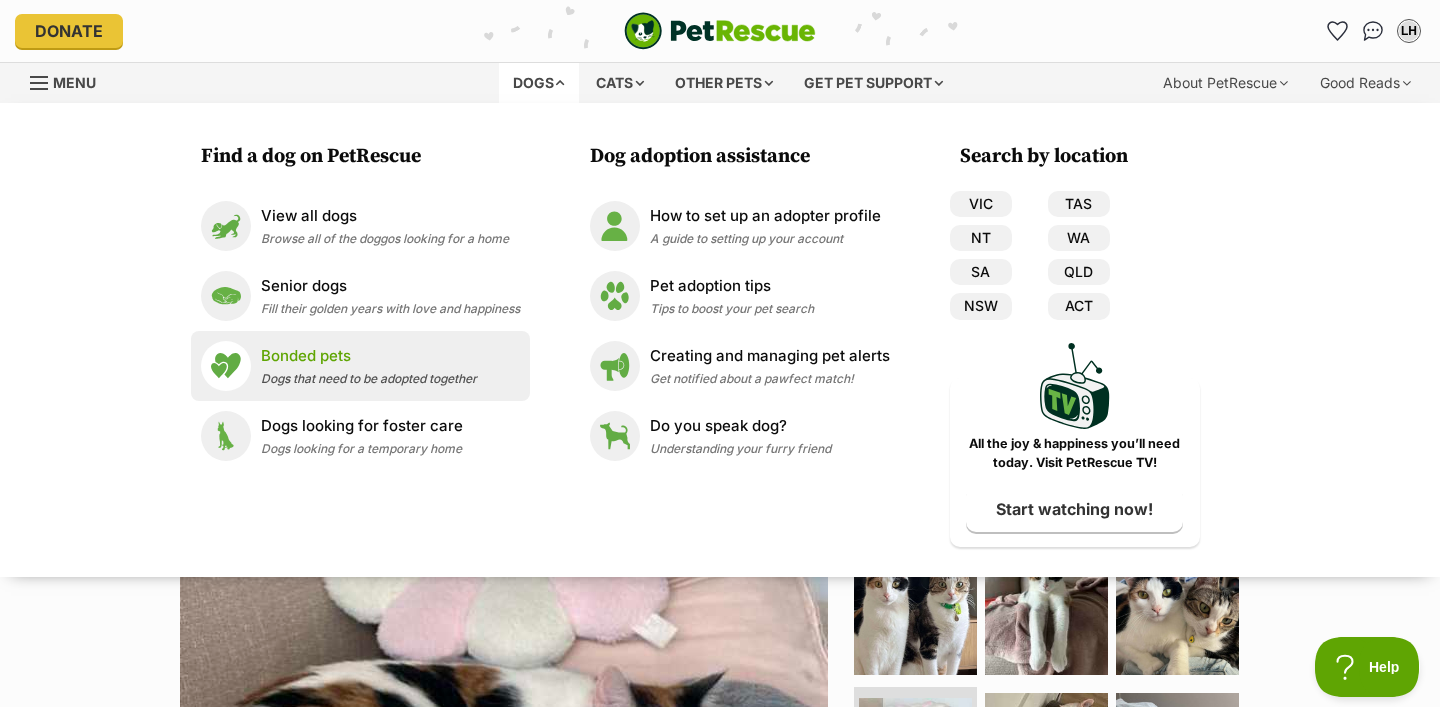 click on "Bonded pets" at bounding box center (369, 356) 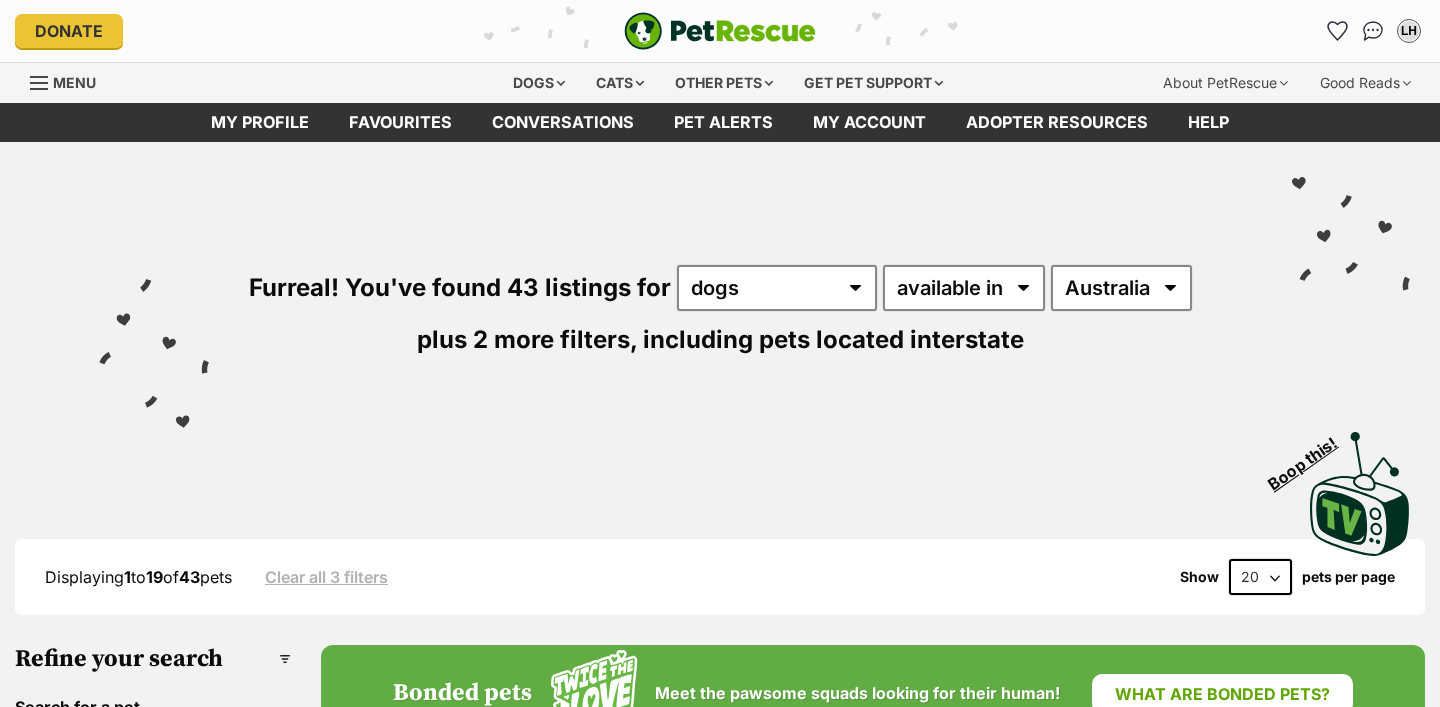 scroll, scrollTop: 0, scrollLeft: 0, axis: both 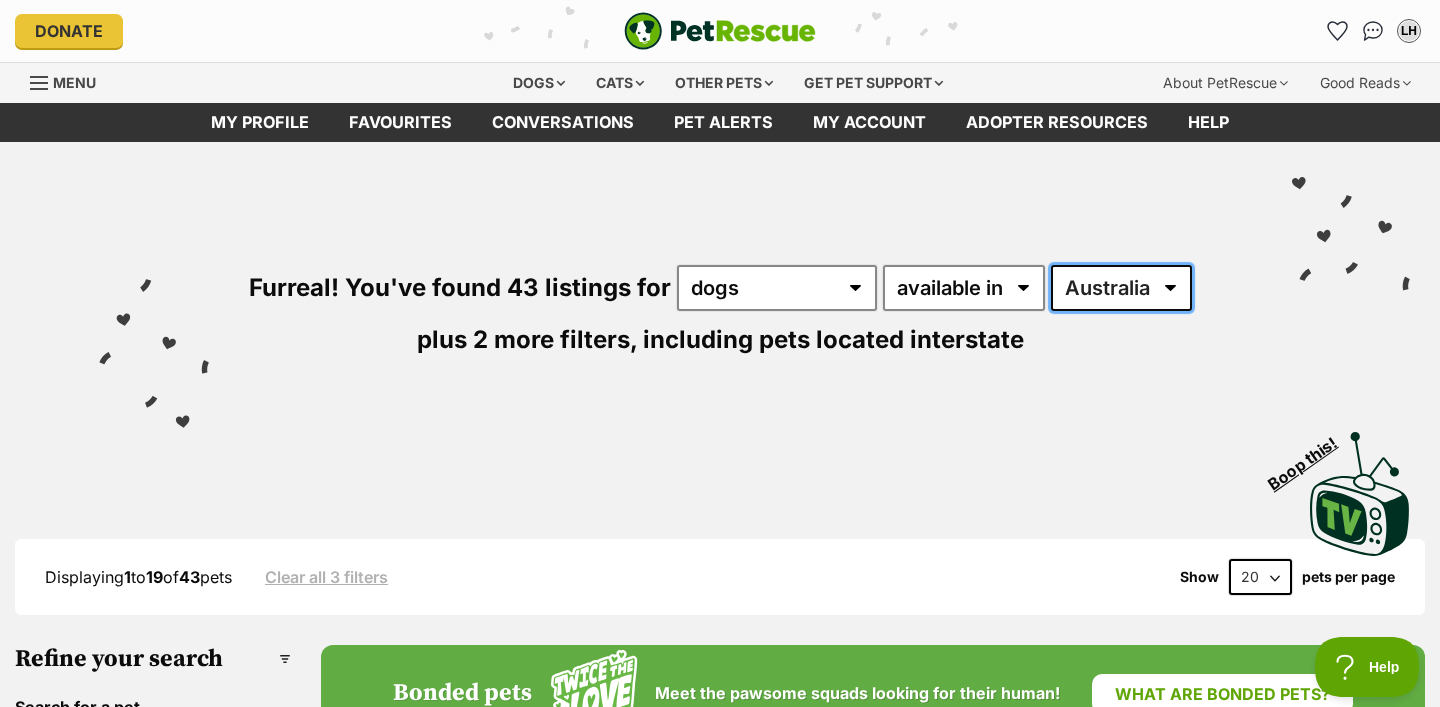 click on "Australia
ACT
NSW
NT
QLD
SA
TAS
VIC
WA" at bounding box center (1121, 288) 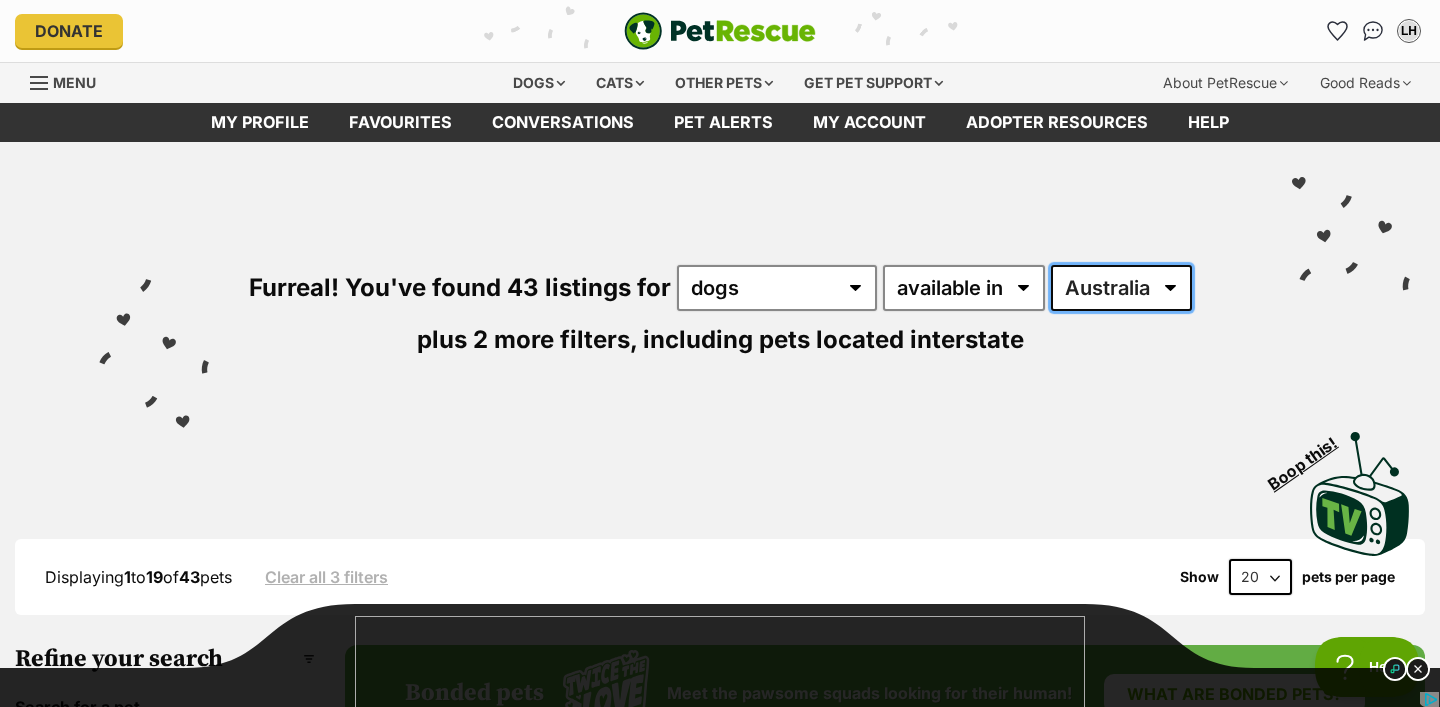 scroll, scrollTop: 0, scrollLeft: 0, axis: both 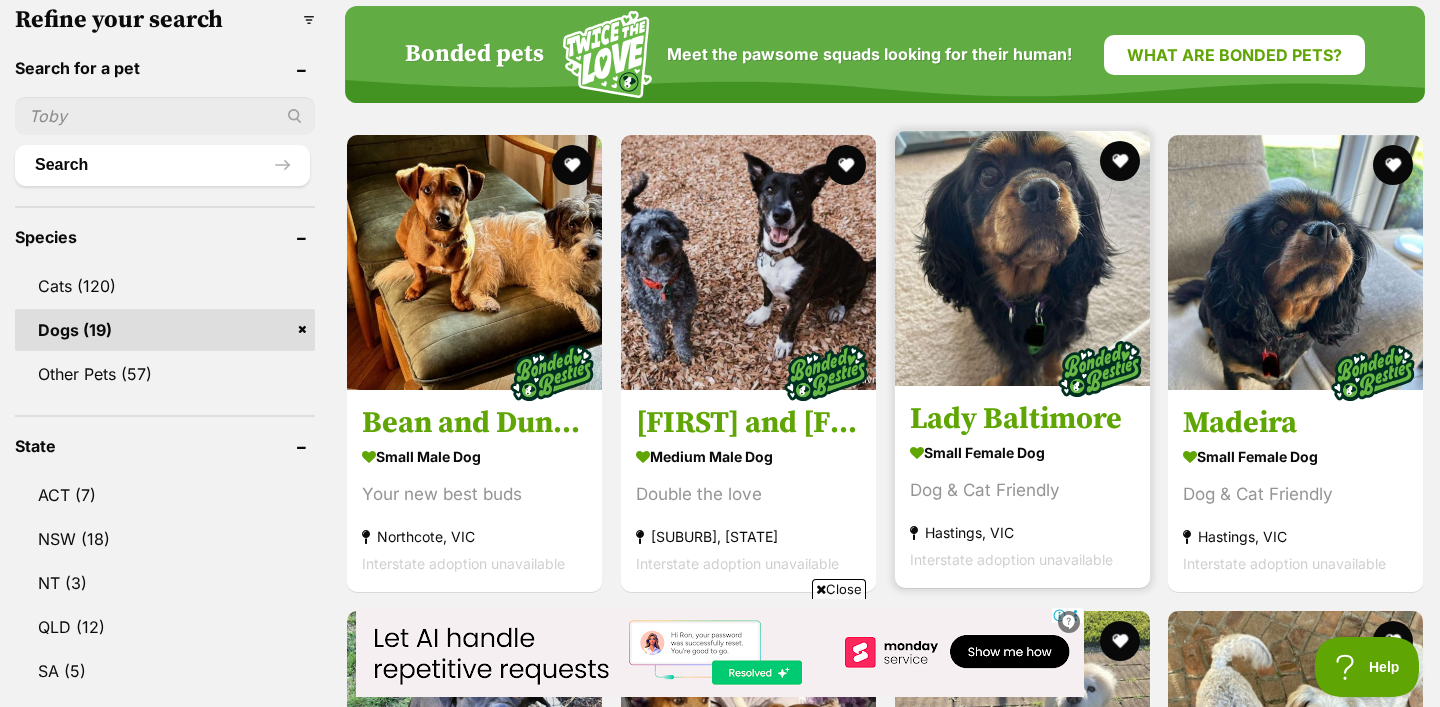 click at bounding box center (1022, 258) 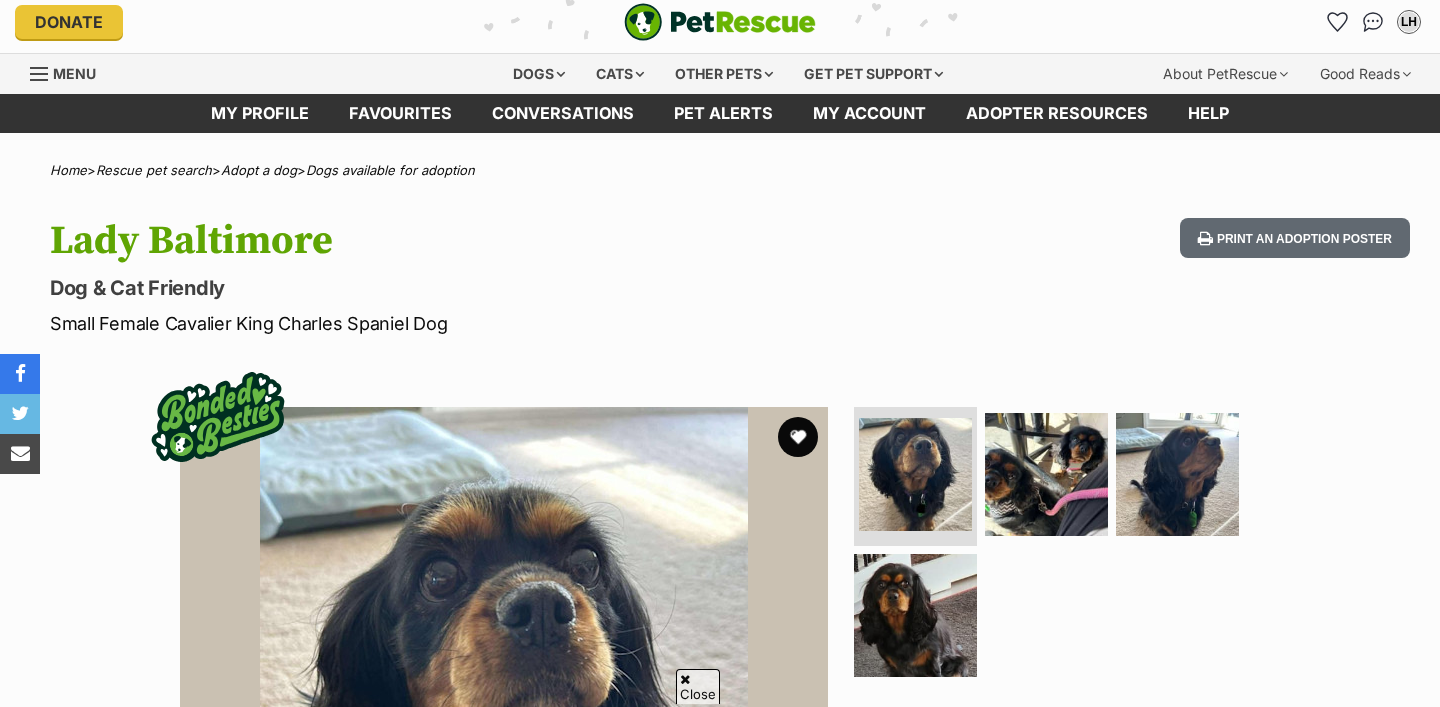 scroll, scrollTop: 281, scrollLeft: 0, axis: vertical 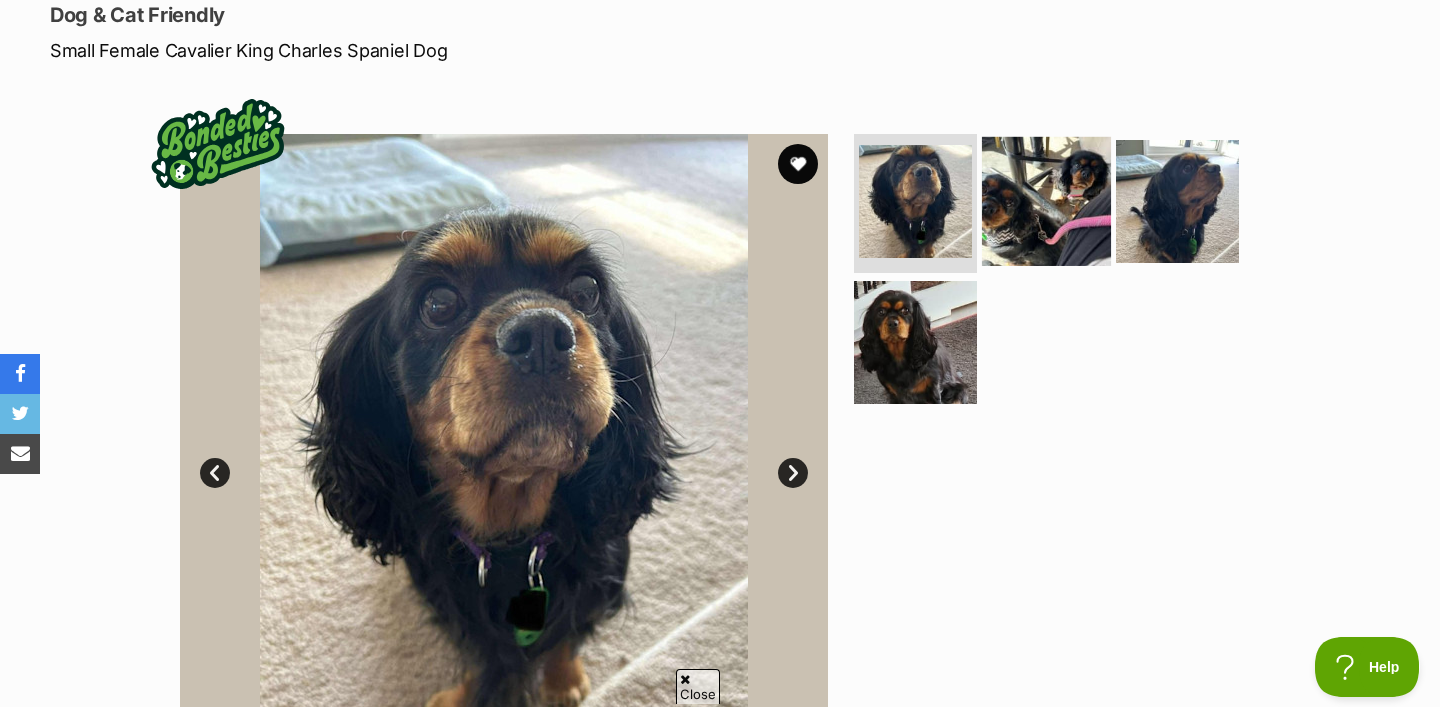 click at bounding box center (1046, 200) 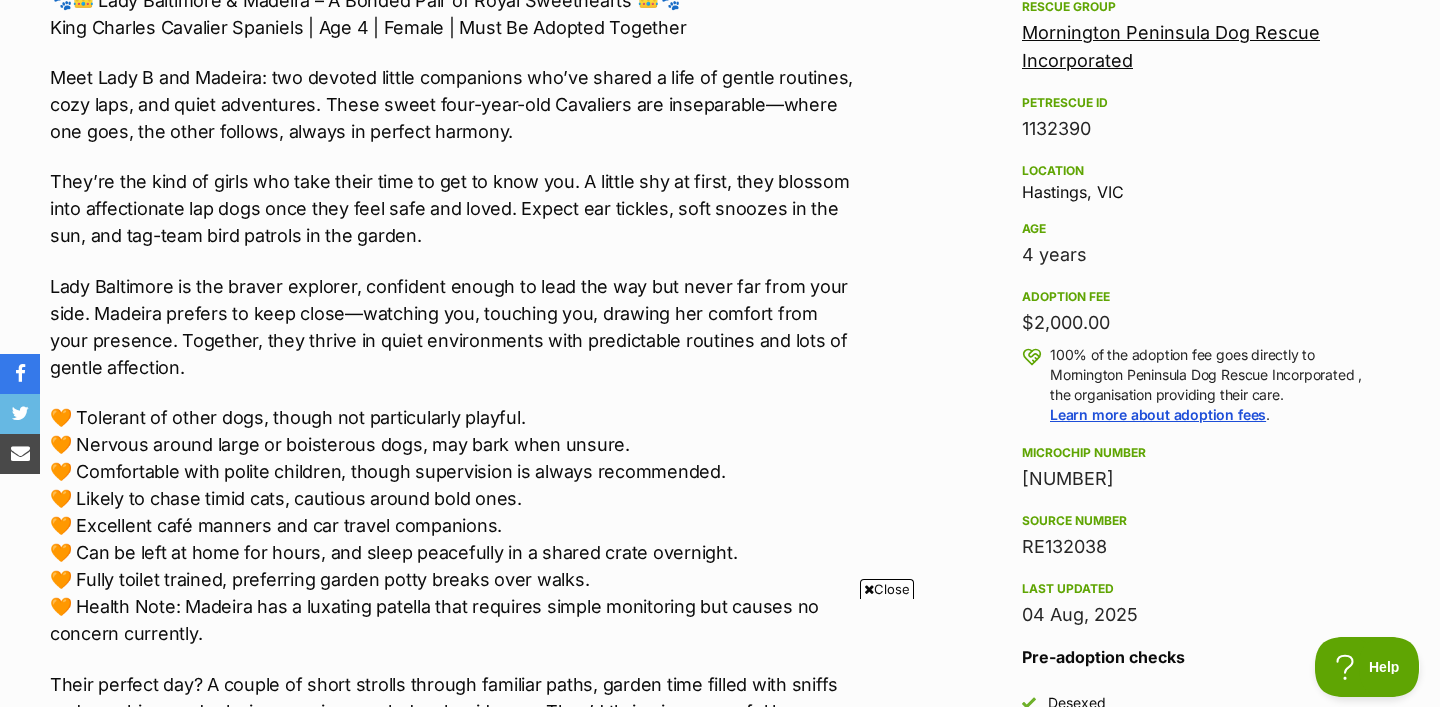 scroll, scrollTop: 1219, scrollLeft: 0, axis: vertical 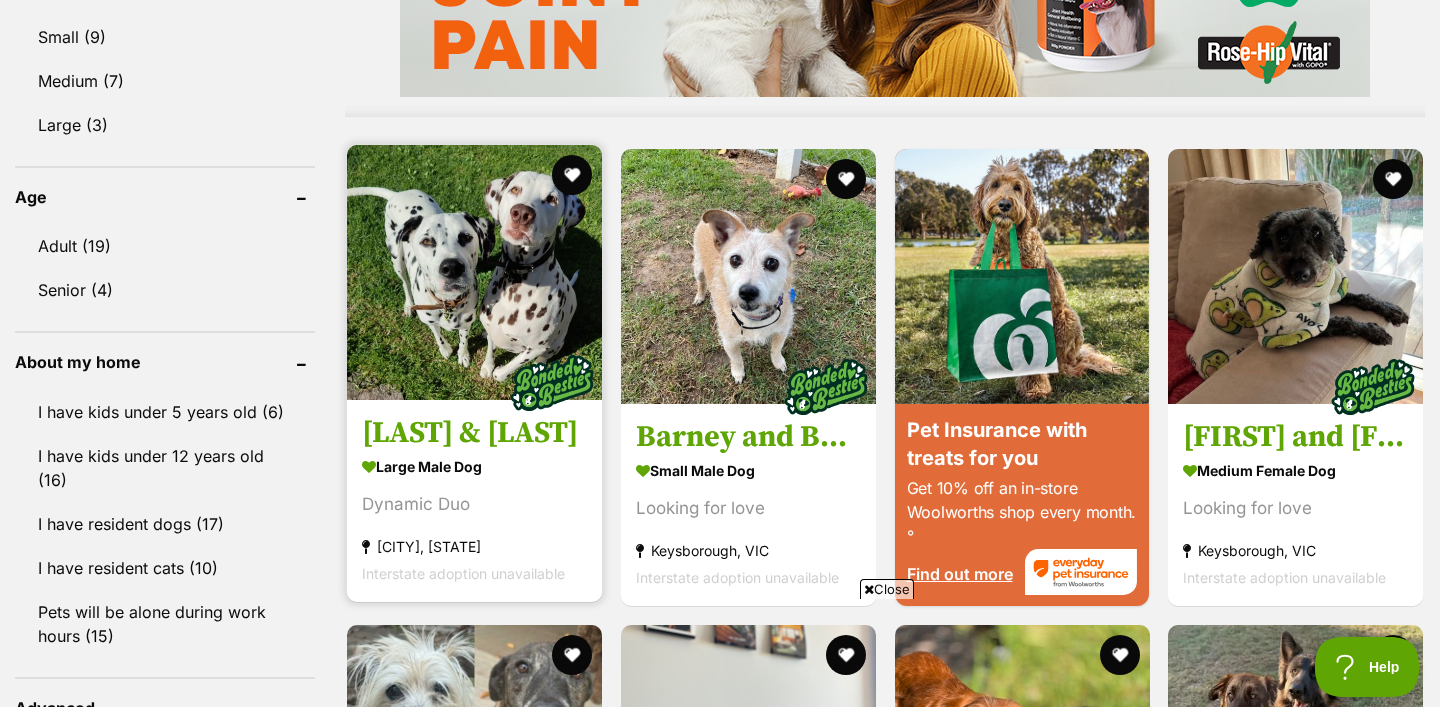 click at bounding box center [474, 272] 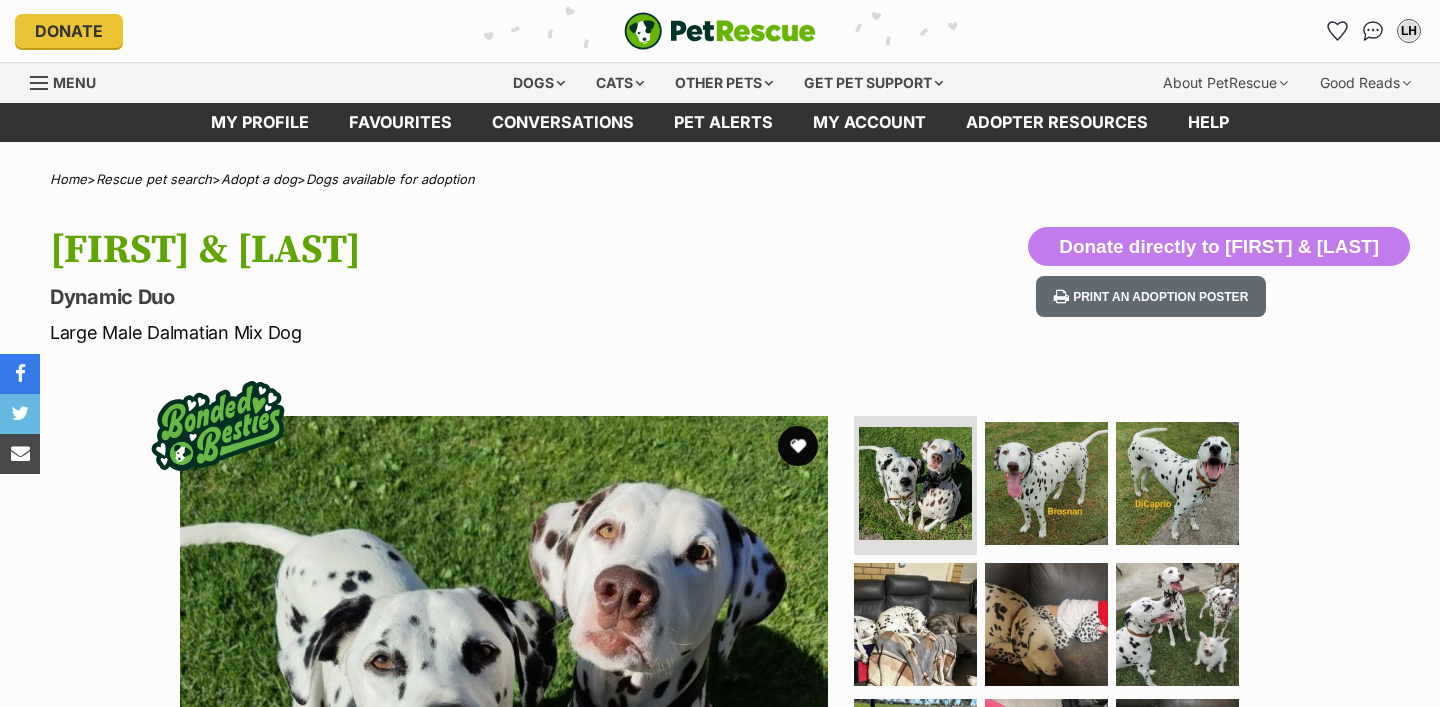 scroll, scrollTop: 57, scrollLeft: 0, axis: vertical 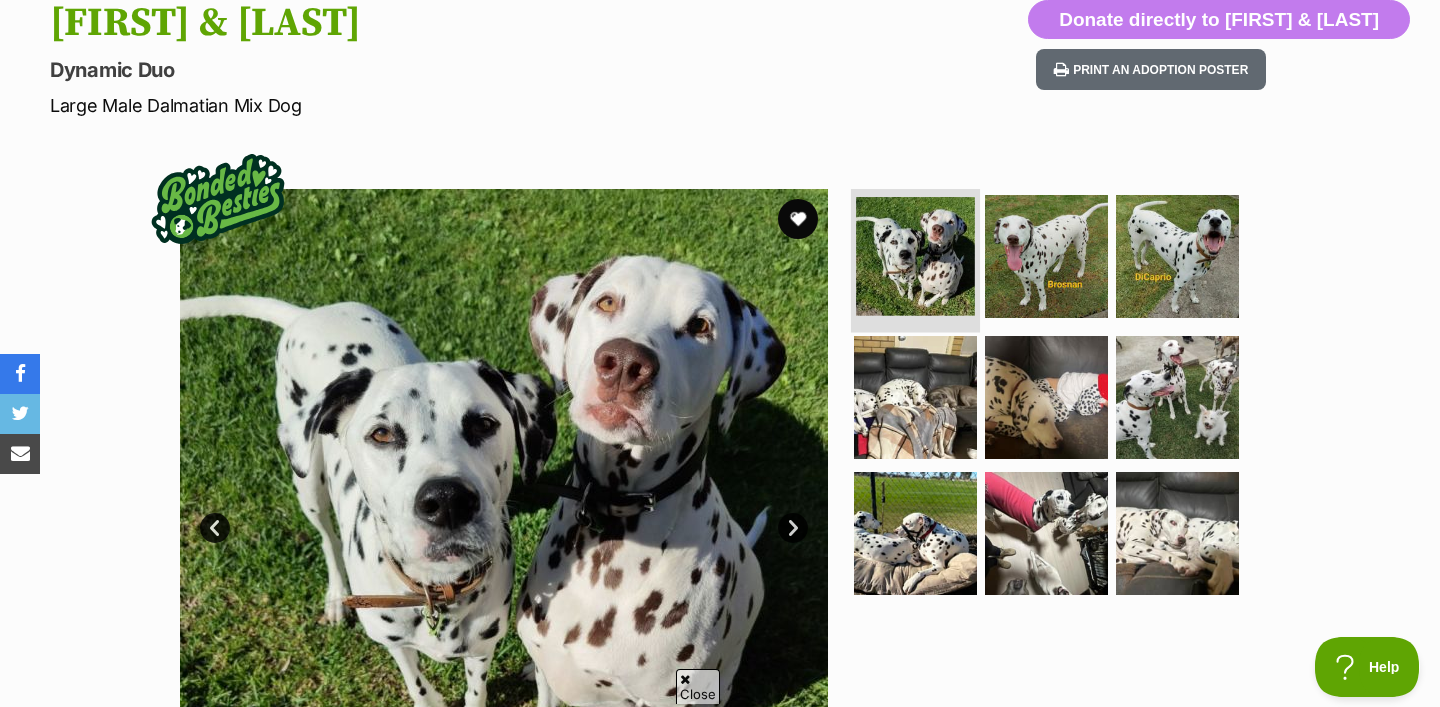 click at bounding box center [915, 256] 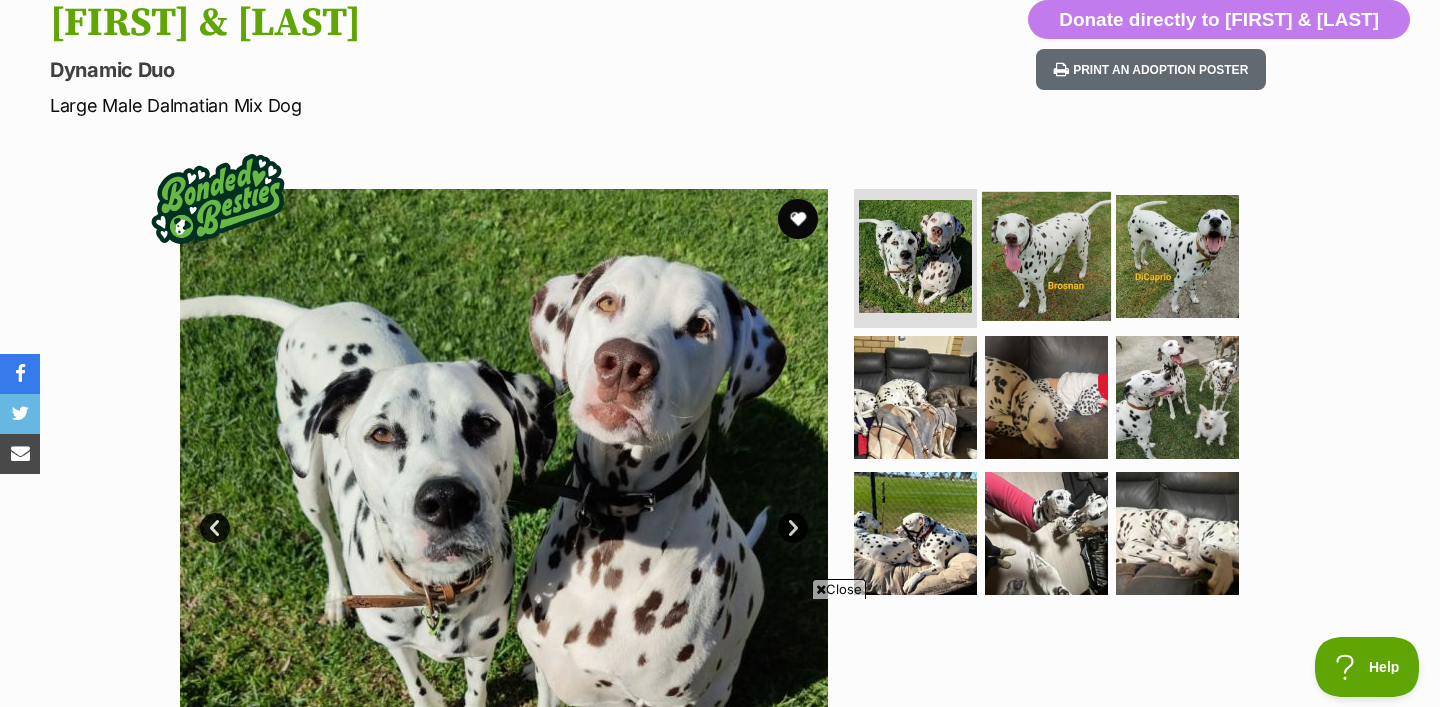 scroll, scrollTop: 0, scrollLeft: 0, axis: both 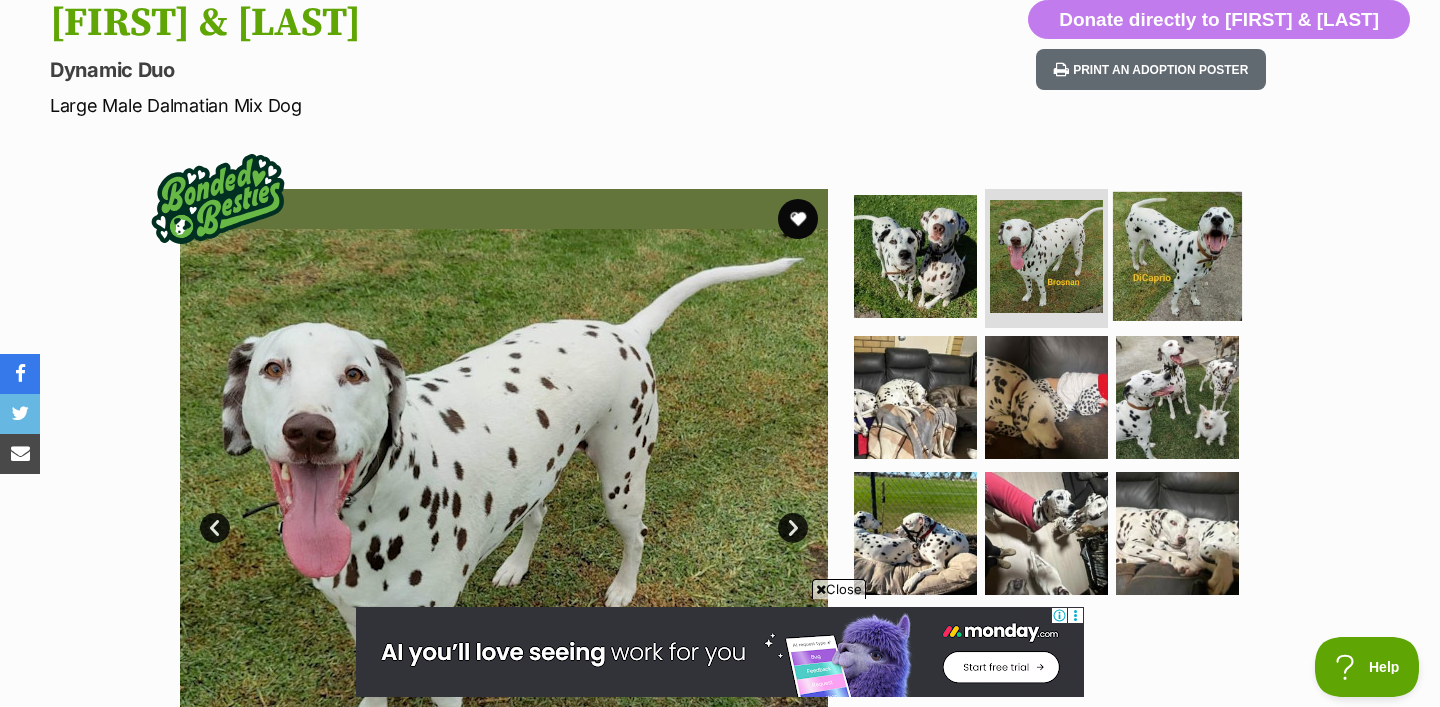 click at bounding box center [1177, 255] 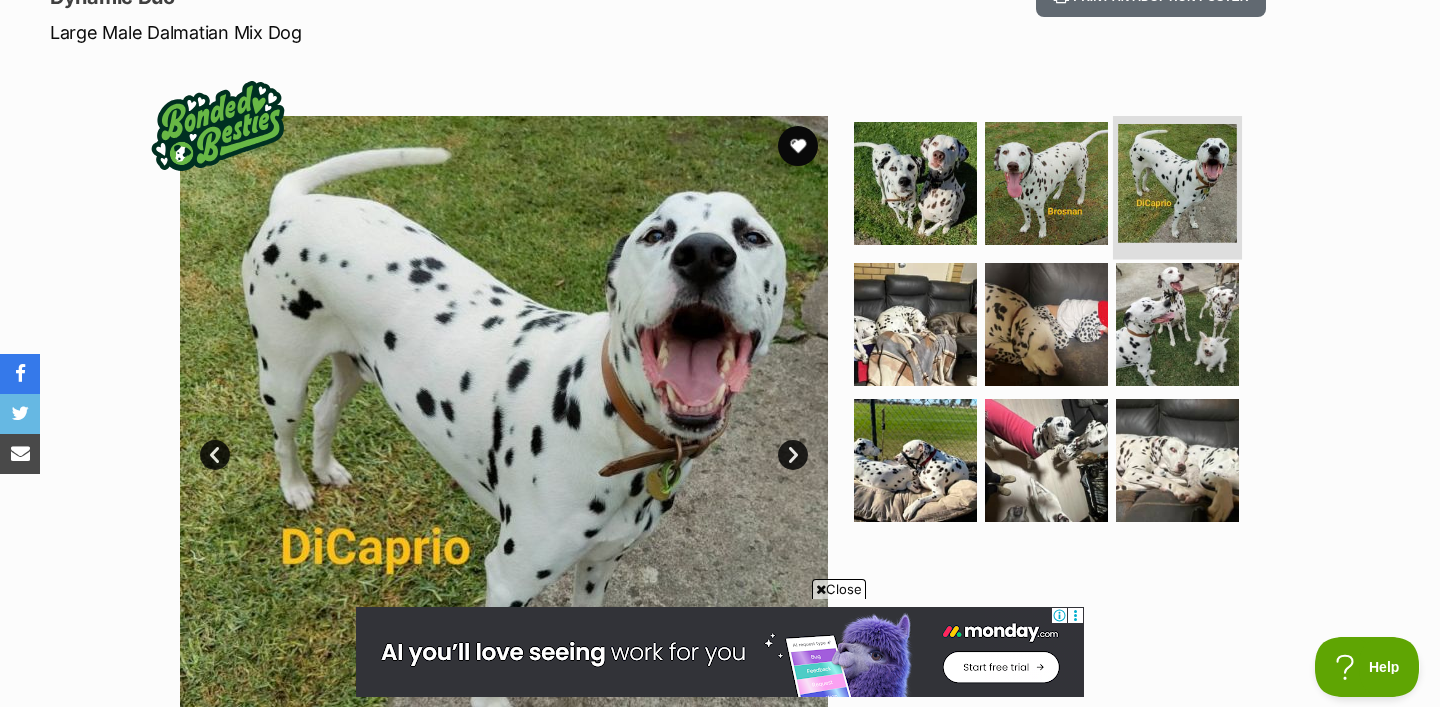 scroll, scrollTop: 301, scrollLeft: 0, axis: vertical 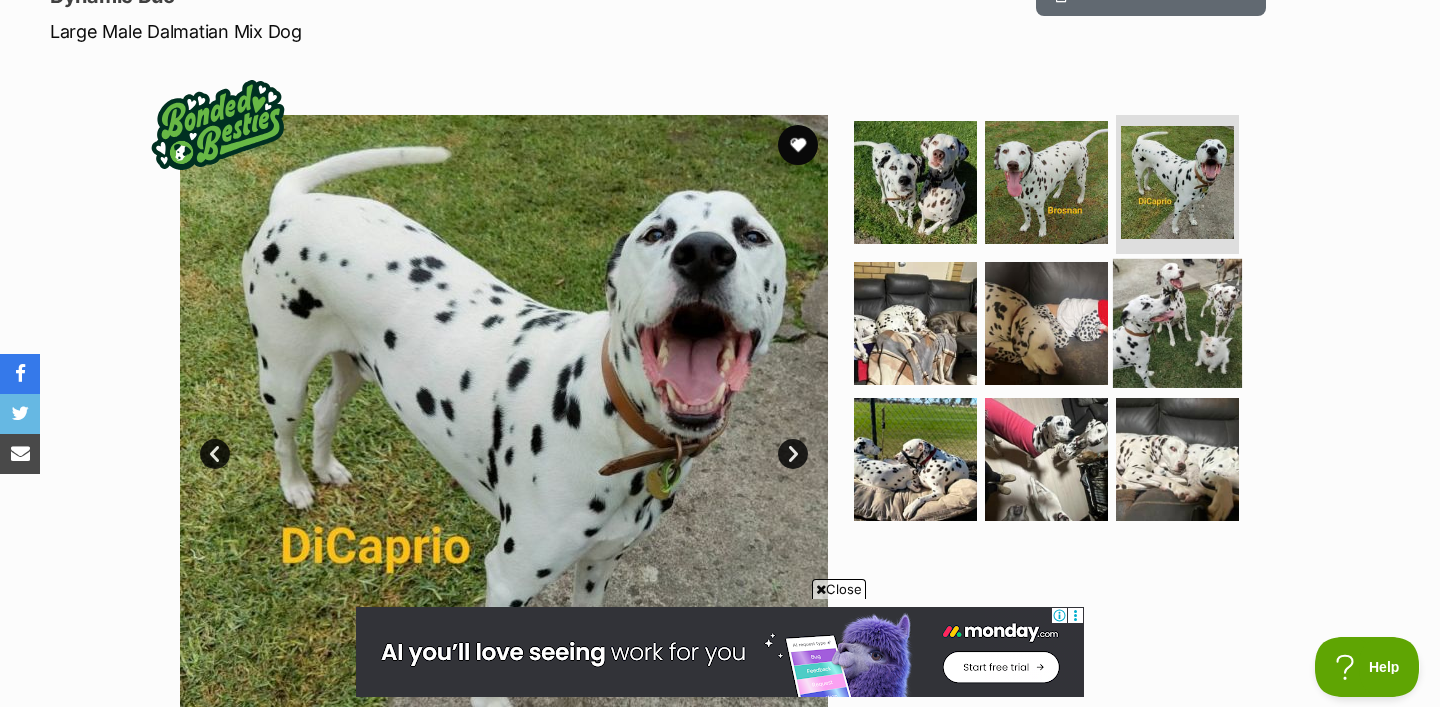 click at bounding box center (1177, 323) 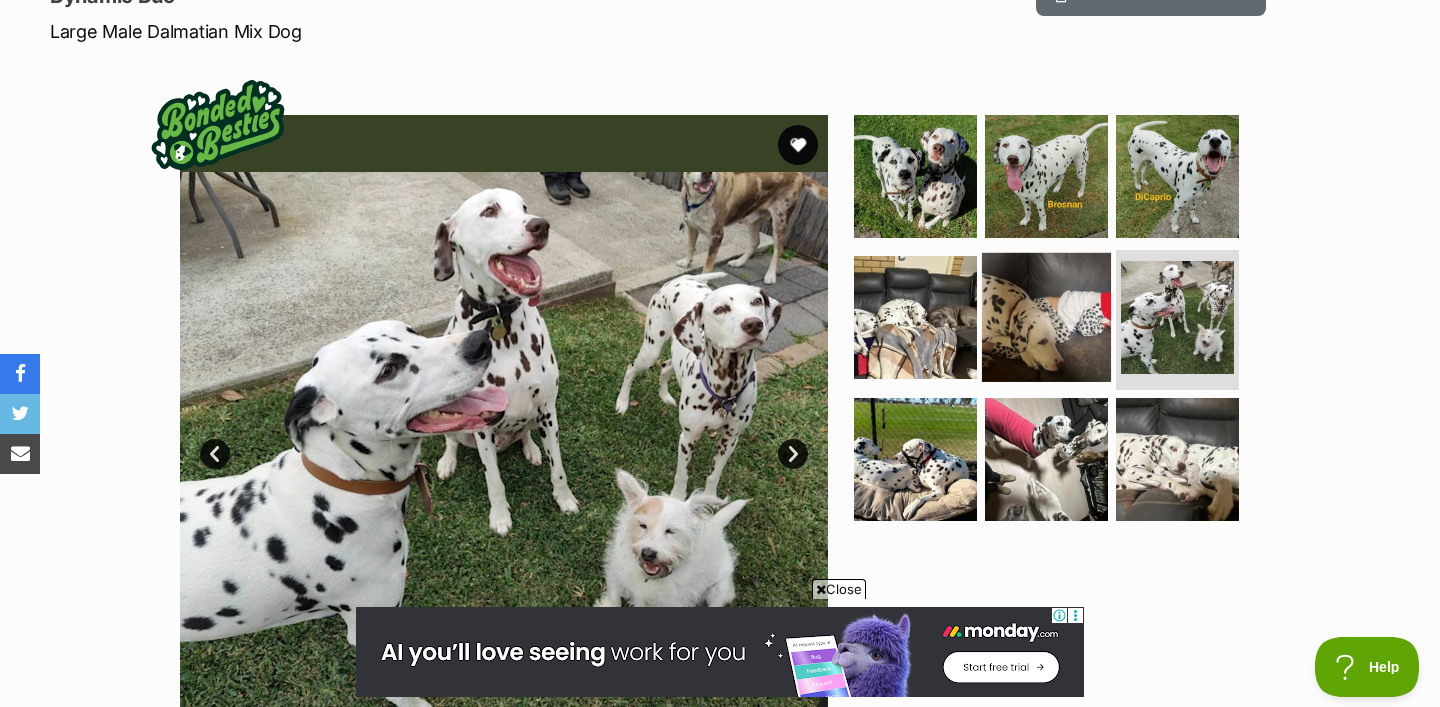 click at bounding box center [1046, 317] 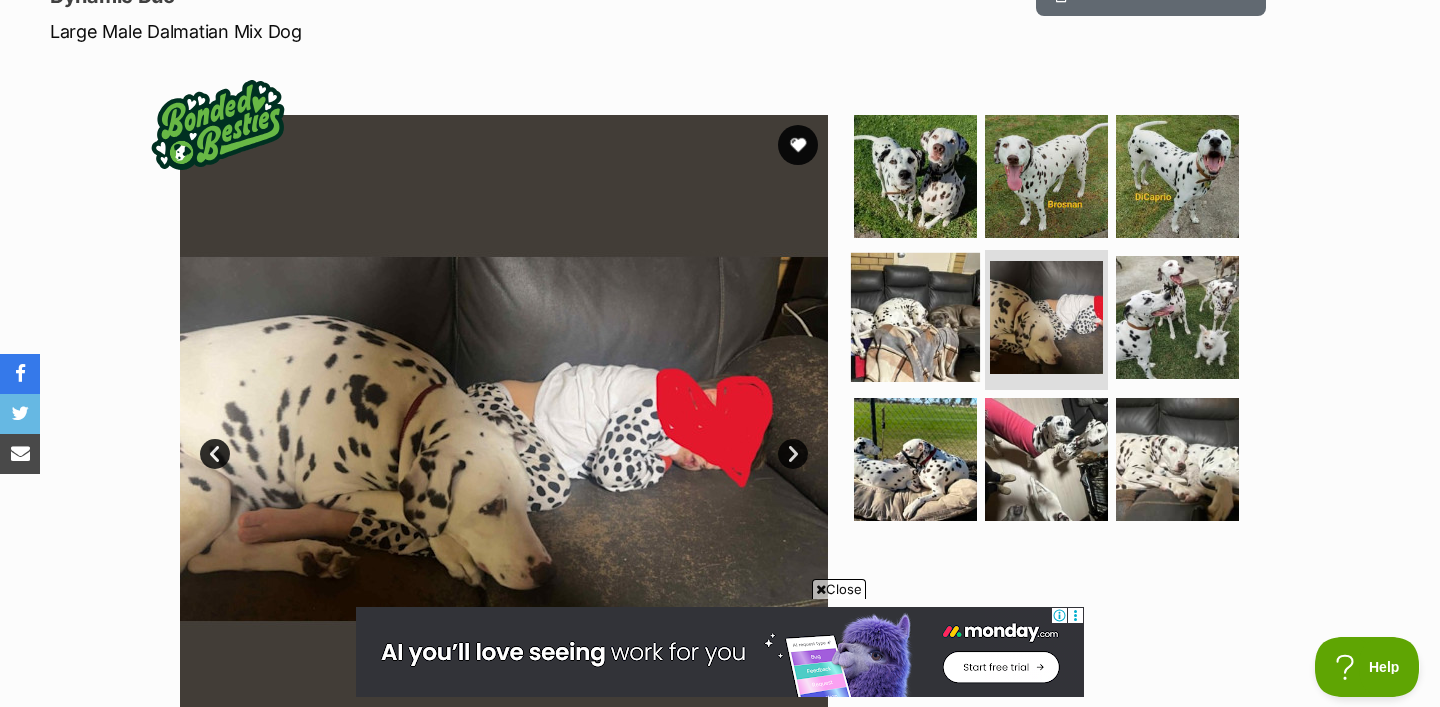 click at bounding box center (915, 317) 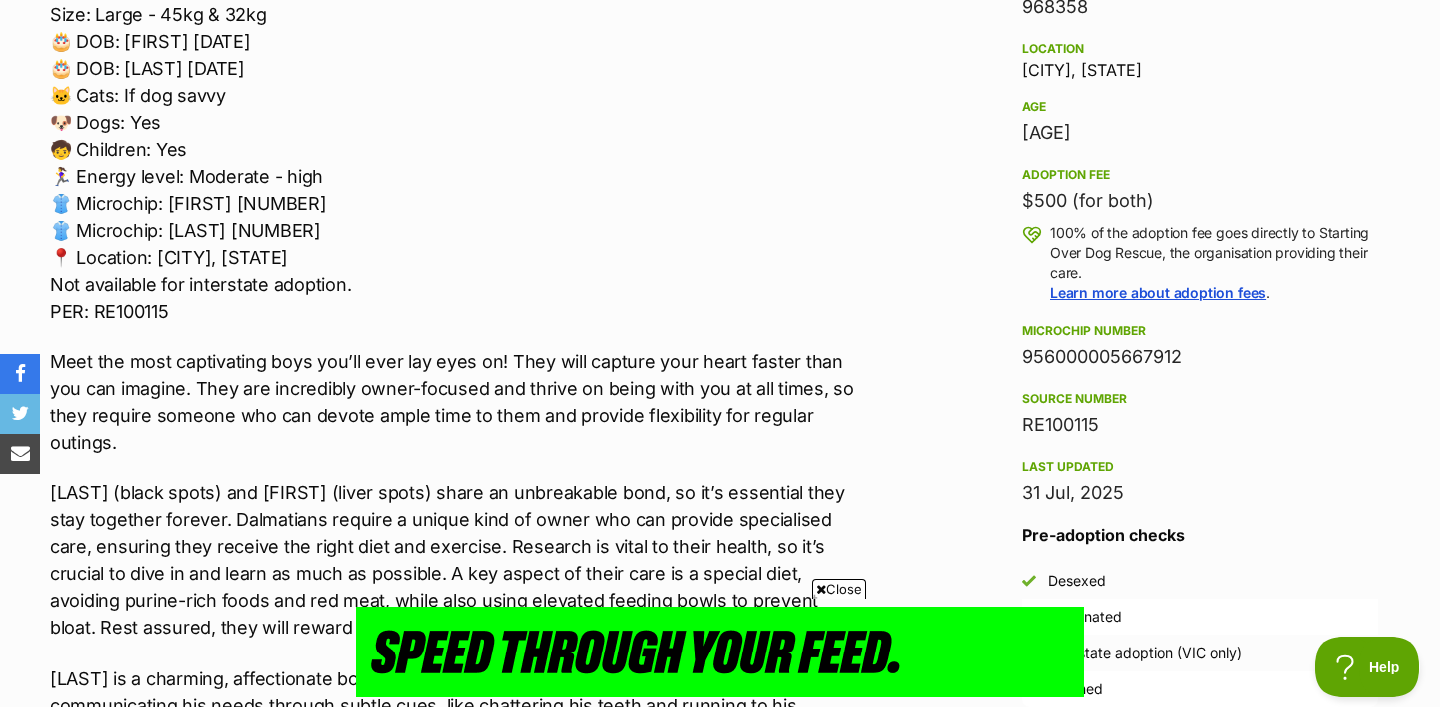 scroll, scrollTop: 0, scrollLeft: 0, axis: both 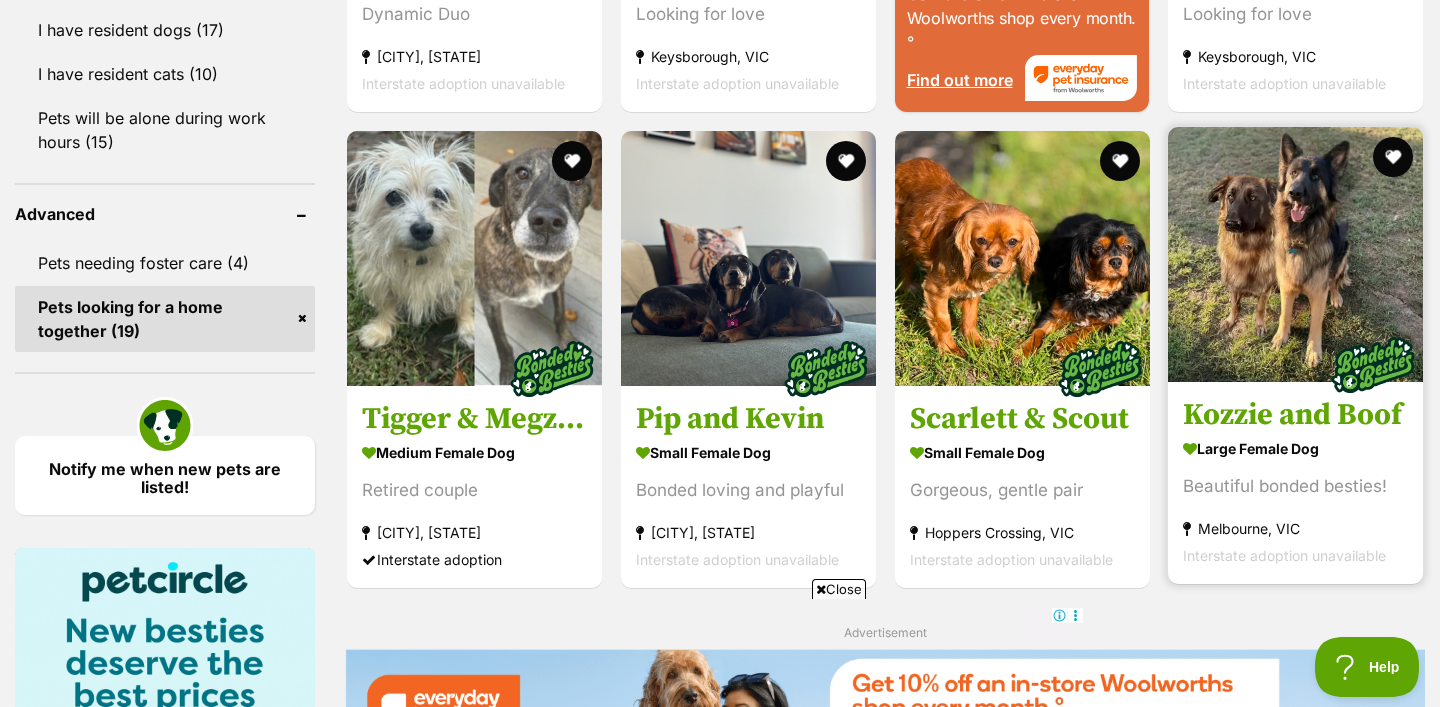 click at bounding box center [1295, 254] 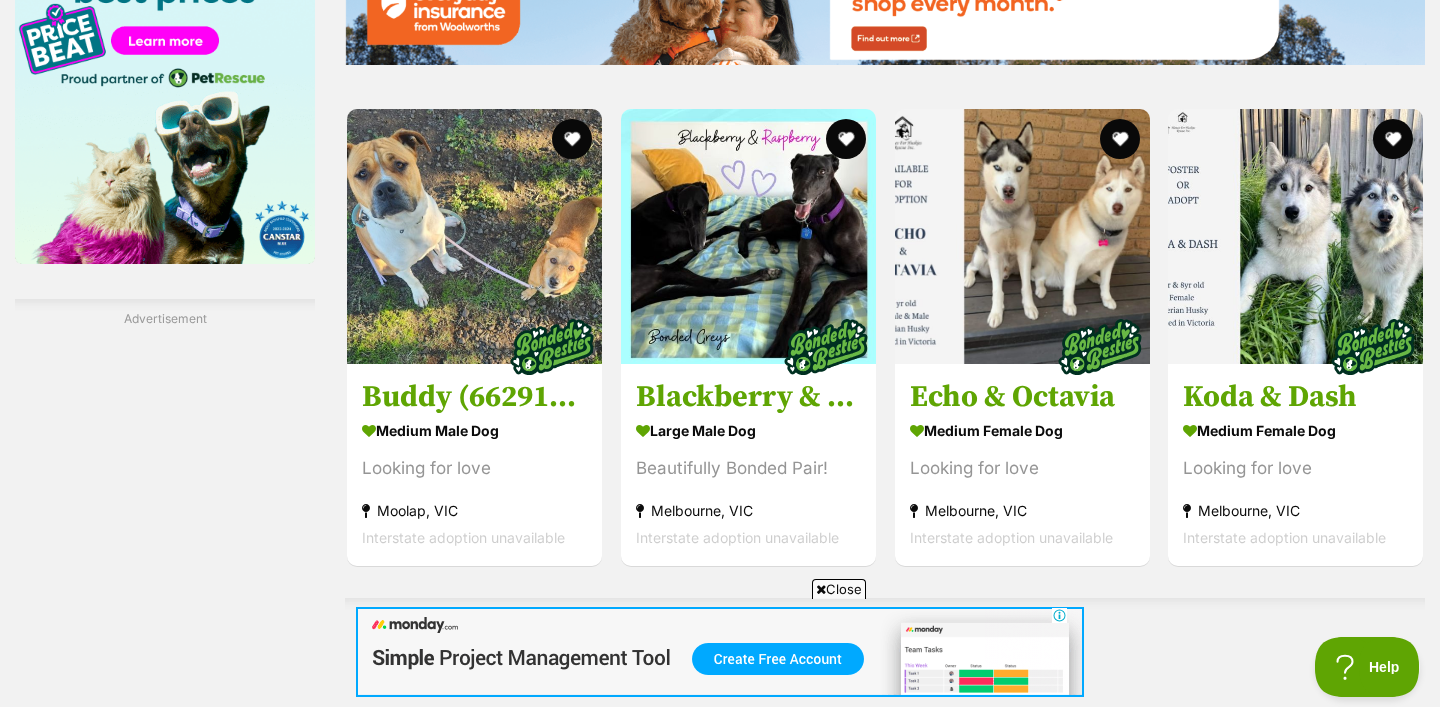 scroll, scrollTop: 3132, scrollLeft: 0, axis: vertical 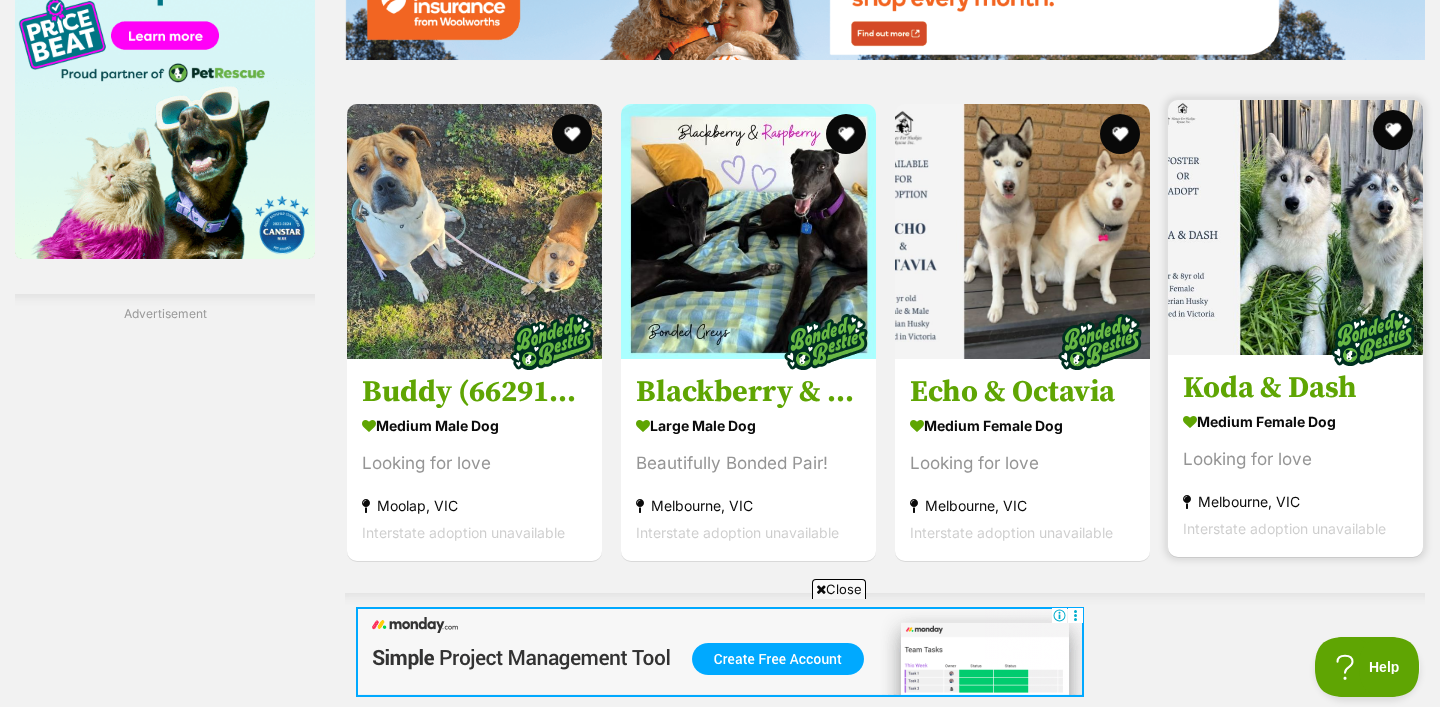 click at bounding box center (1295, 227) 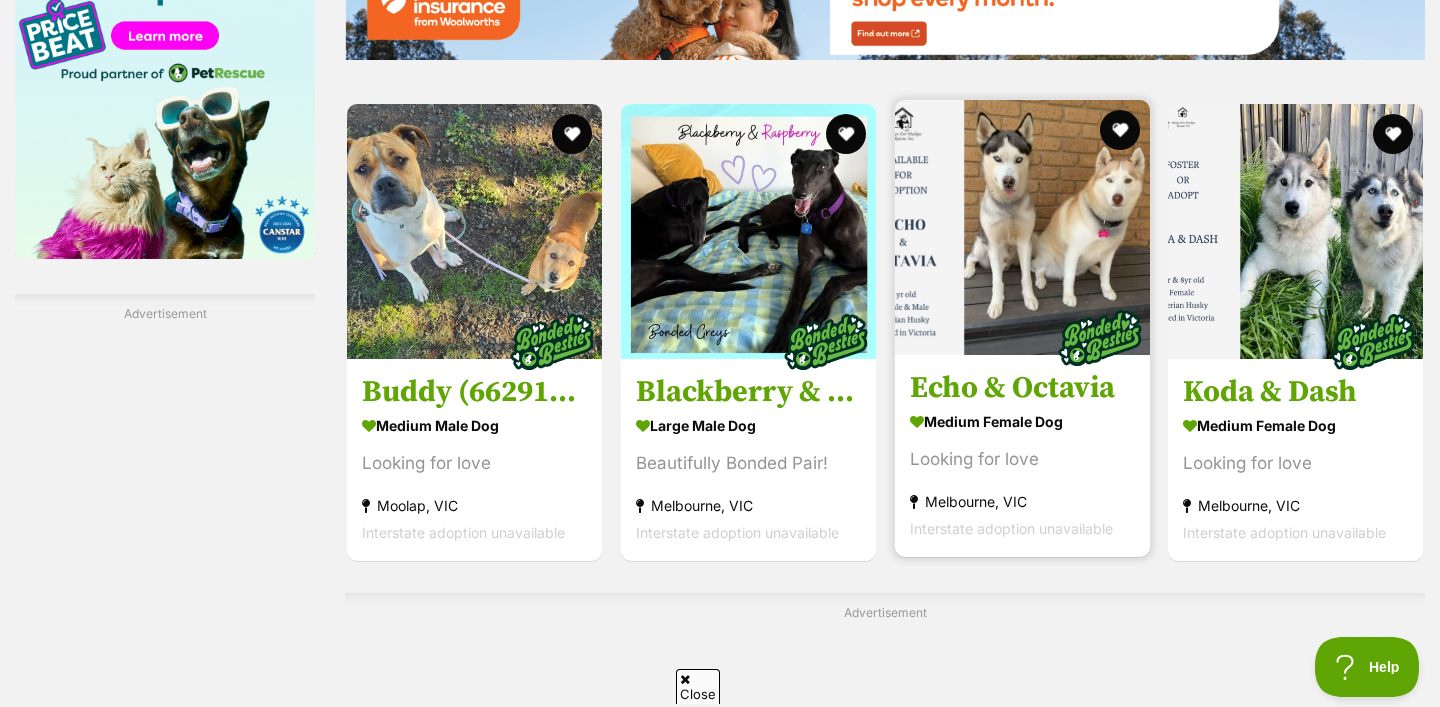 click at bounding box center (1022, 227) 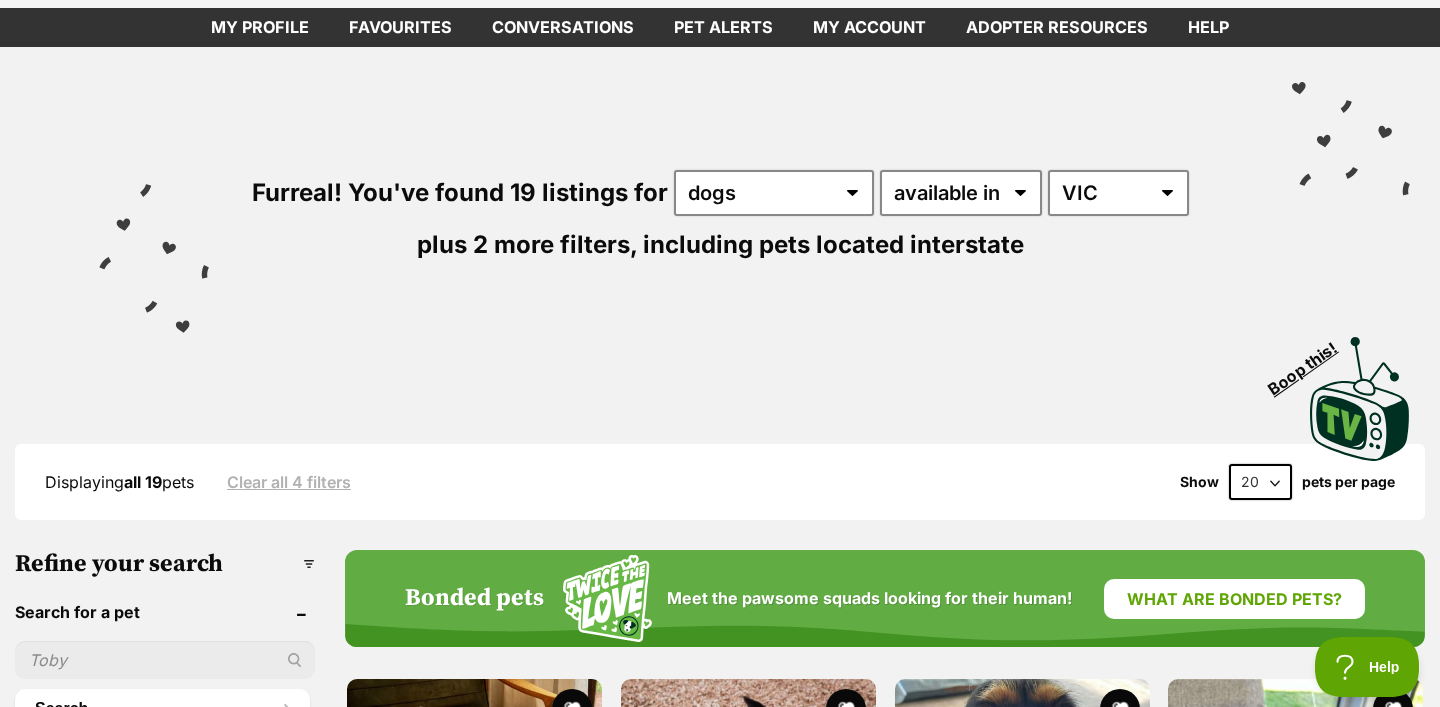 scroll, scrollTop: 0, scrollLeft: 0, axis: both 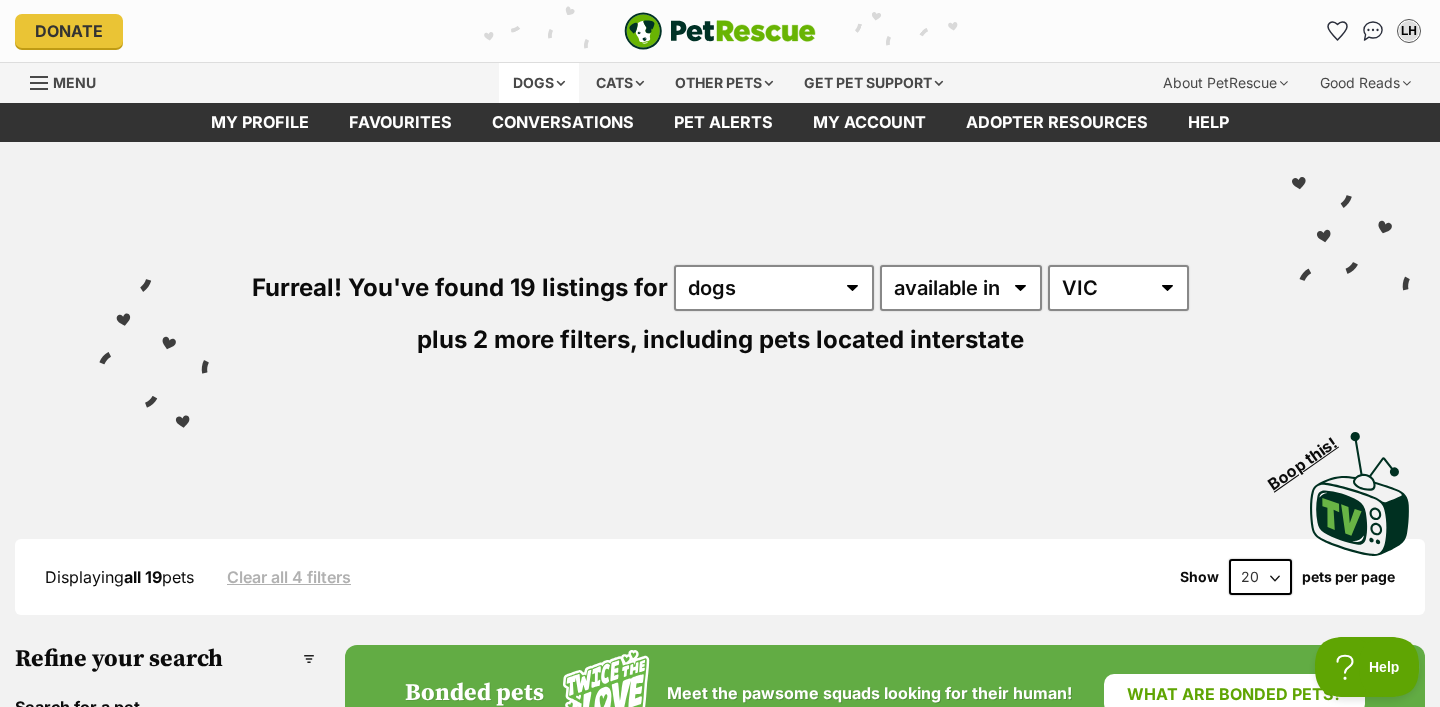 click on "Dogs" at bounding box center (539, 83) 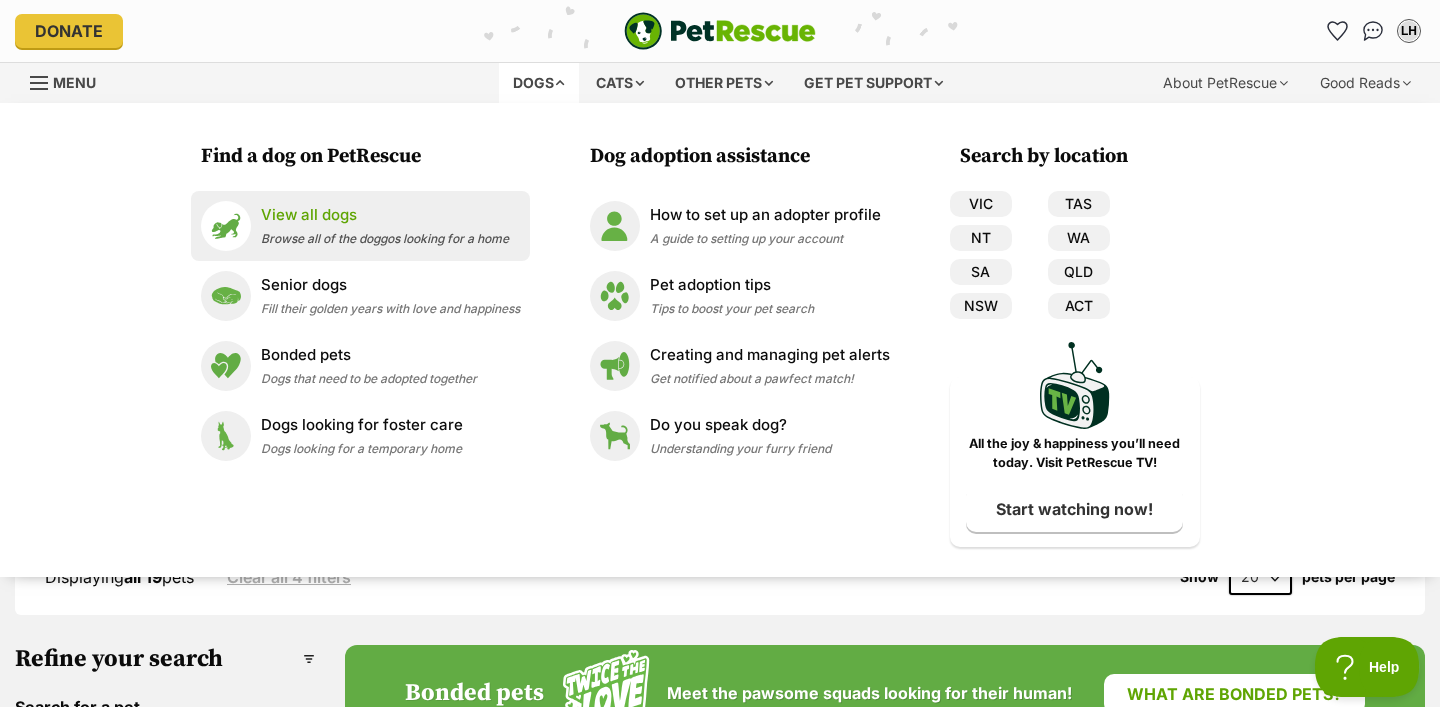 click on "View all dogs" at bounding box center (385, 215) 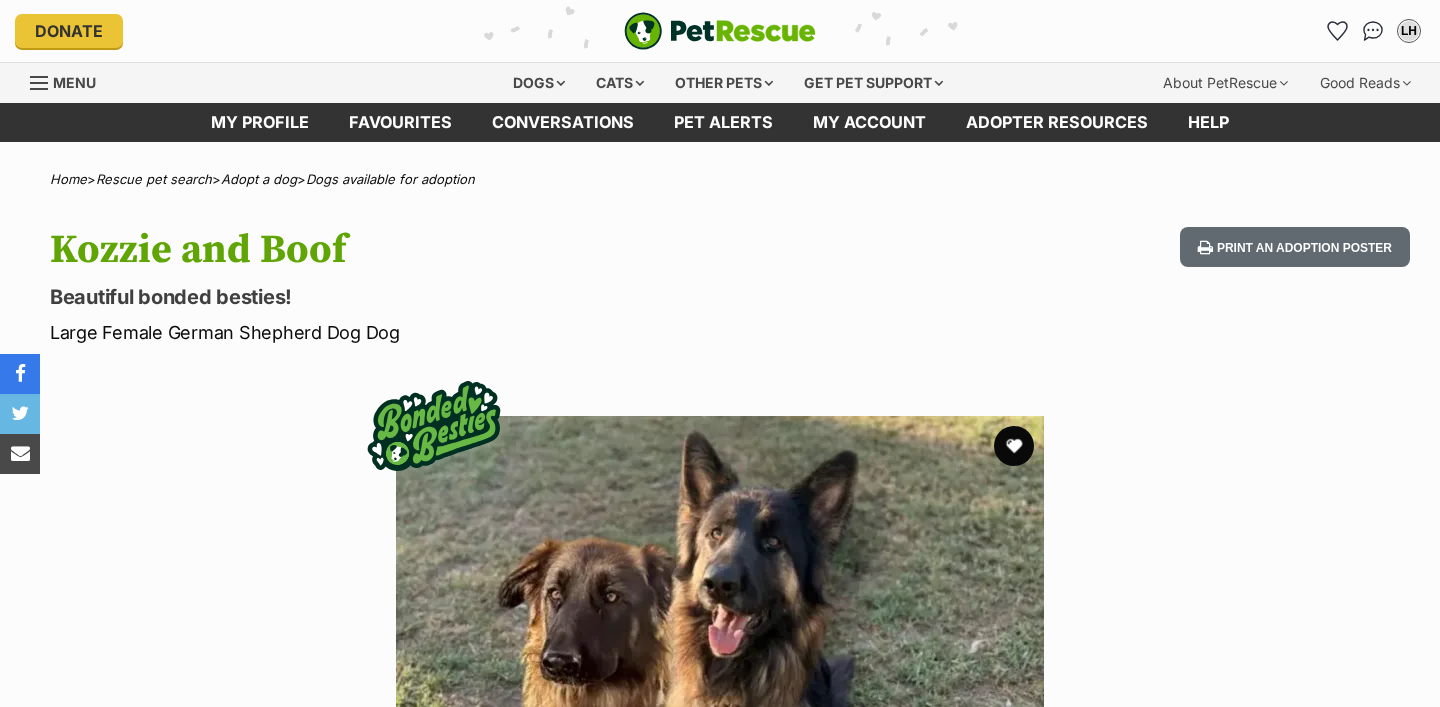 scroll, scrollTop: 0, scrollLeft: 0, axis: both 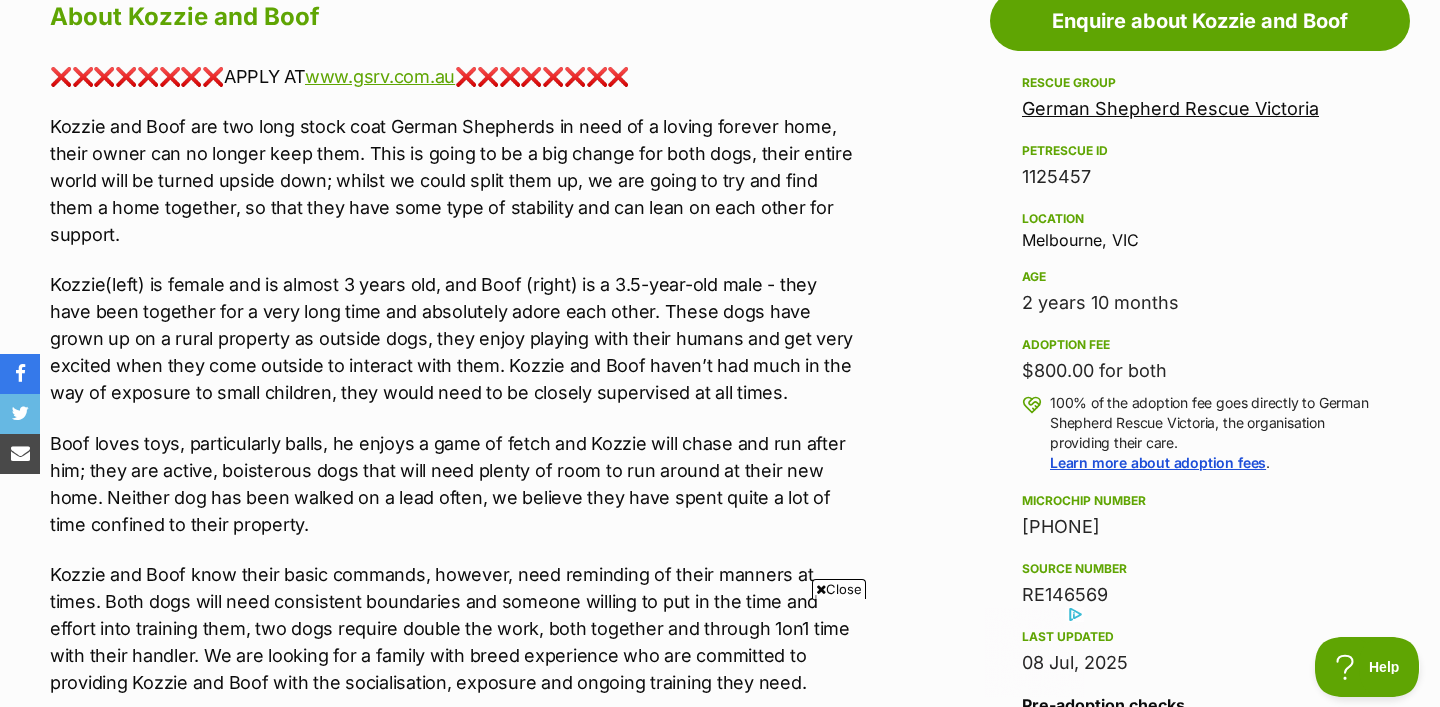 click on "Kozzie and Boof are two long stock coat German Shepherds in need of a loving forever home, their owner can no longer keep them. This is going to be a big change for both dogs, their entire world will be turned upside down; whilst we could split them up, we are going to try and find them a home together, so that they have some type of stability and can lean on each other for support." at bounding box center (454, 180) 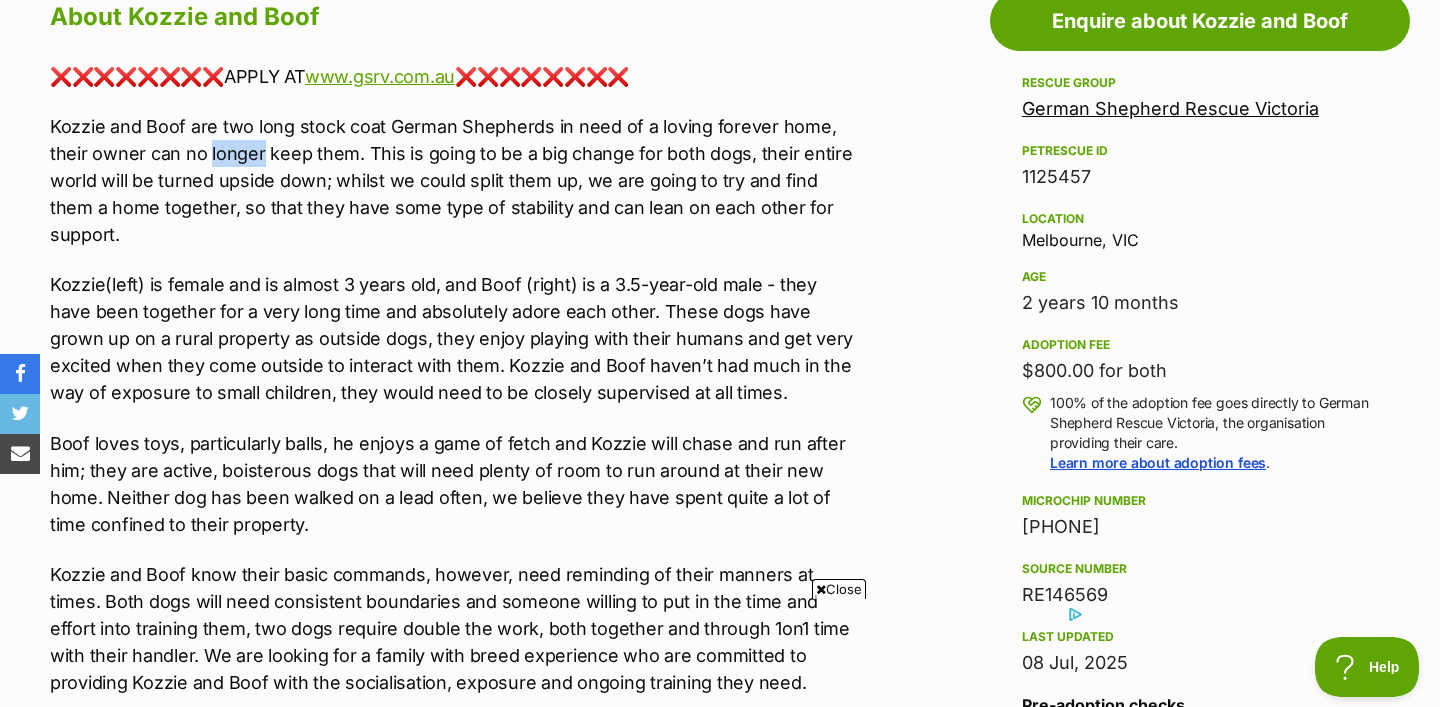 click on "Kozzie and Boof are two long stock coat German Shepherds in need of a loving forever home, their owner can no longer keep them. This is going to be a big change for both dogs, their entire world will be turned upside down; whilst we could split them up, we are going to try and find them a home together, so that they have some type of stability and can lean on each other for support." at bounding box center [454, 180] 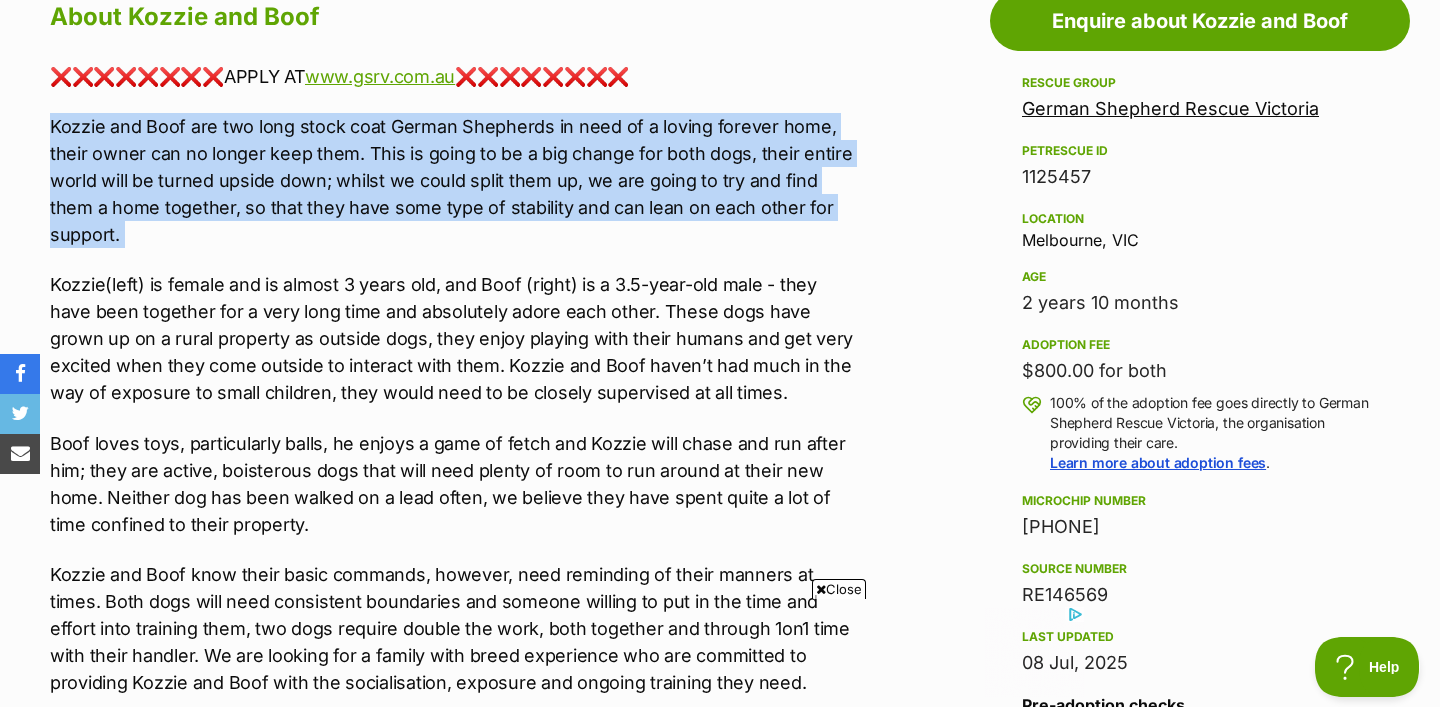 click on "Kozzie(left) is female and is almost 3 years old, and Boof (right) is a 3.5-year-old male - they have been together for a very long time and absolutely adore each other. These dogs have grown up on a rural property as outside dogs, they enjoy playing with their humans and get very excited when they come outside to interact with them. Kozzie and Boof haven’t had much in the way of exposure to small children, they would need to be closely supervised at all times." at bounding box center [454, 338] 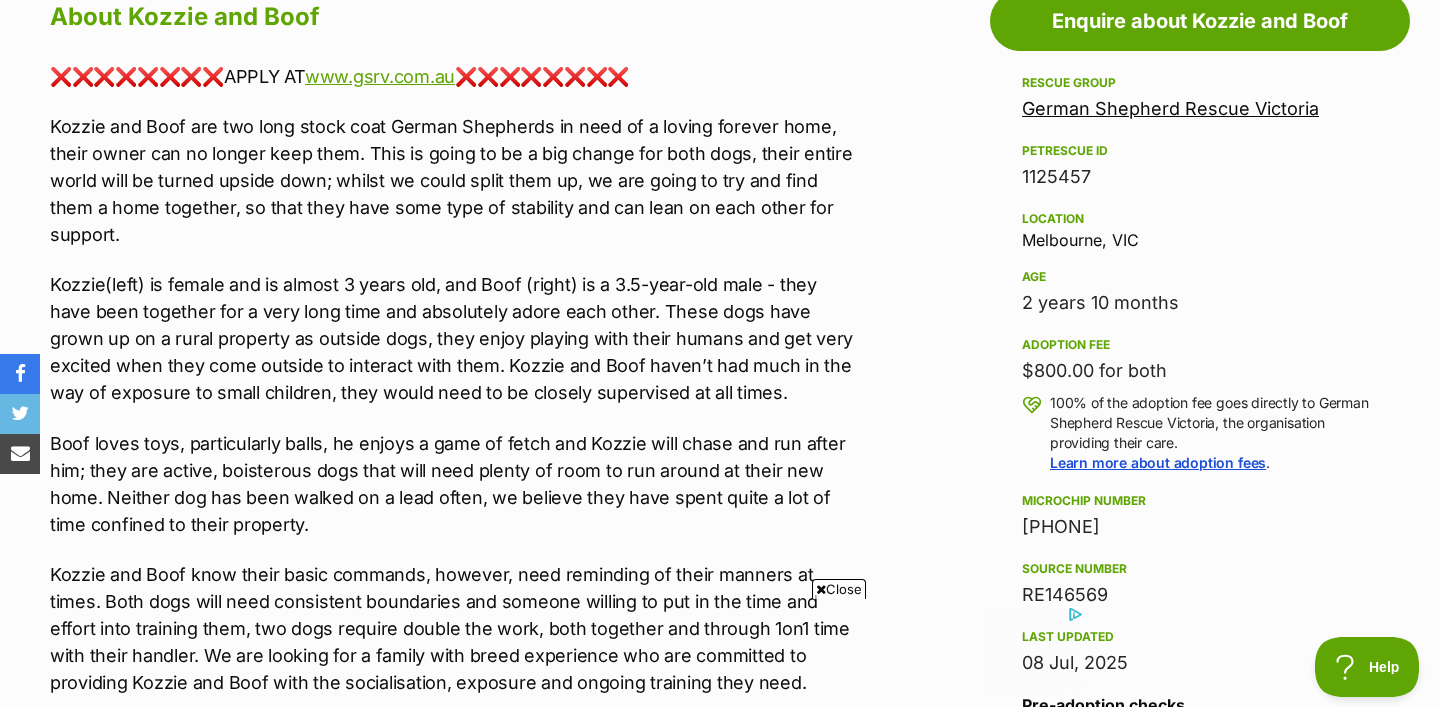 click on "Kozzie(left) is female and is almost 3 years old, and Boof (right) is a 3.5-year-old male - they have been together for a very long time and absolutely adore each other. These dogs have grown up on a rural property as outside dogs, they enjoy playing with their humans and get very excited when they come outside to interact with them. Kozzie and Boof haven’t had much in the way of exposure to small children, they would need to be closely supervised at all times." at bounding box center [454, 338] 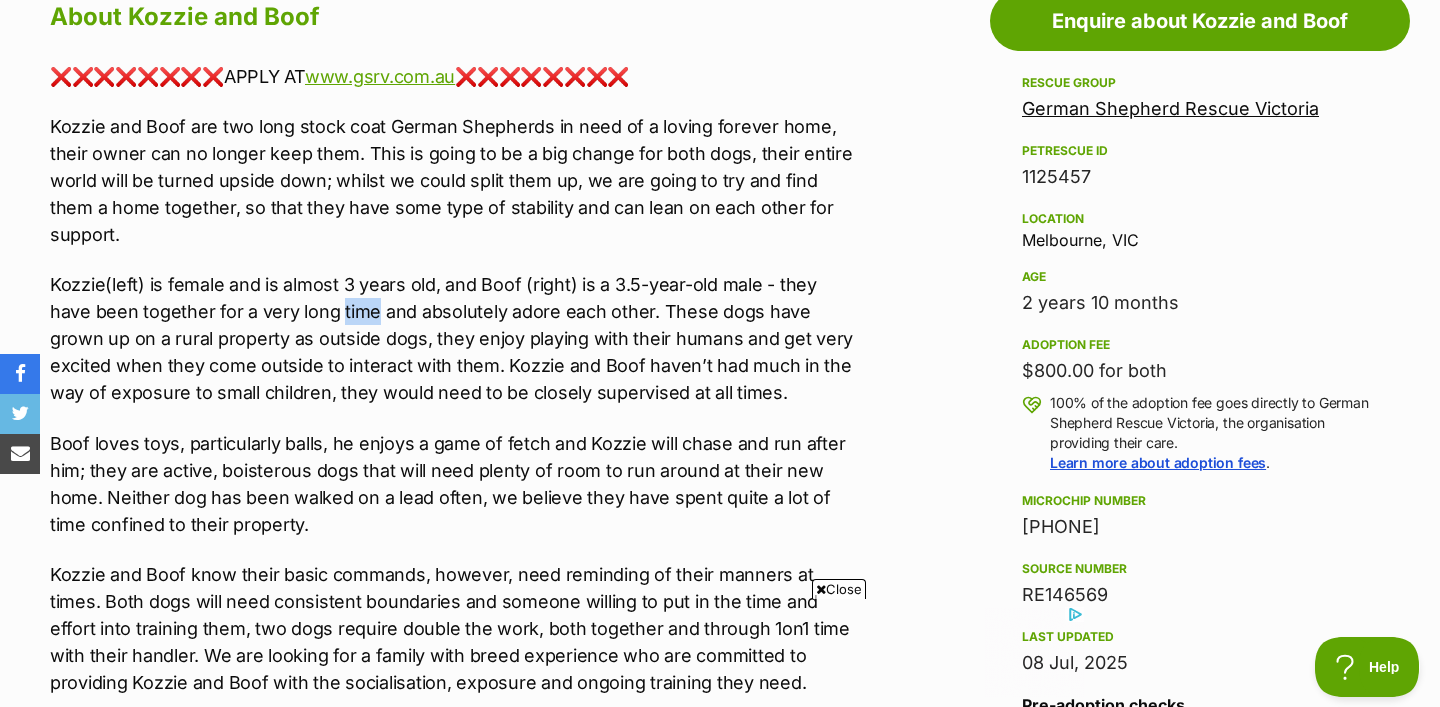click on "Kozzie(left) is female and is almost 3 years old, and Boof (right) is a 3.5-year-old male - they have been together for a very long time and absolutely adore each other. These dogs have grown up on a rural property as outside dogs, they enjoy playing with their humans and get very excited when they come outside to interact with them. Kozzie and Boof haven’t had much in the way of exposure to small children, they would need to be closely supervised at all times." at bounding box center (454, 338) 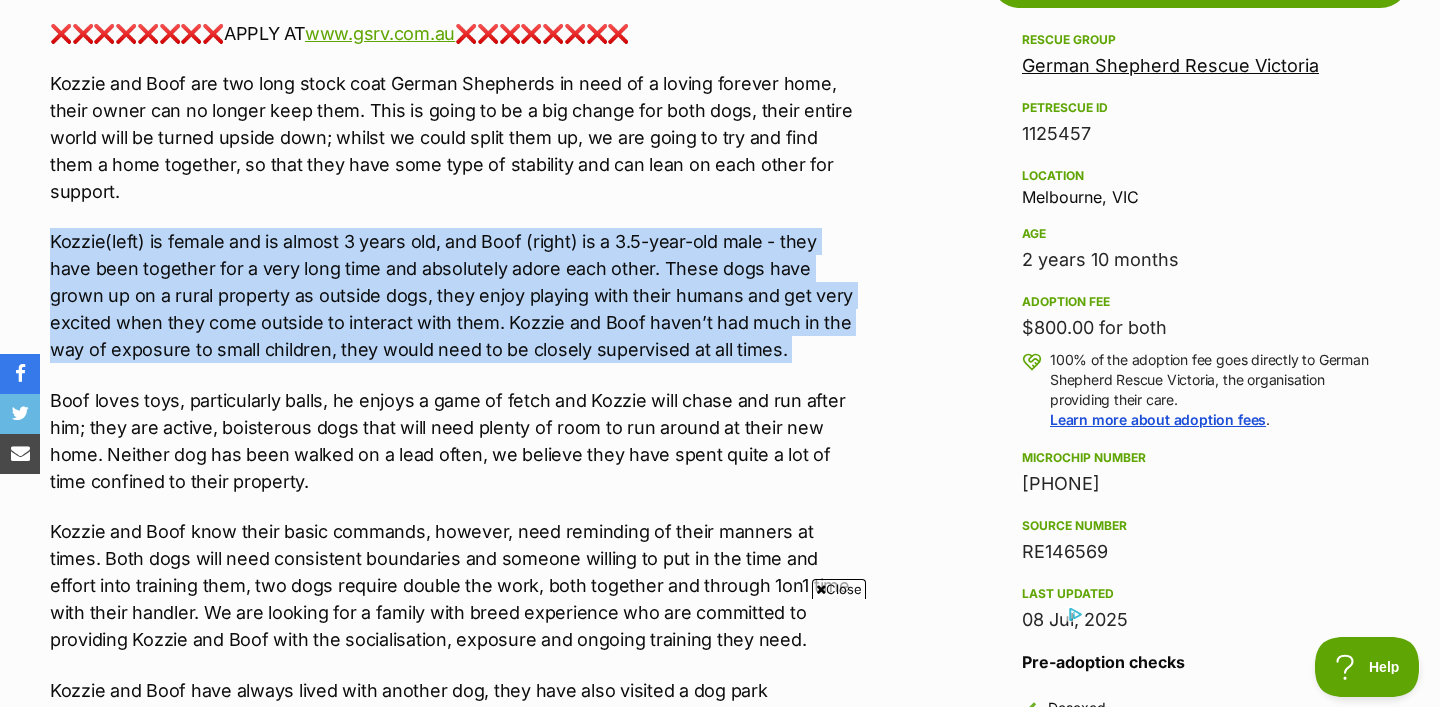 scroll, scrollTop: 1180, scrollLeft: 0, axis: vertical 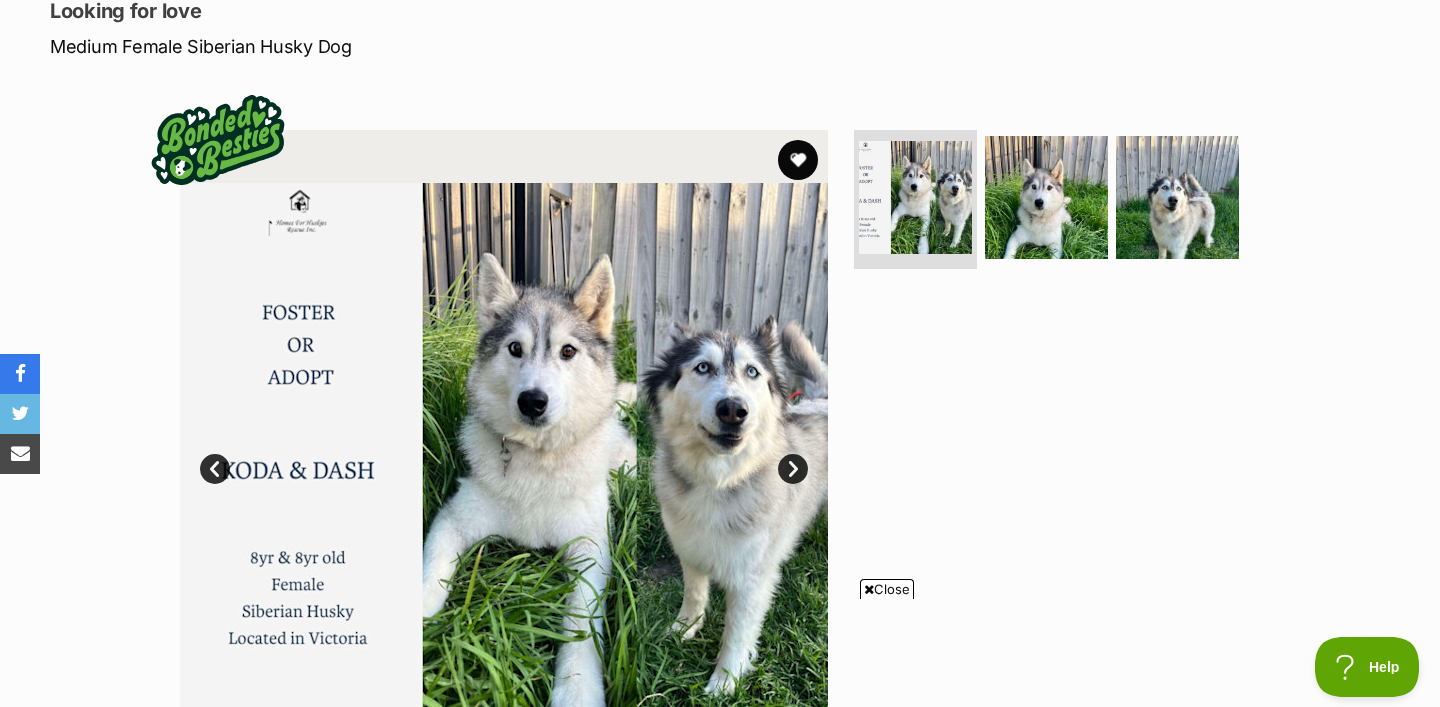 click on "Close" at bounding box center (887, 589) 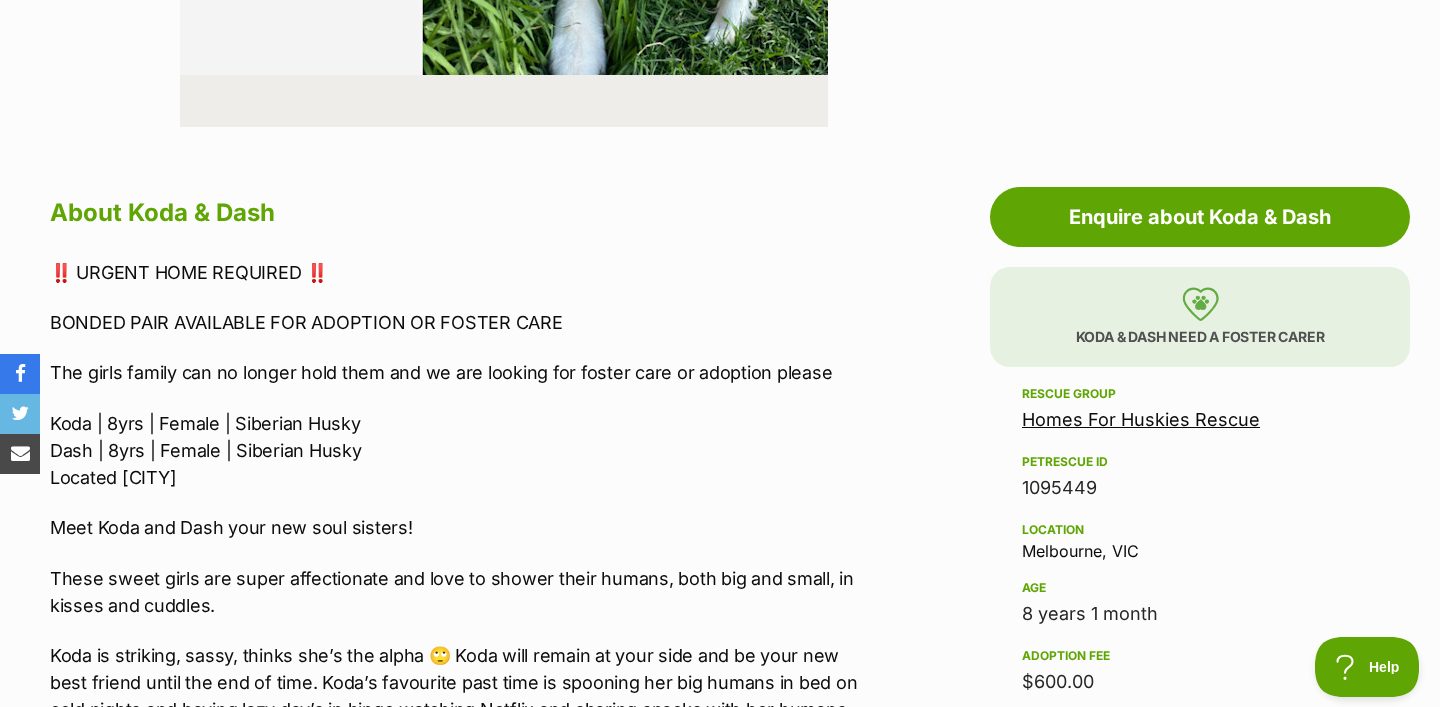 scroll, scrollTop: 941, scrollLeft: 0, axis: vertical 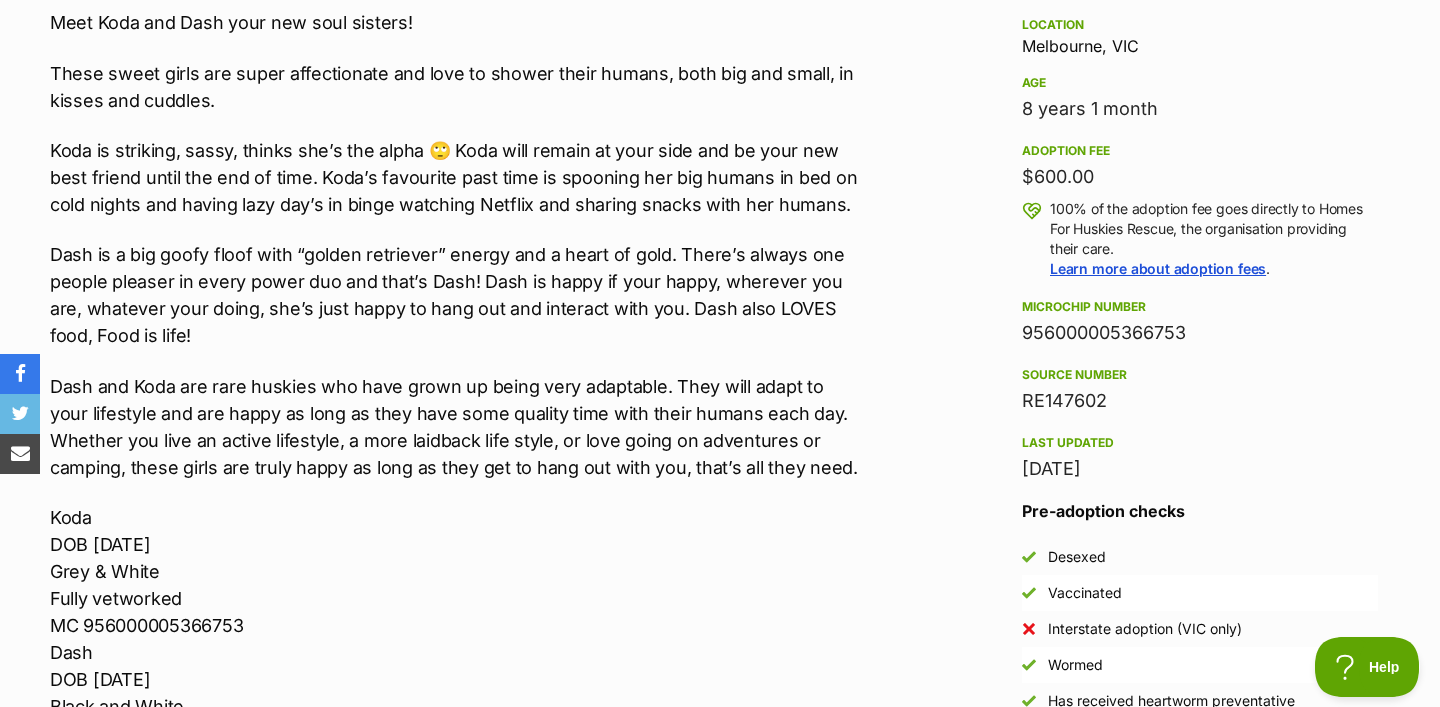 click on "Dash is a big goofy floof with “golden retriever” energy and a heart of gold. There’s always one people pleaser in every power duo and that’s Dash! Dash is happy if your happy, wherever you are, whatever your doing, she’s just happy to hang out and interact with you. Dash also LOVES food, Food is life!" at bounding box center (454, 295) 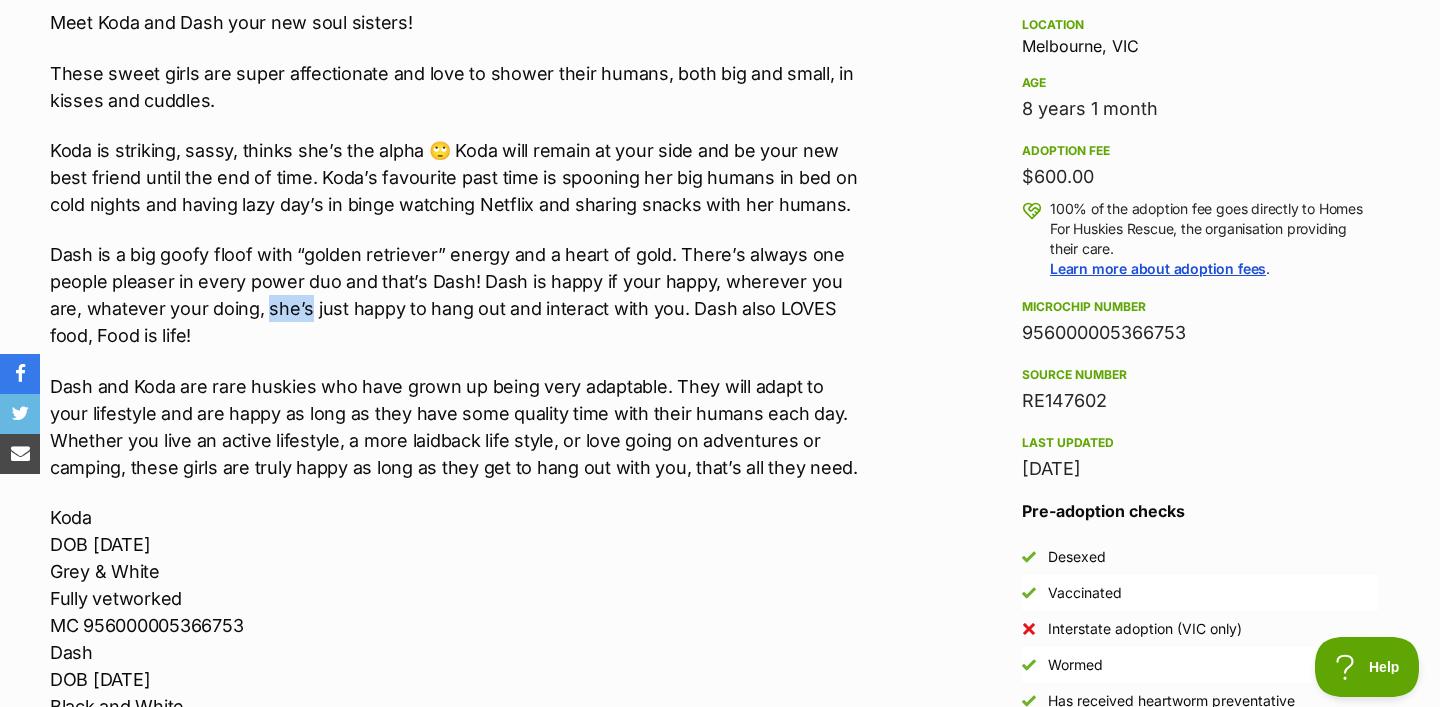 click on "Dash is a big goofy floof with “golden retriever” energy and a heart of gold. There’s always one people pleaser in every power duo and that’s Dash! Dash is happy if your happy, wherever you are, whatever your doing, she’s just happy to hang out and interact with you. Dash also LOVES food, Food is life!" at bounding box center (454, 295) 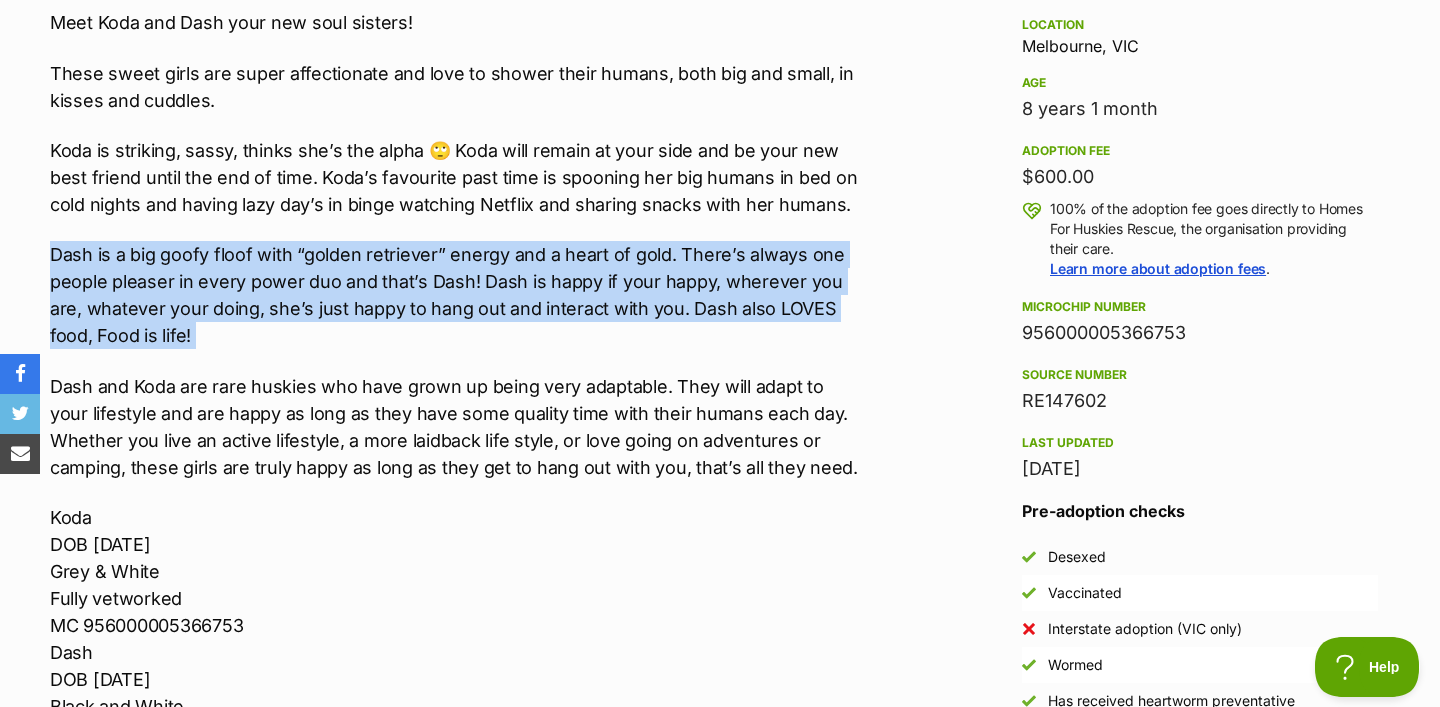 scroll, scrollTop: 0, scrollLeft: 0, axis: both 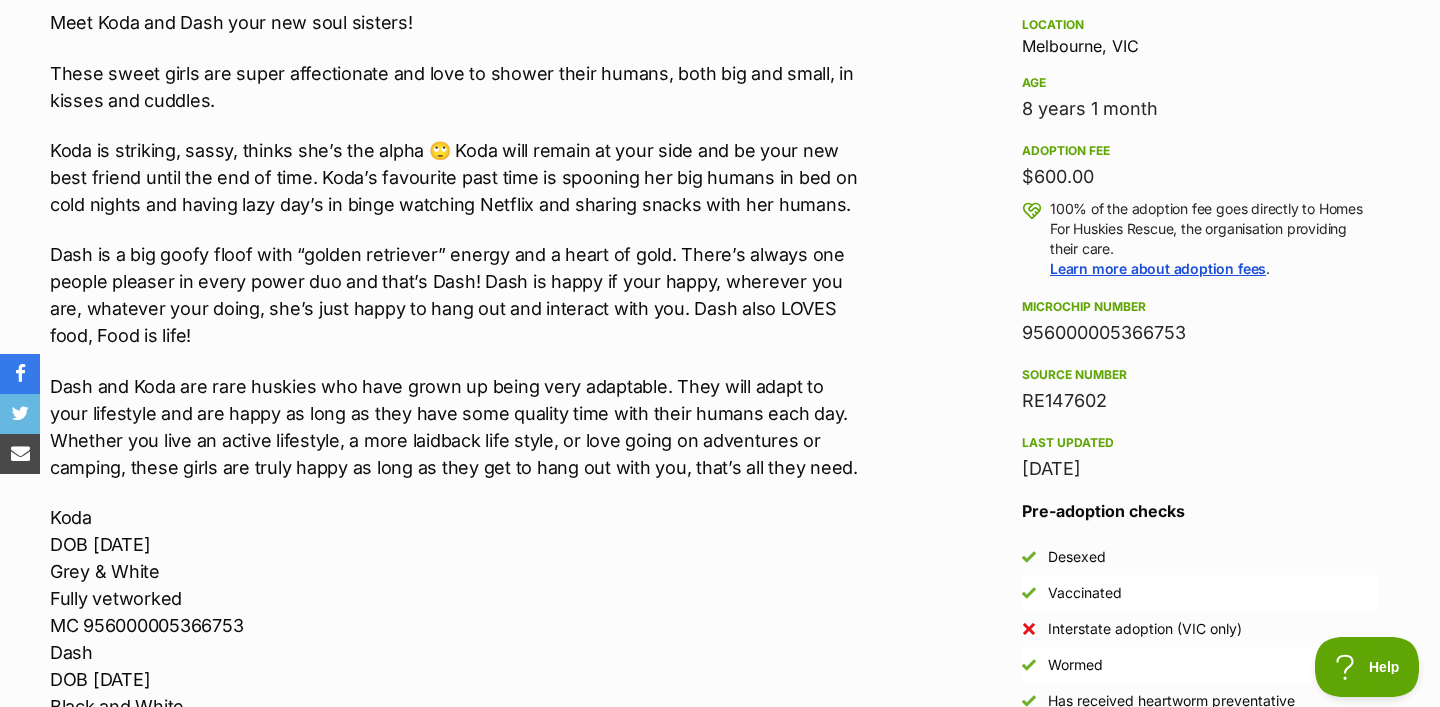click on "Dash and Koda are rare huskies who have grown up being very adaptable. They will adapt to your lifestyle and are happy as long as they have some quality time with their humans each day. Whether you live an active lifestyle, a more laidback life style, or love going on adventures or camping, these girls are truly happy as long as they get to hang out with you, that’s all they need." at bounding box center [454, 427] 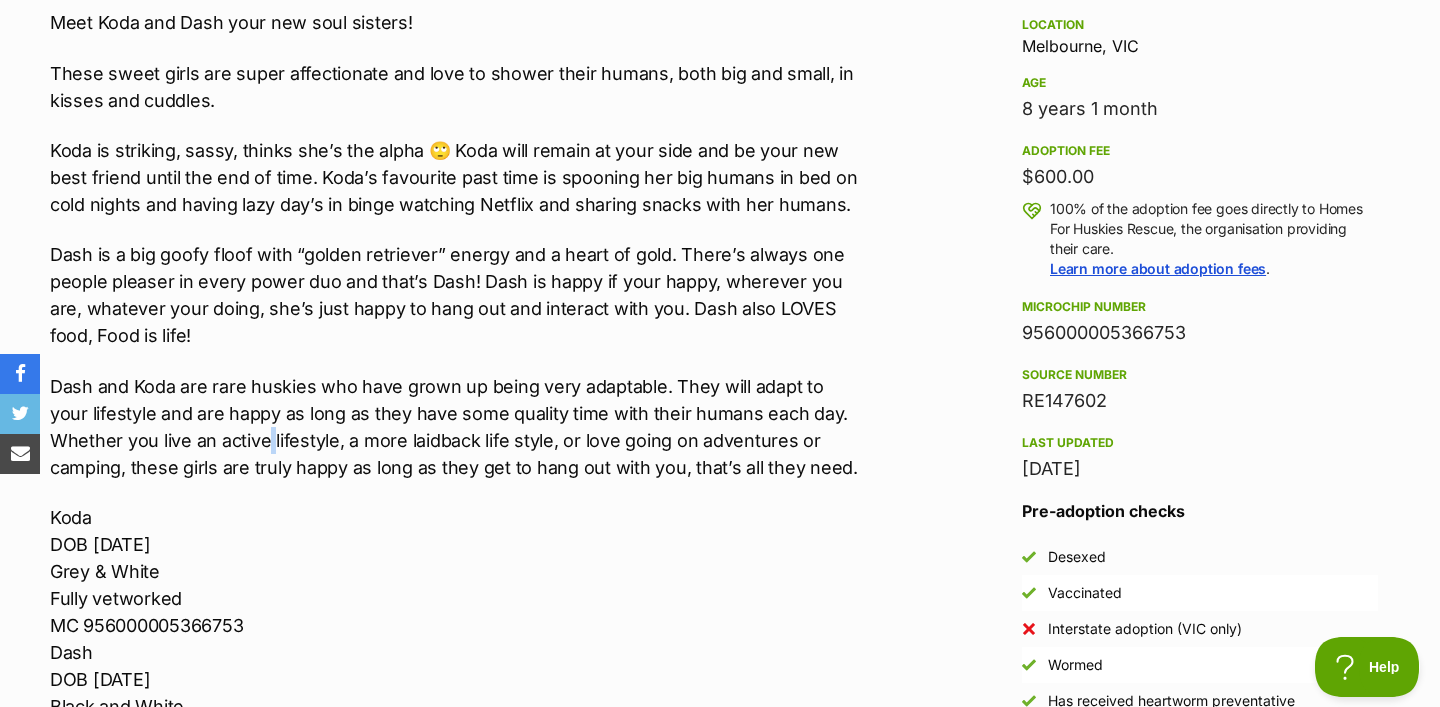 click on "Dash and Koda are rare huskies who have grown up being very adaptable. They will adapt to your lifestyle and are happy as long as they have some quality time with their humans each day. Whether you live an active lifestyle, a more laidback life style, or love going on adventures or camping, these girls are truly happy as long as they get to hang out with you, that’s all they need." at bounding box center (454, 427) 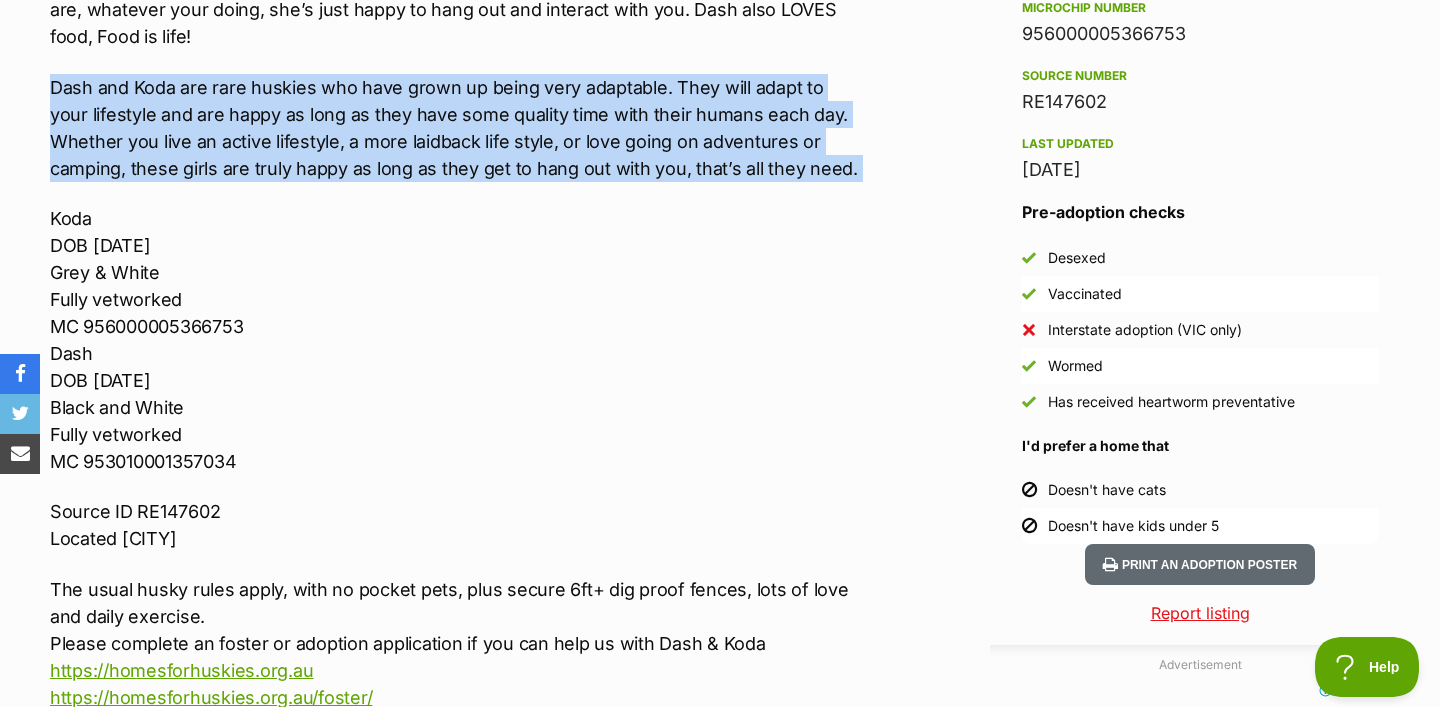scroll, scrollTop: 1743, scrollLeft: 0, axis: vertical 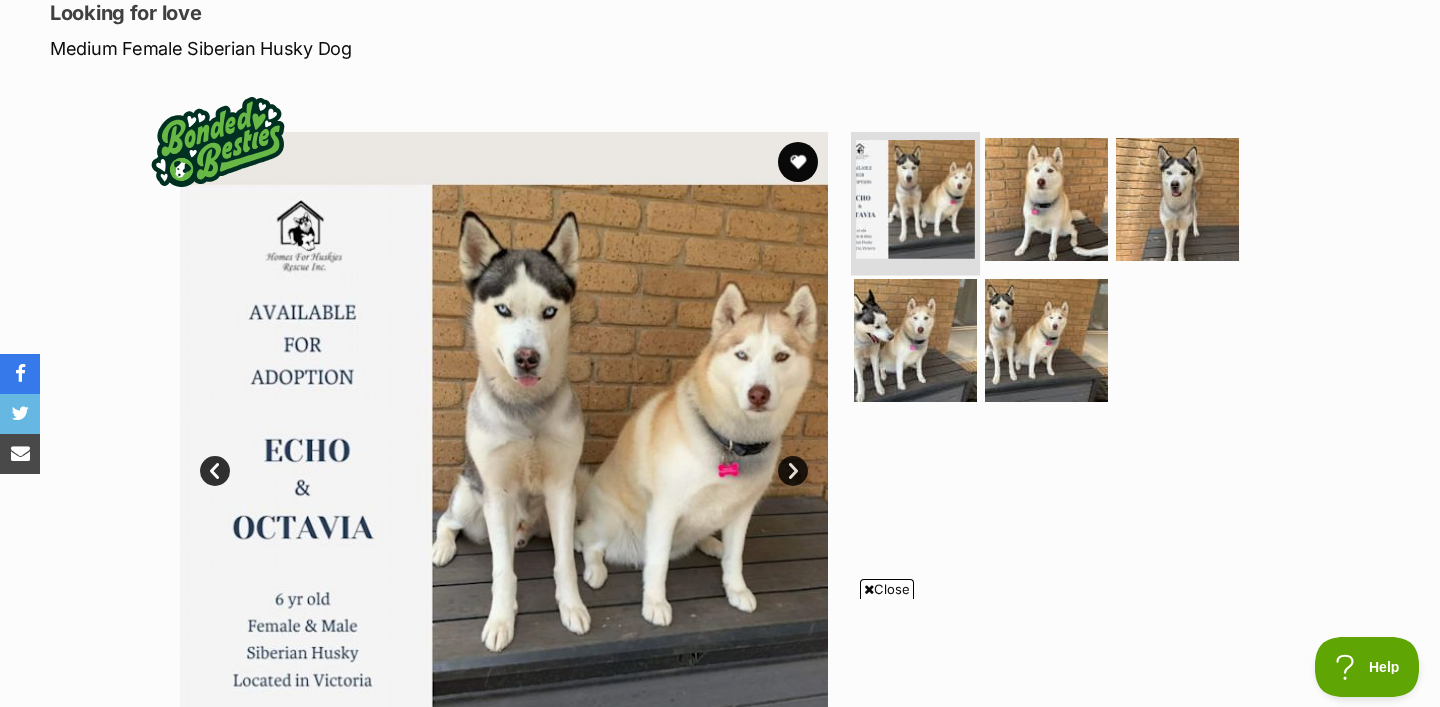 click at bounding box center [915, 199] 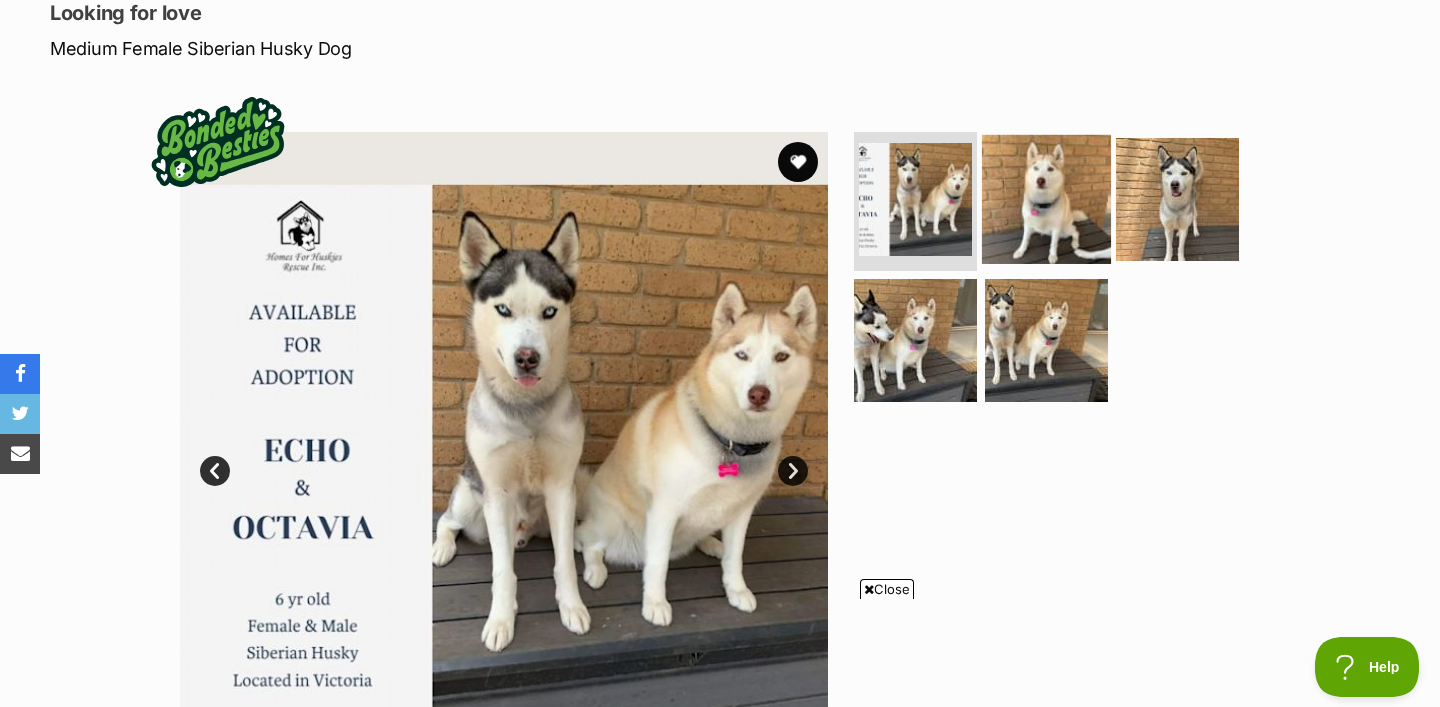 scroll, scrollTop: 0, scrollLeft: 0, axis: both 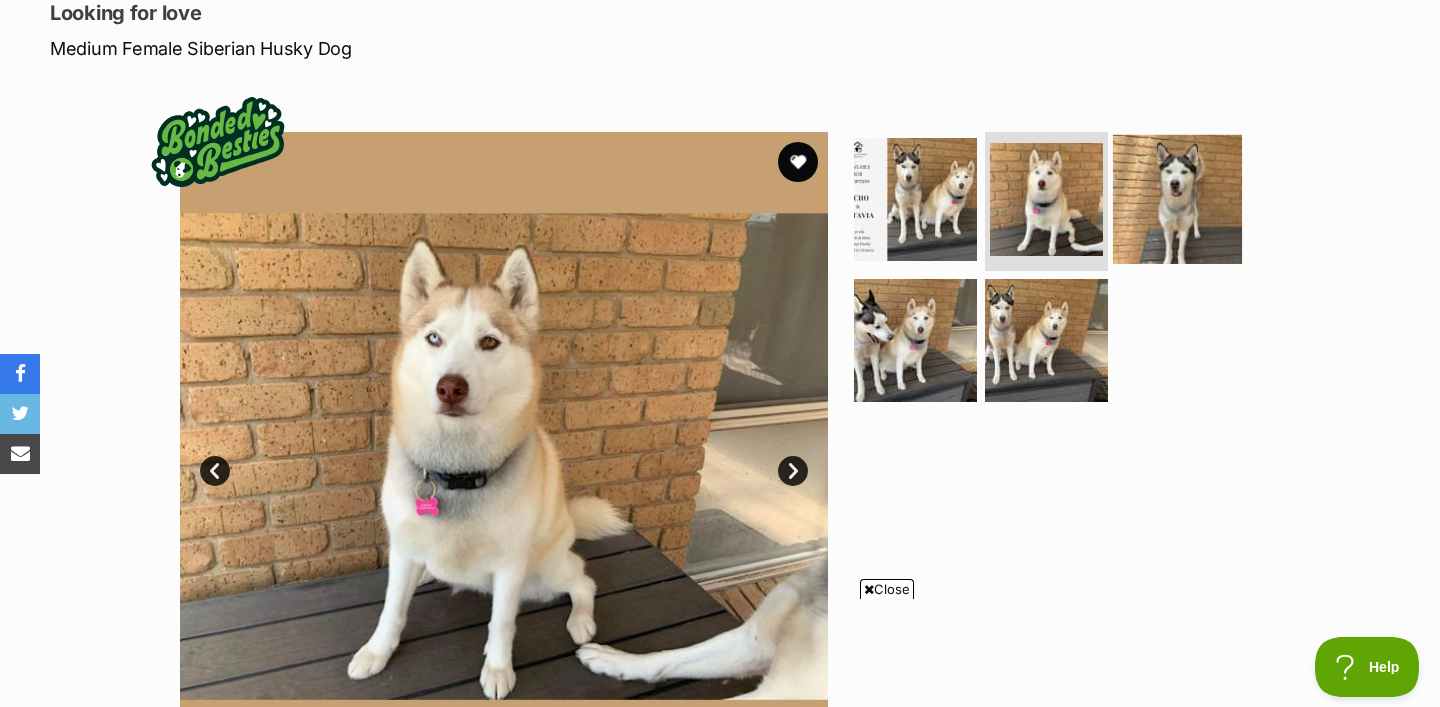 click at bounding box center [1177, 198] 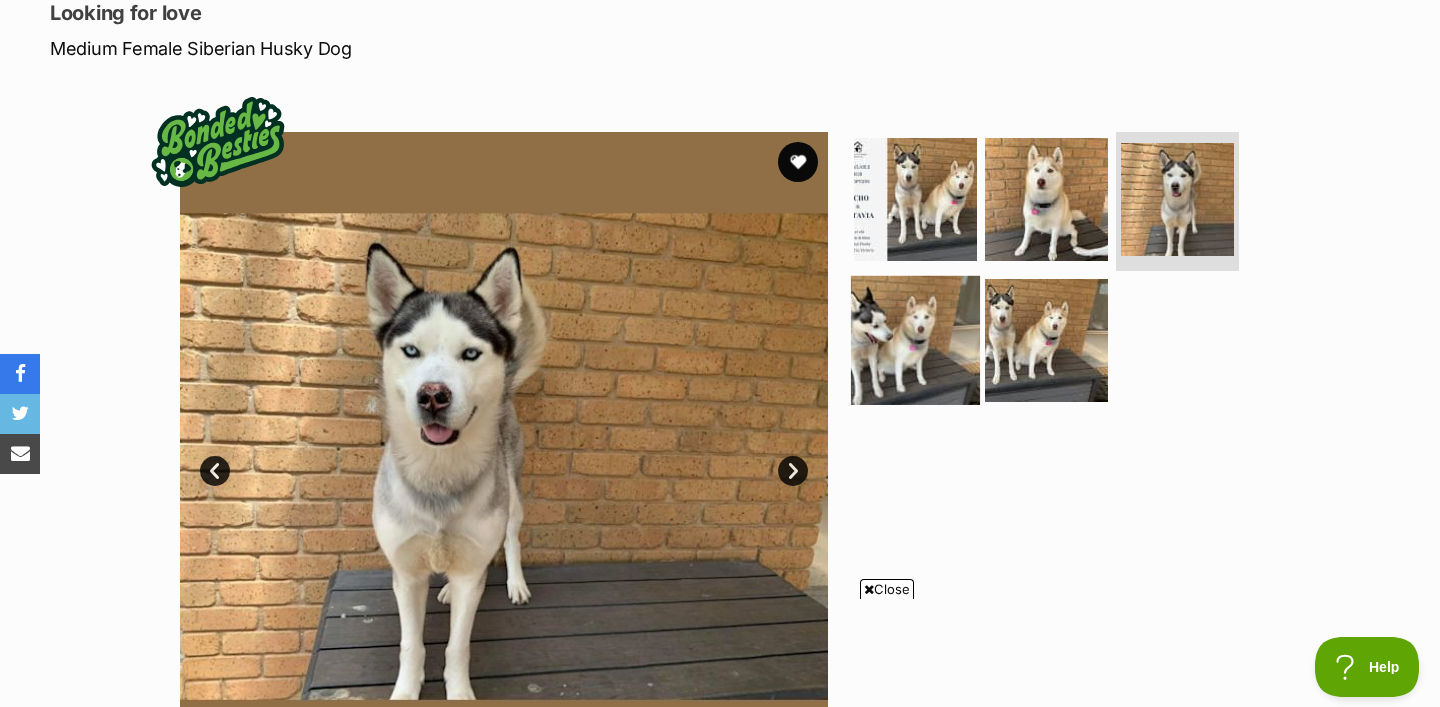scroll, scrollTop: 0, scrollLeft: 0, axis: both 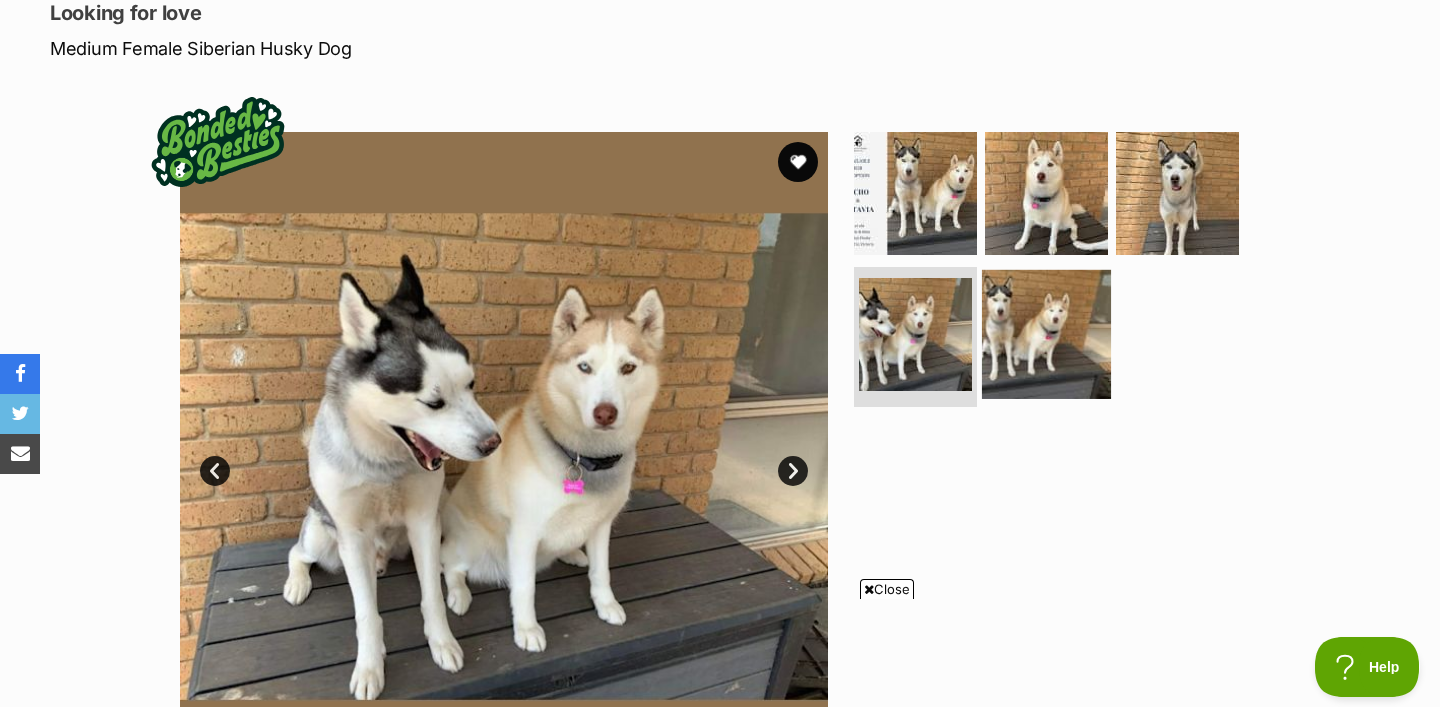 click at bounding box center (1046, 334) 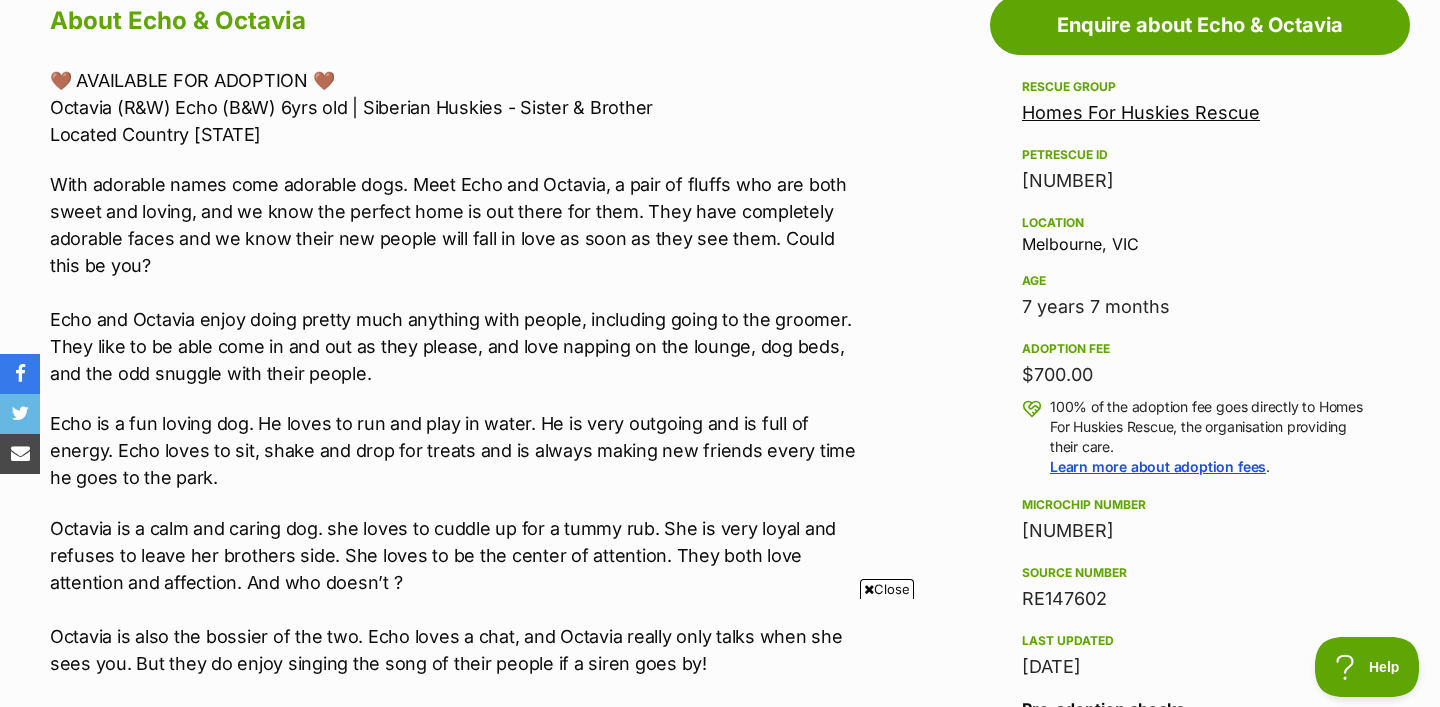 scroll, scrollTop: 1135, scrollLeft: 0, axis: vertical 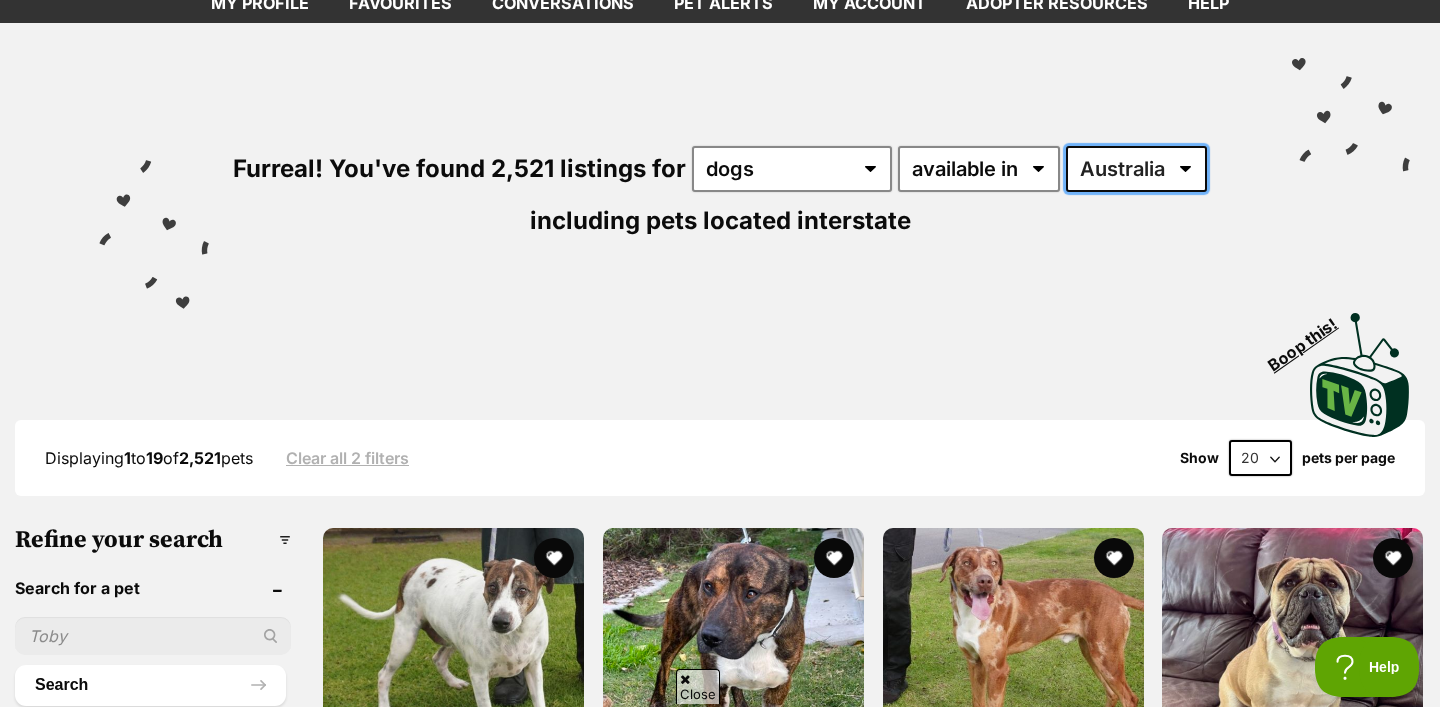 click on "Australia
ACT
NSW
NT
QLD
SA
TAS
VIC
WA" at bounding box center [1136, 169] 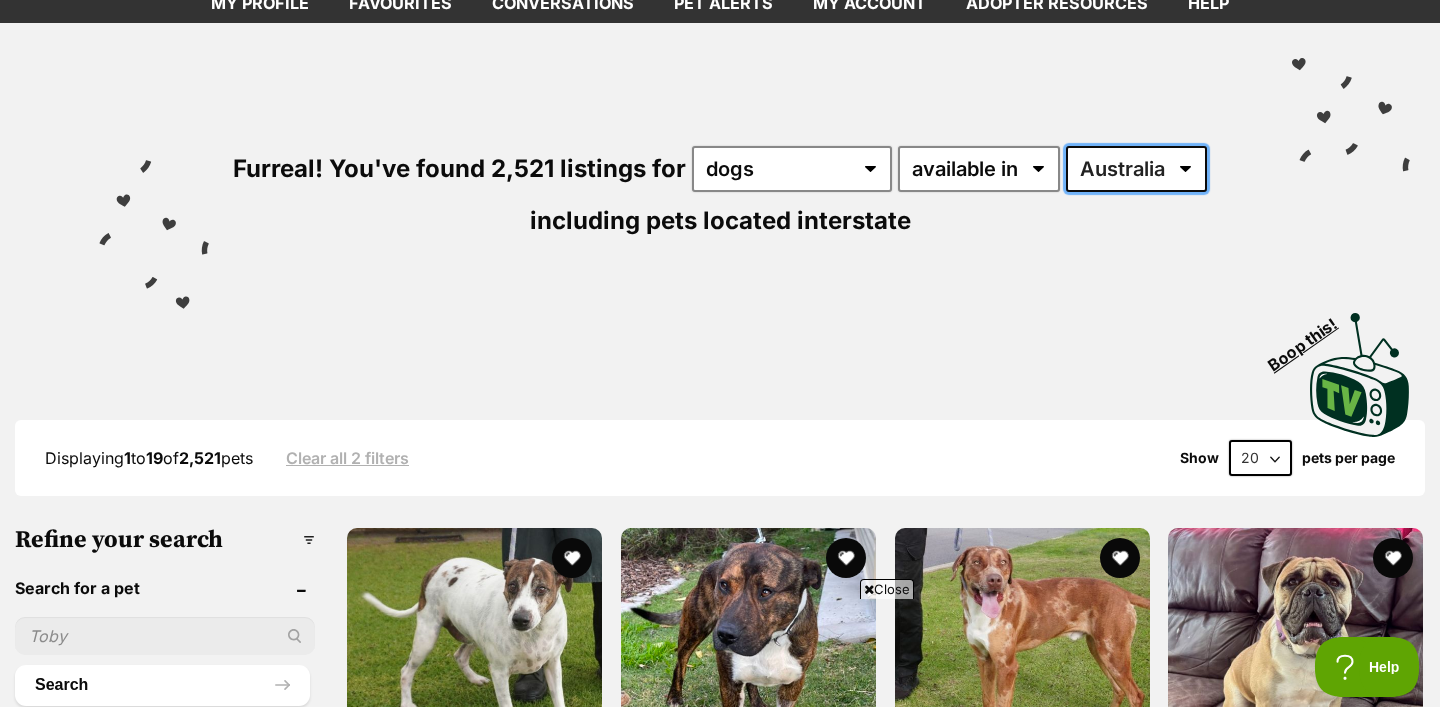 scroll, scrollTop: 0, scrollLeft: 0, axis: both 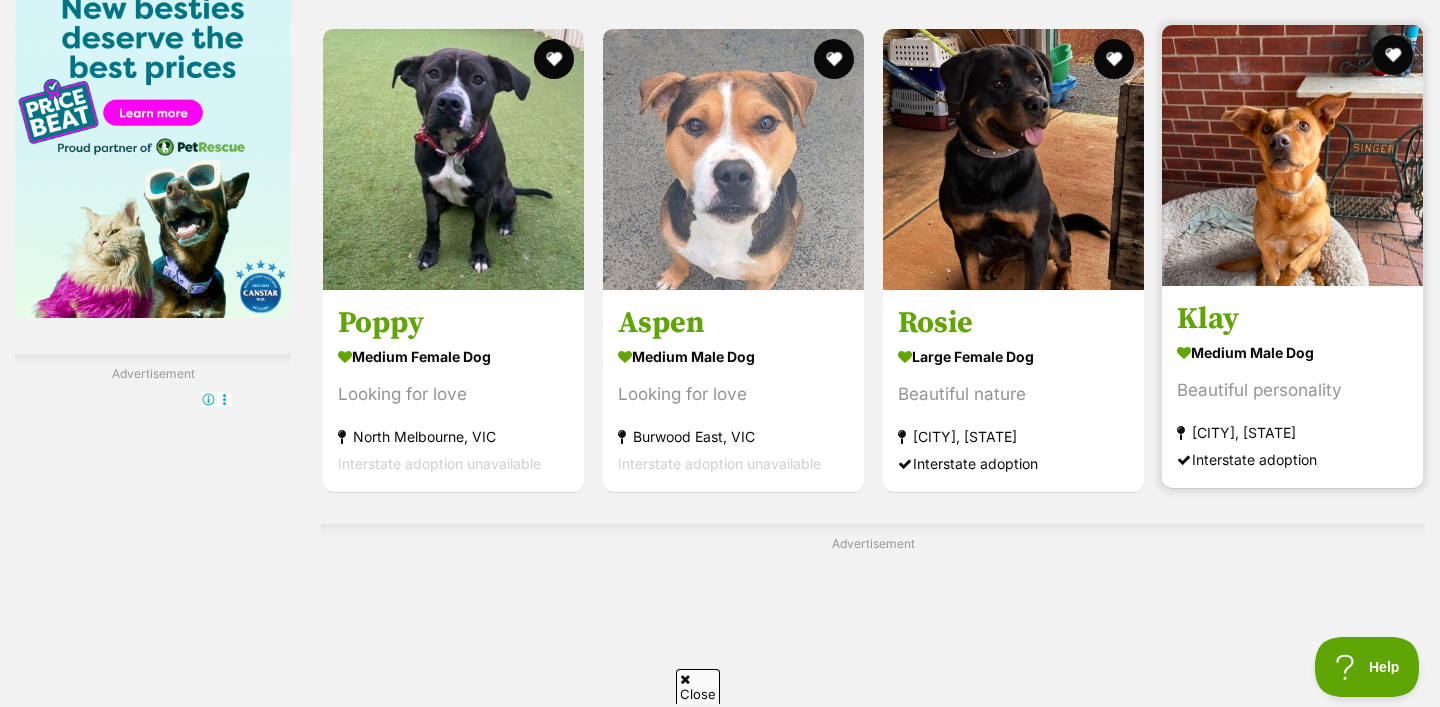 click at bounding box center (1292, 155) 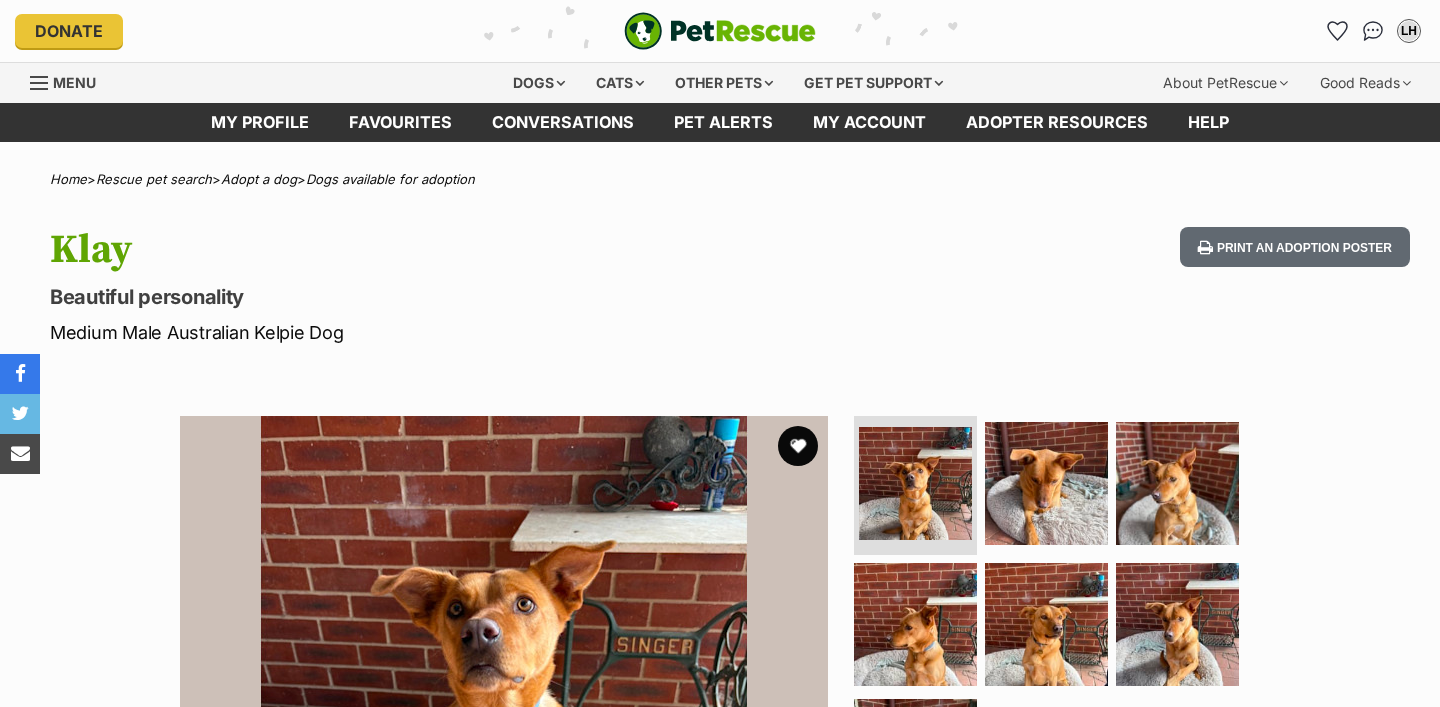 scroll, scrollTop: 0, scrollLeft: 0, axis: both 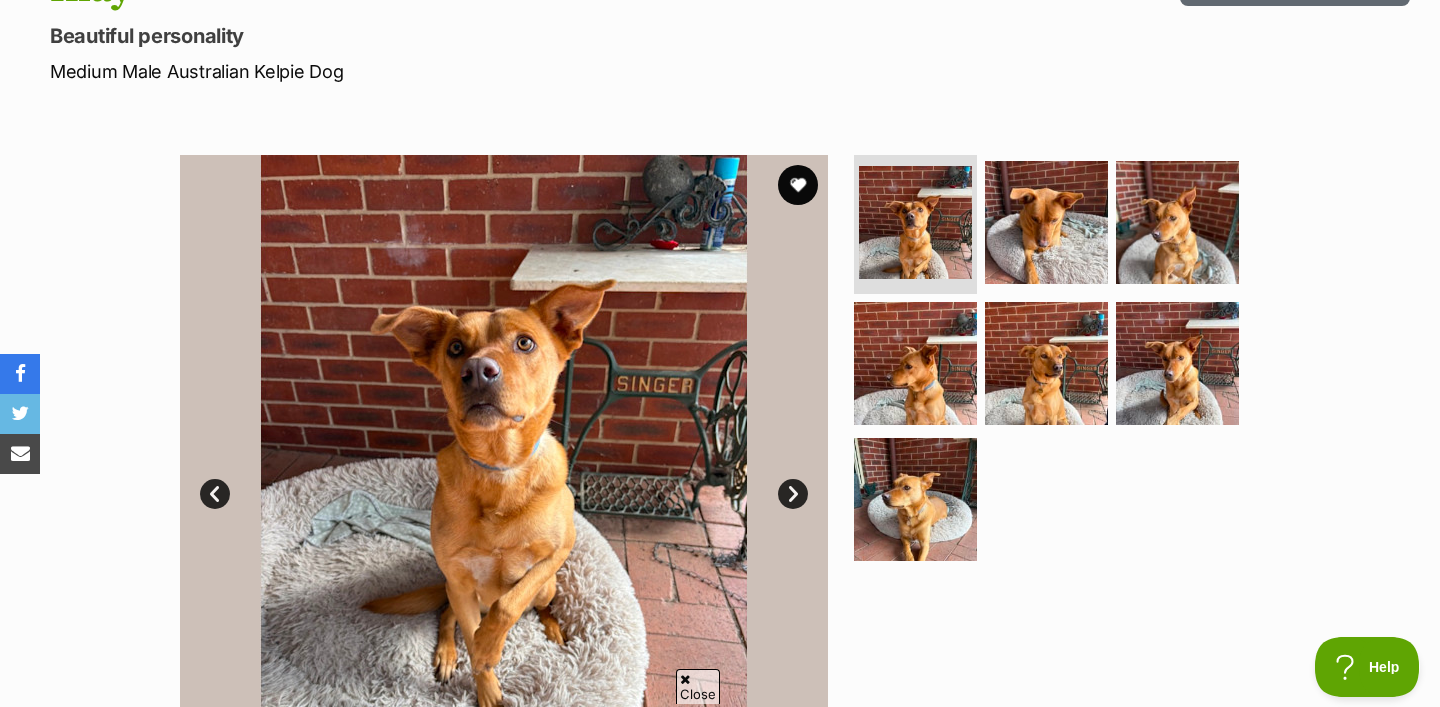 click on "Next" at bounding box center (793, 494) 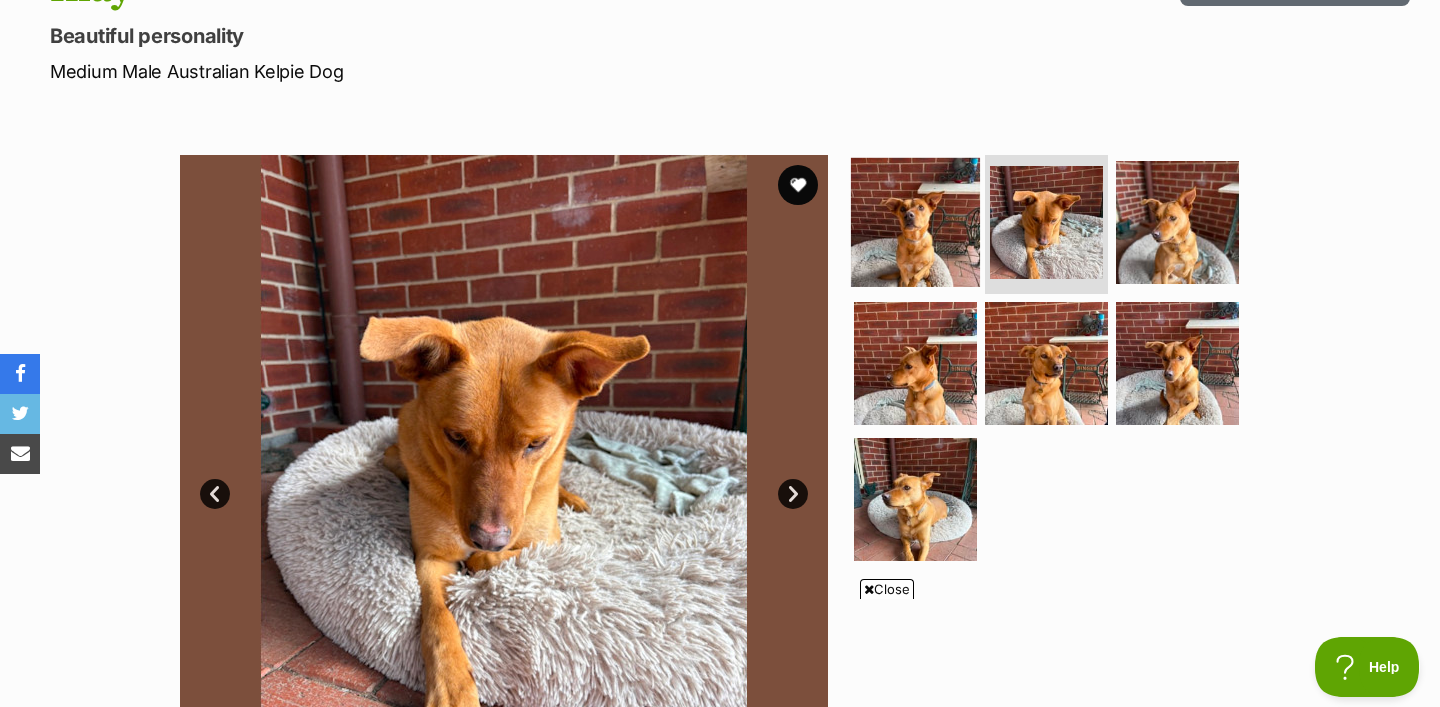 scroll, scrollTop: 0, scrollLeft: 0, axis: both 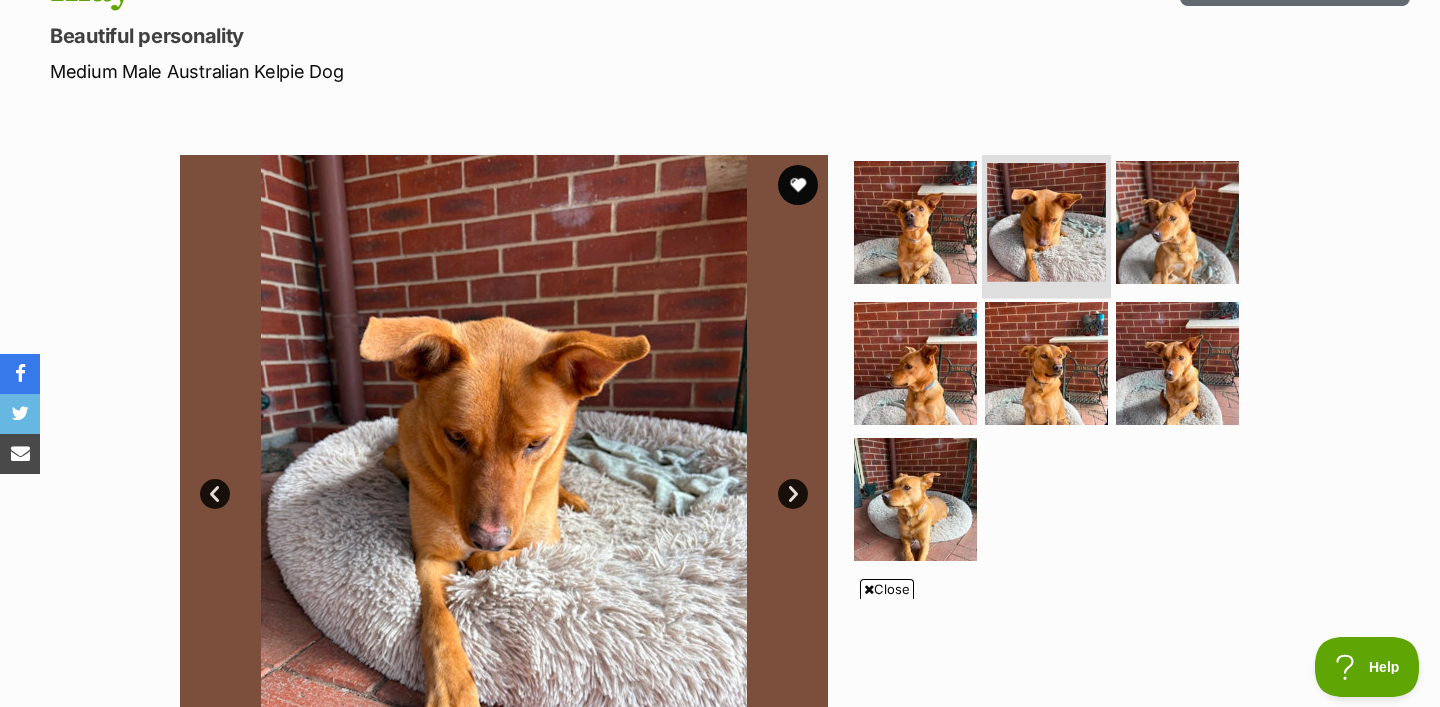 click at bounding box center (1046, 222) 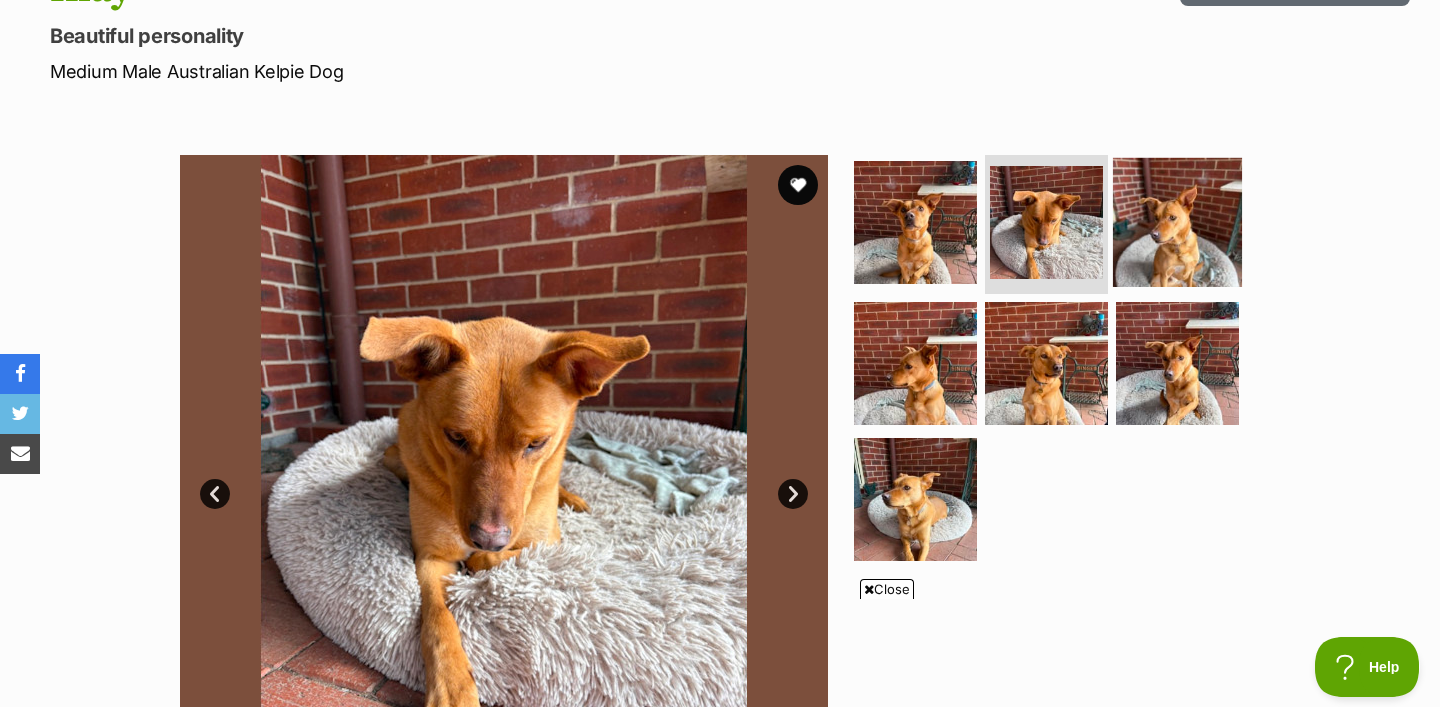 click at bounding box center [1177, 221] 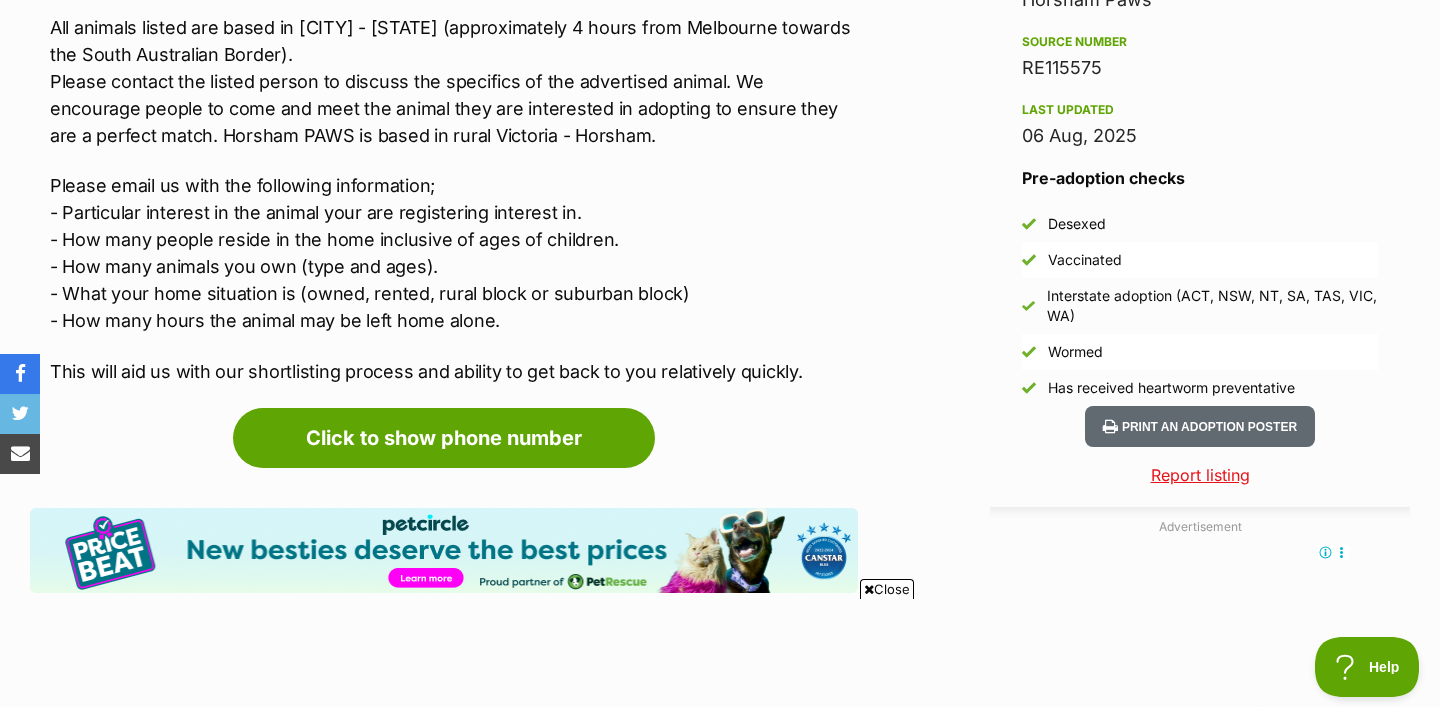 scroll, scrollTop: 1770, scrollLeft: 0, axis: vertical 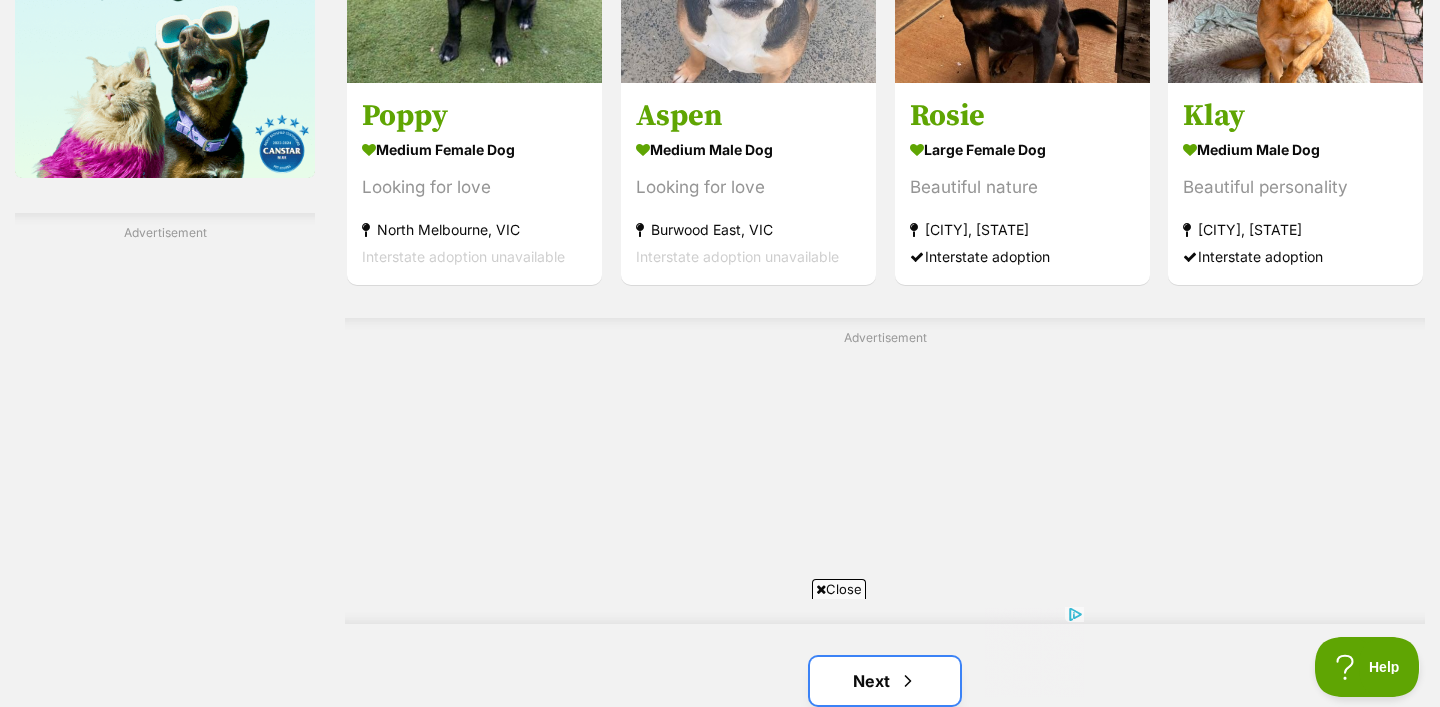 click on "Next" at bounding box center [885, 681] 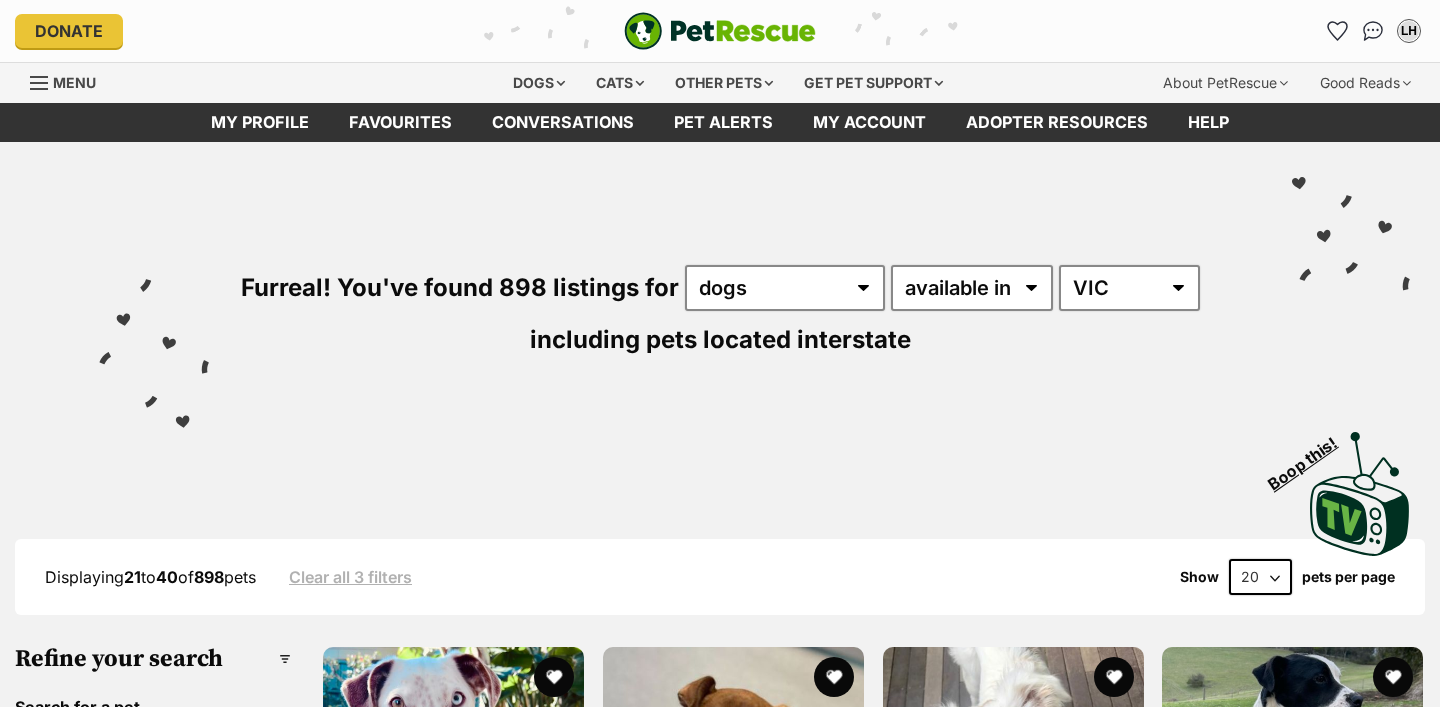 scroll, scrollTop: 0, scrollLeft: 0, axis: both 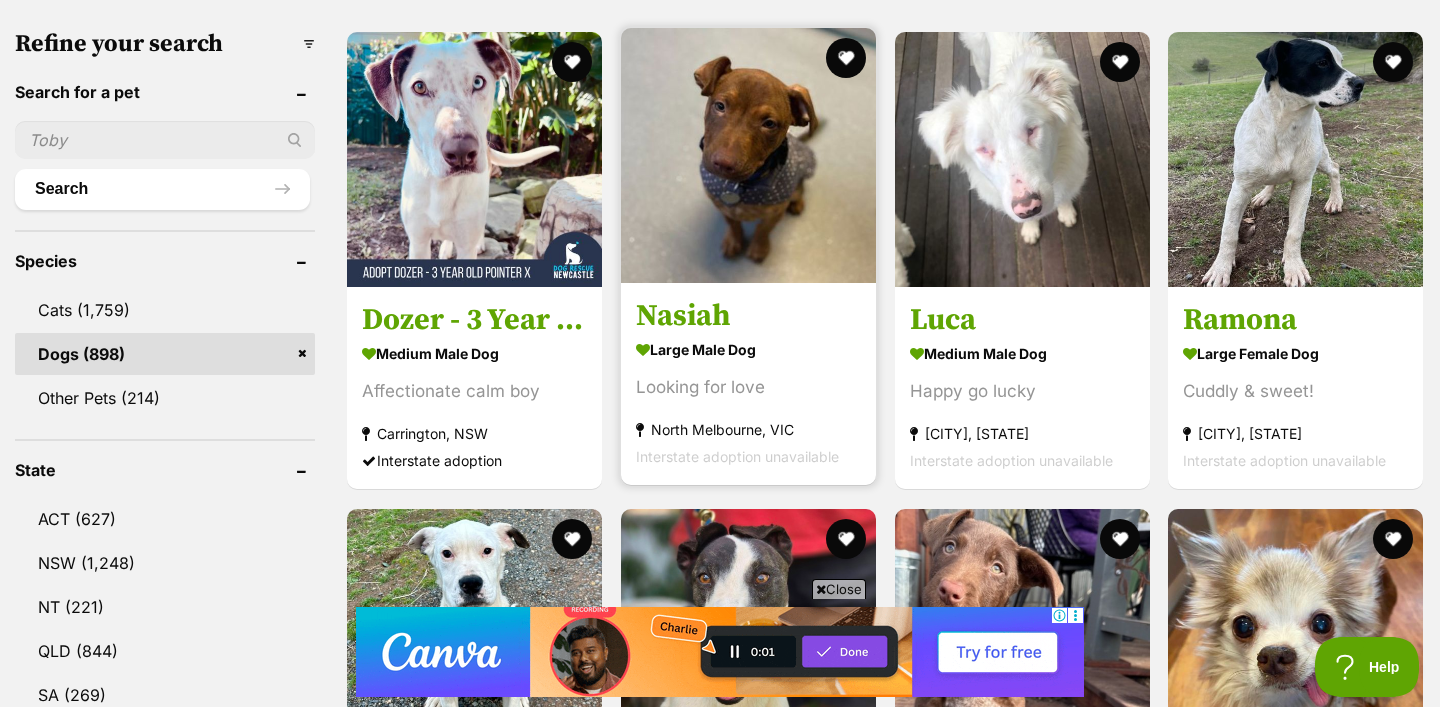 click at bounding box center [748, 155] 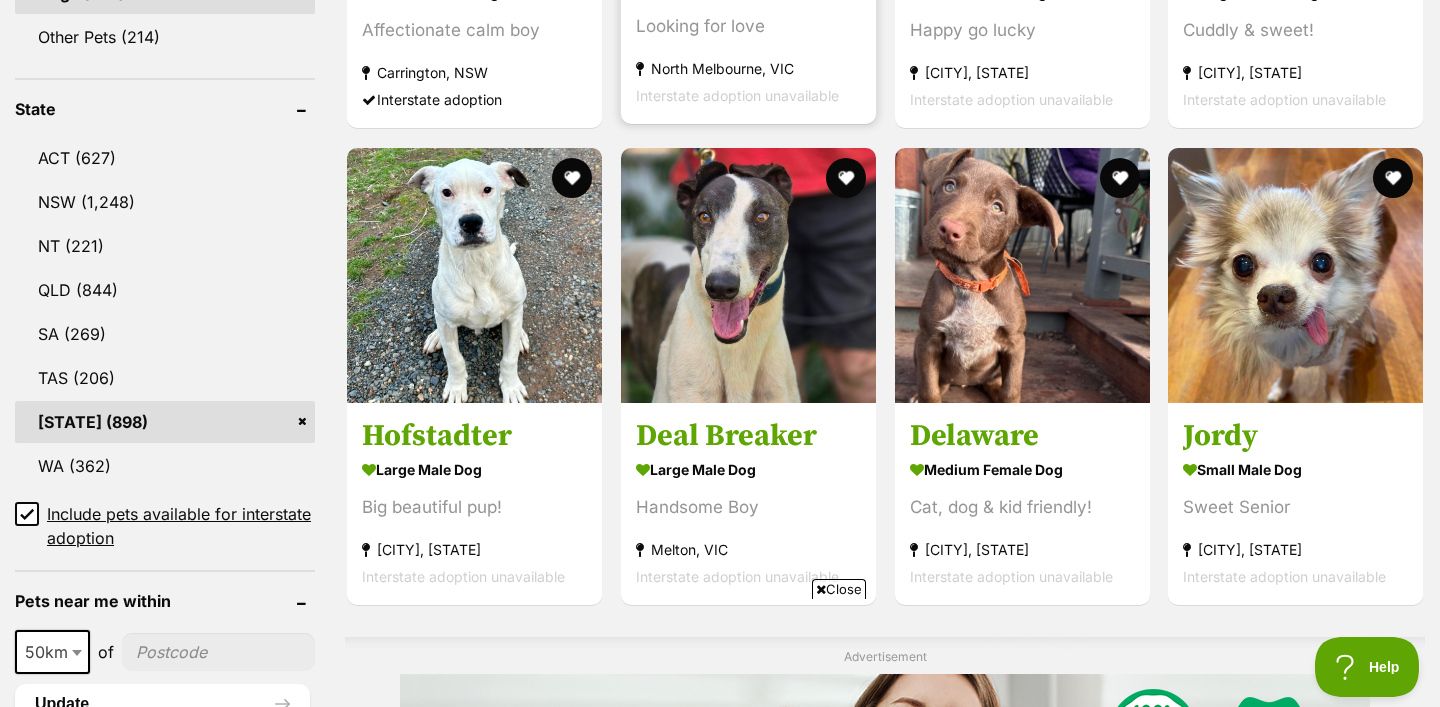 scroll, scrollTop: 977, scrollLeft: 0, axis: vertical 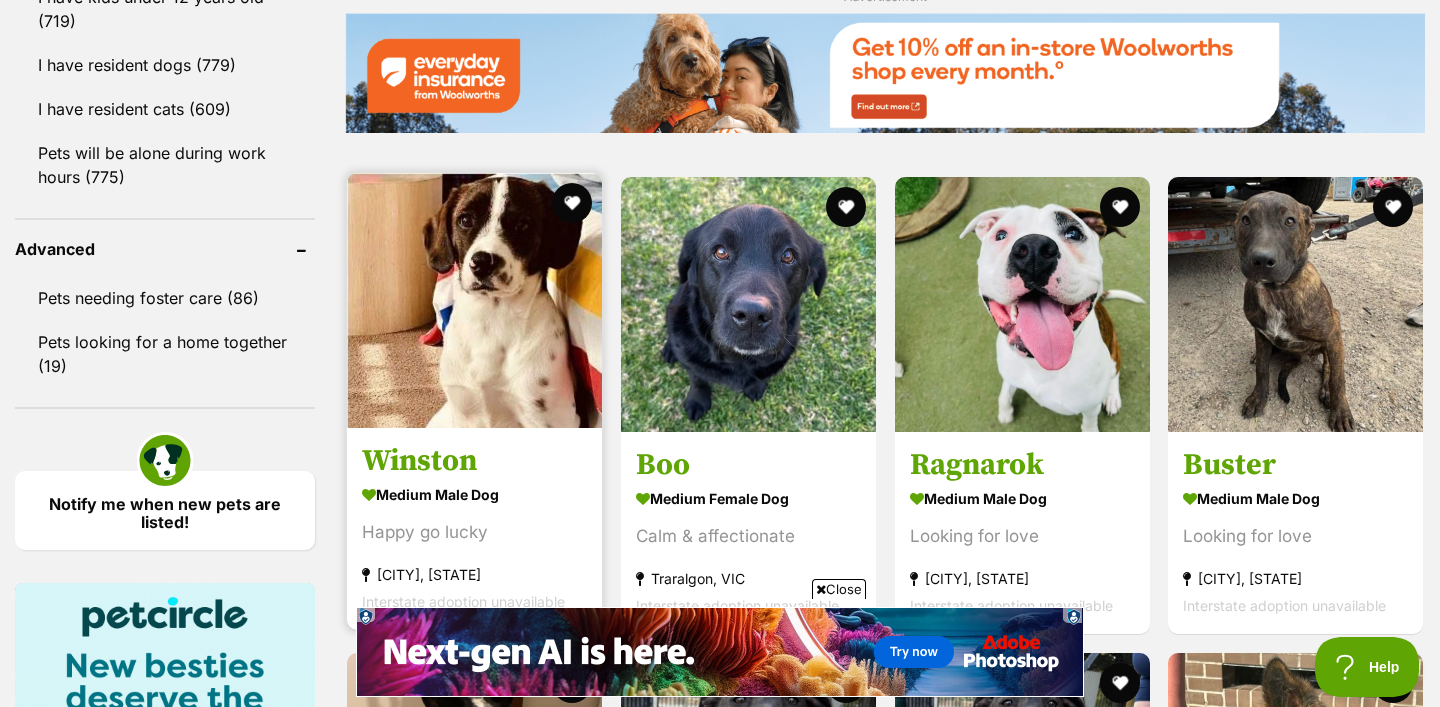 click at bounding box center [474, 300] 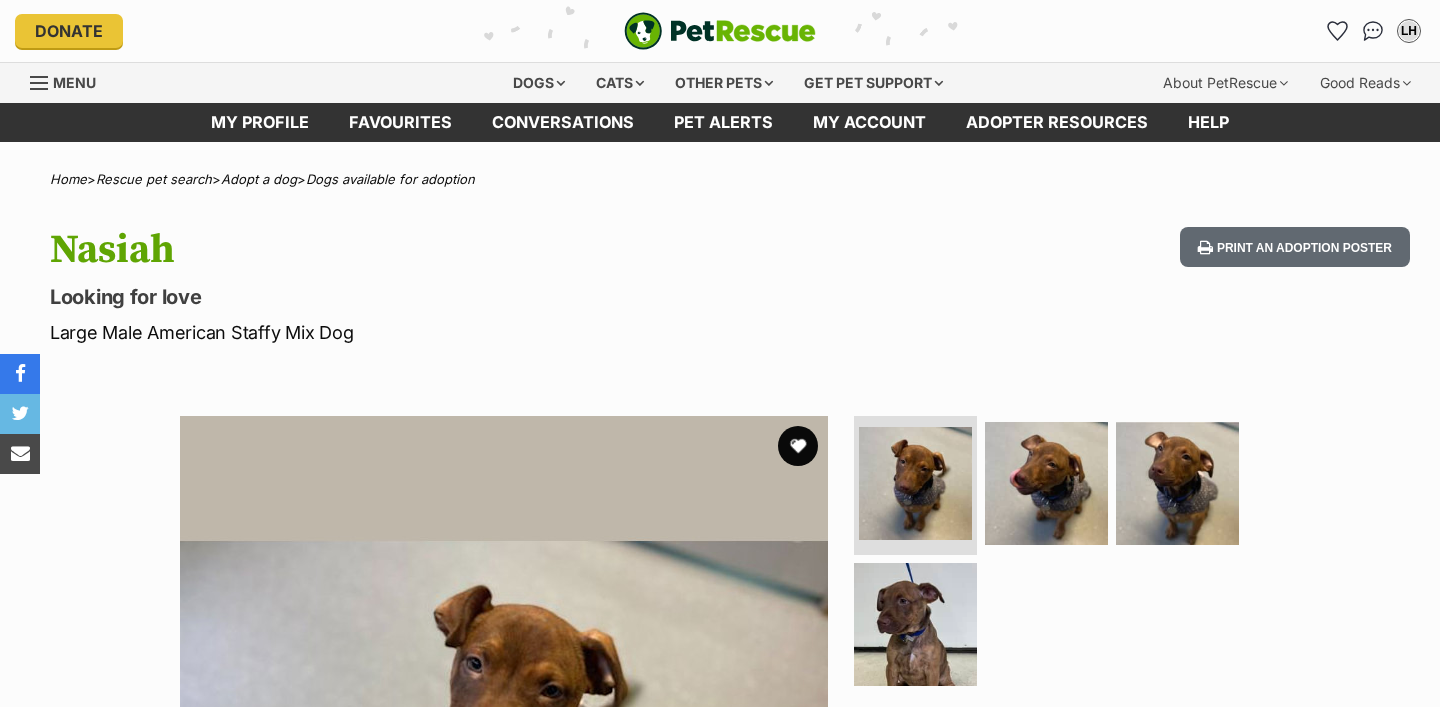 scroll, scrollTop: 0, scrollLeft: 0, axis: both 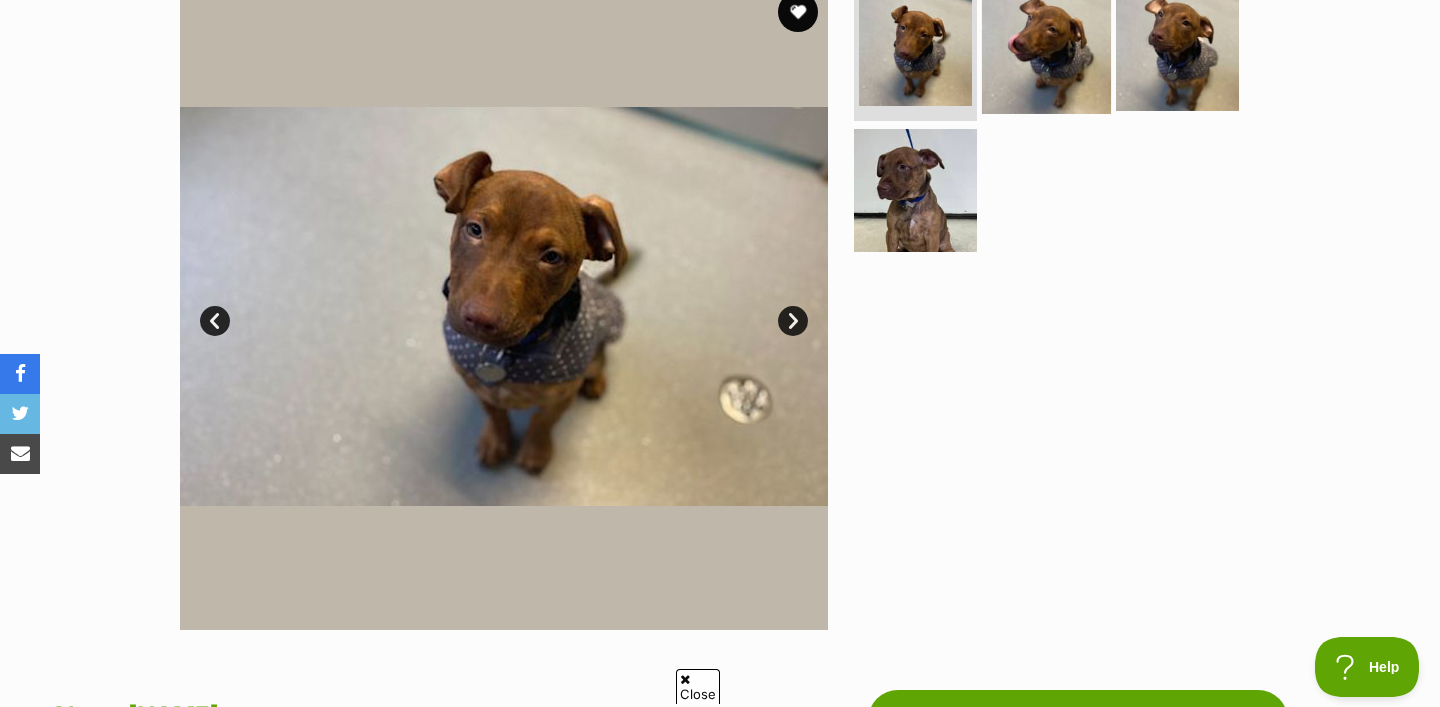 click at bounding box center (1046, 48) 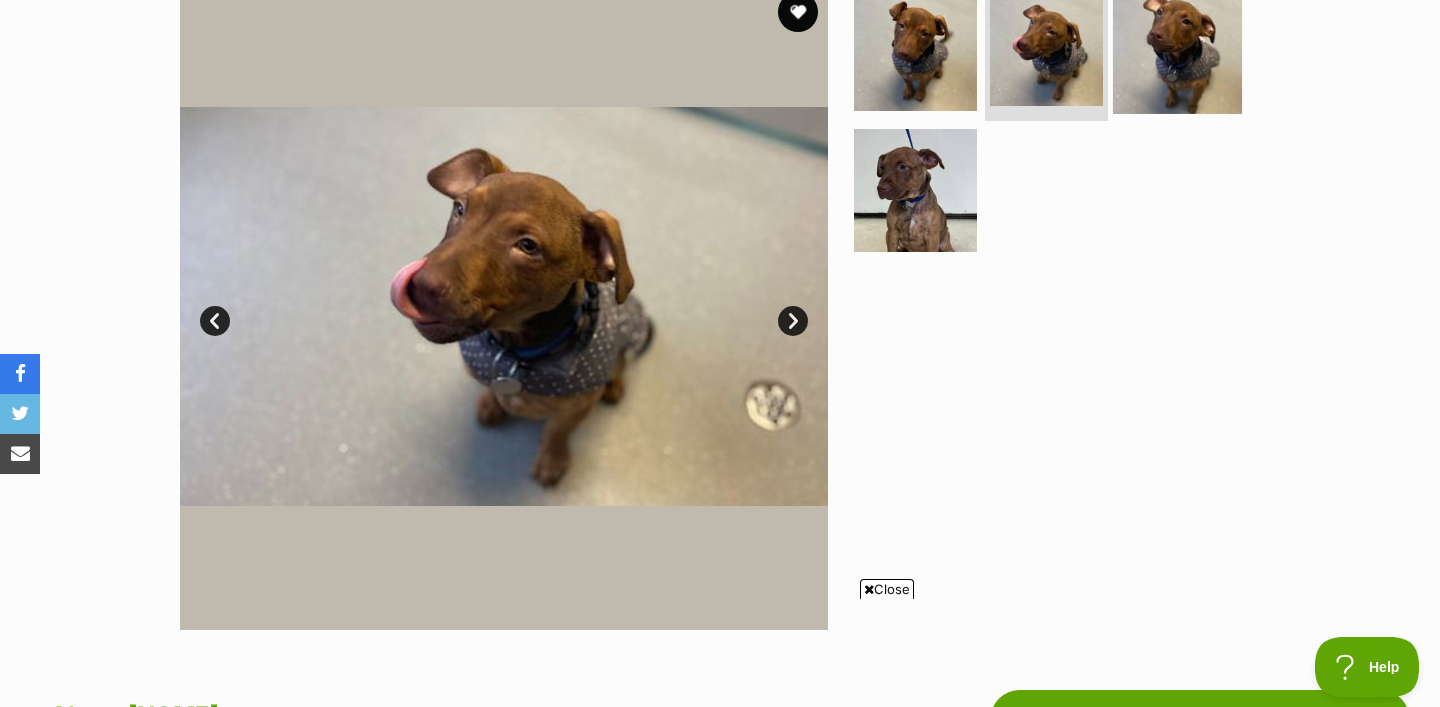 scroll, scrollTop: 0, scrollLeft: 0, axis: both 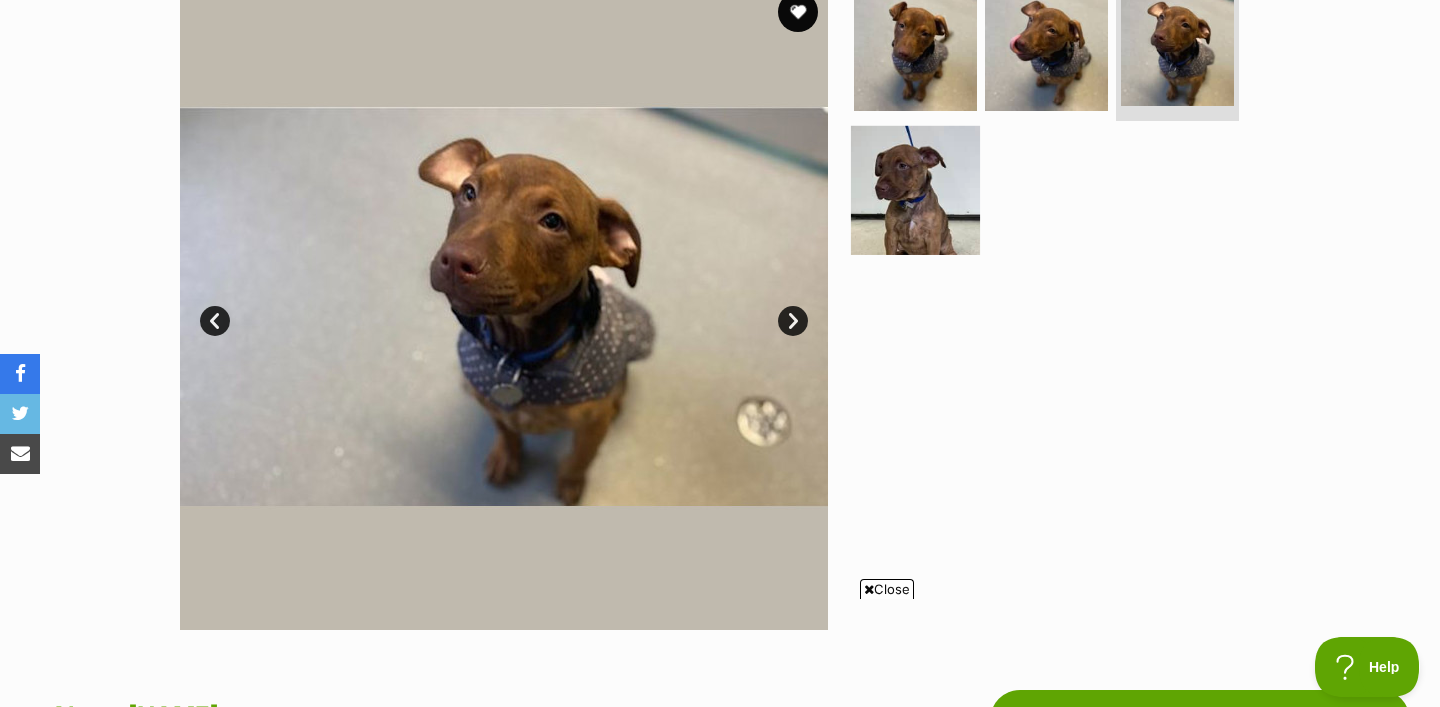 click at bounding box center (915, 190) 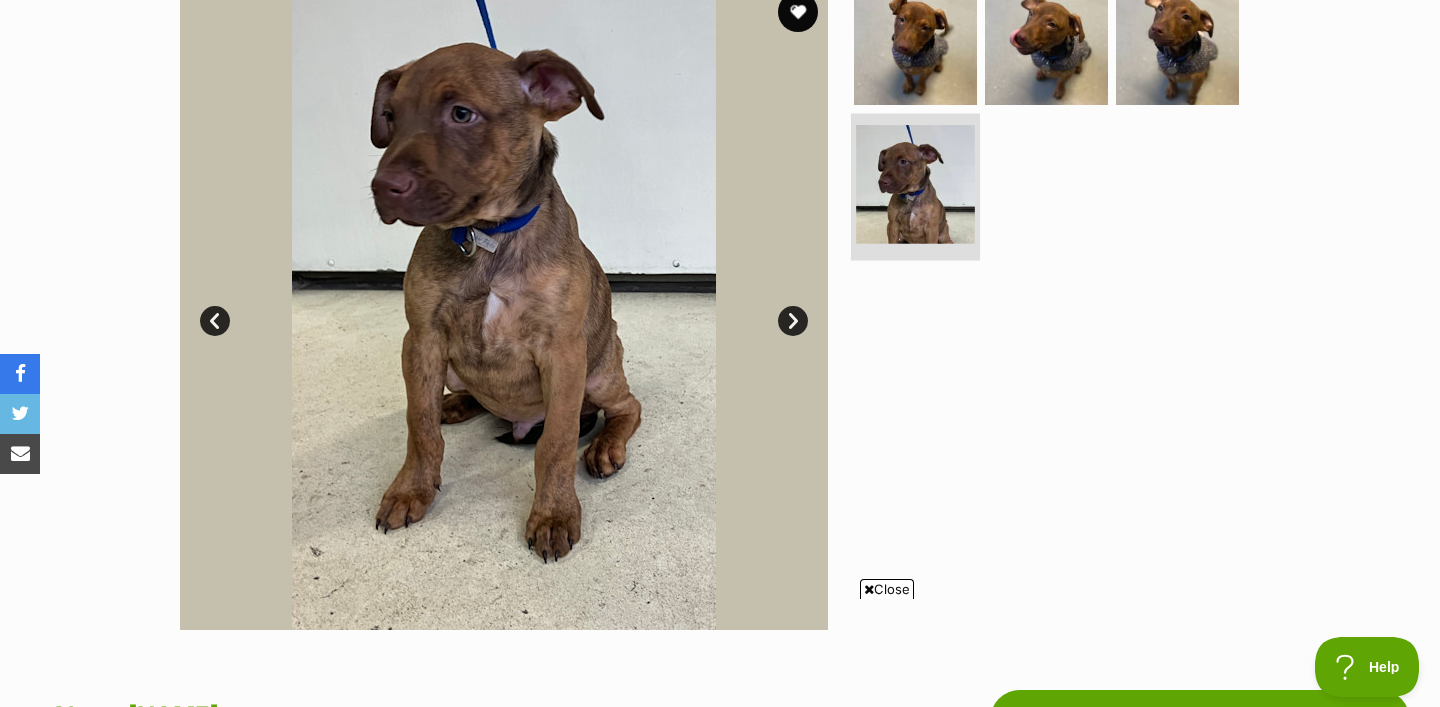 scroll, scrollTop: 0, scrollLeft: 0, axis: both 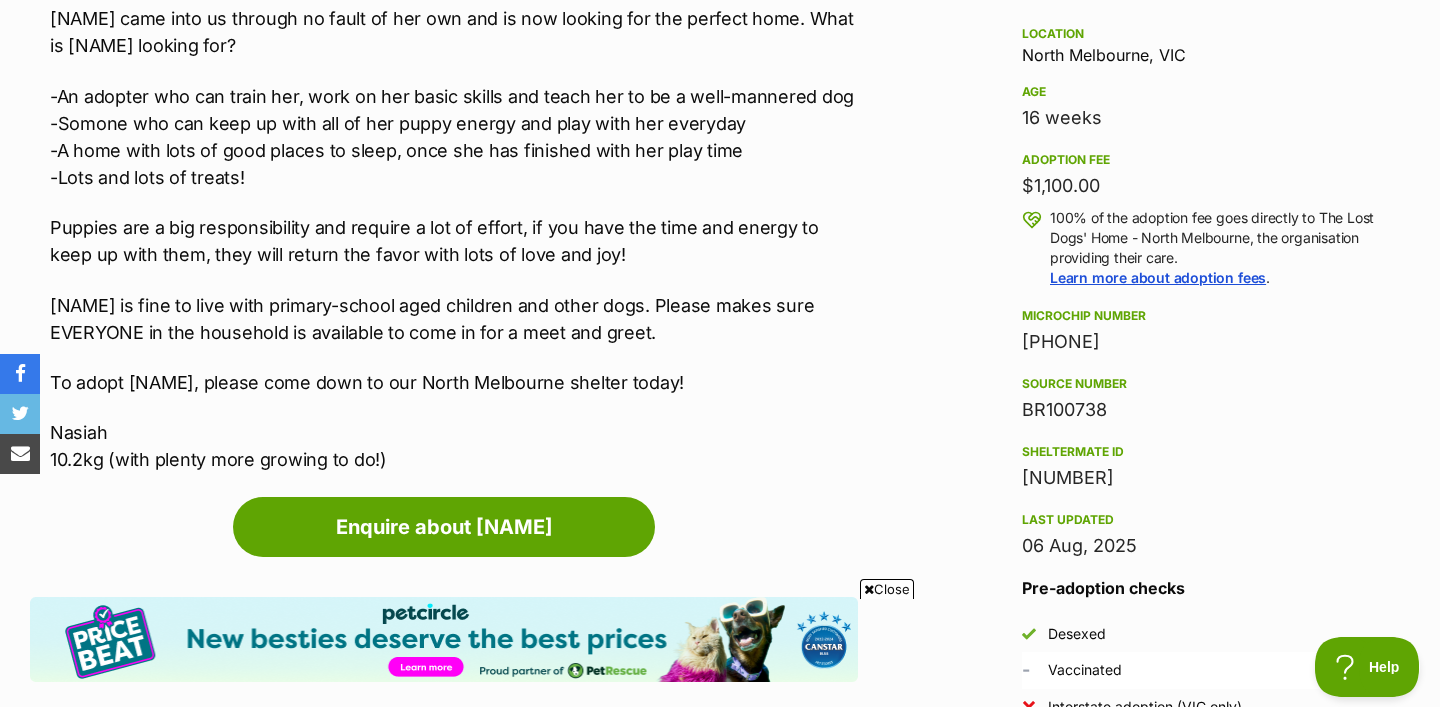 click on "Nasiah is fine to live with primary-school aged children and other dogs. Please makes sure EVERYONE in the household is available to come in for a meet and greet." at bounding box center [454, 319] 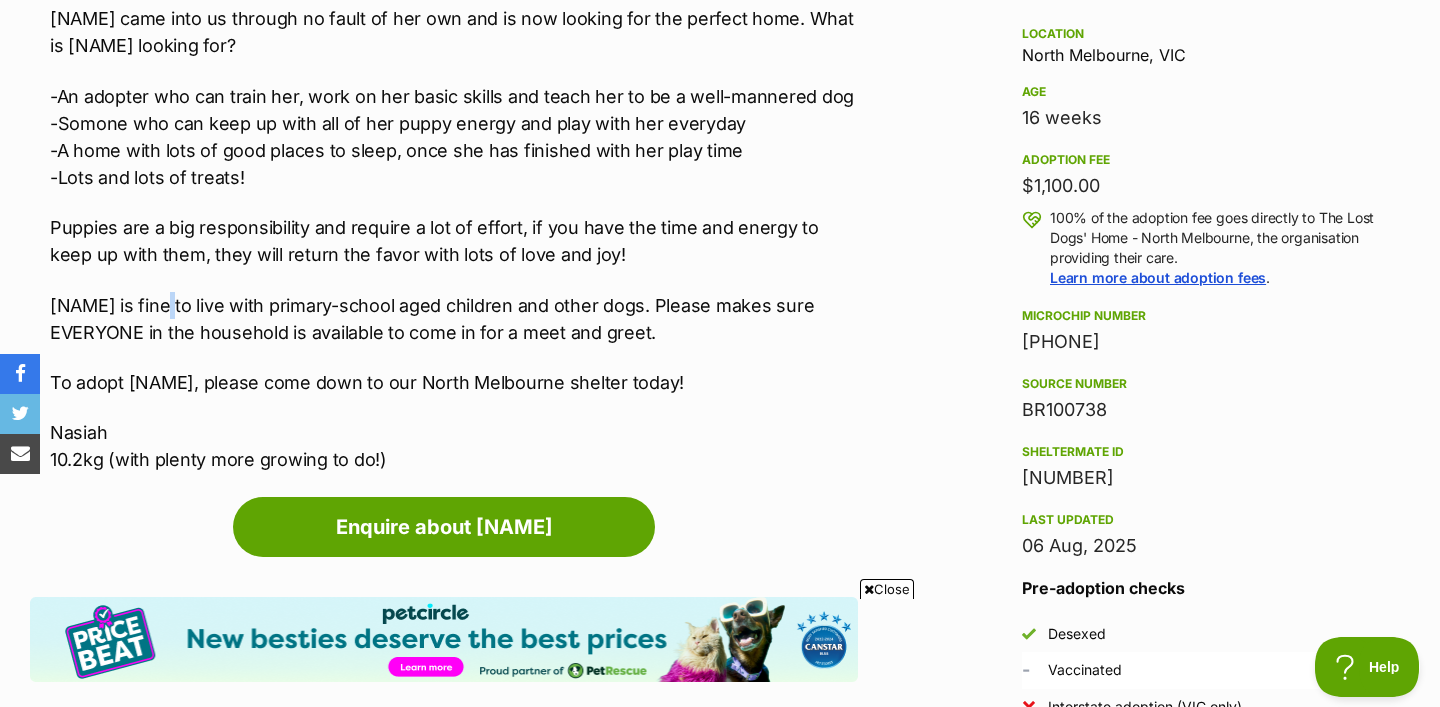 click on "Nasiah is fine to live with primary-school aged children and other dogs. Please makes sure EVERYONE in the household is available to come in for a meet and greet." at bounding box center (454, 319) 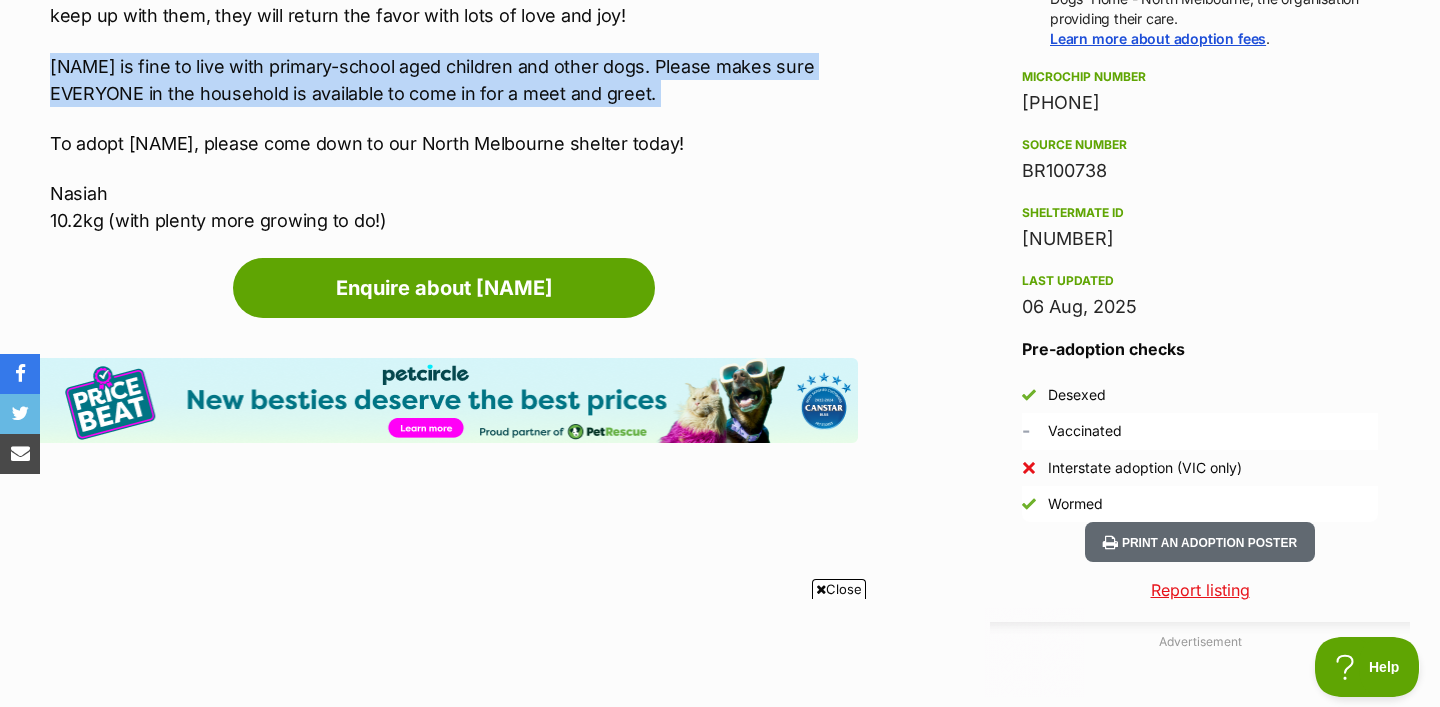 scroll, scrollTop: 1591, scrollLeft: 0, axis: vertical 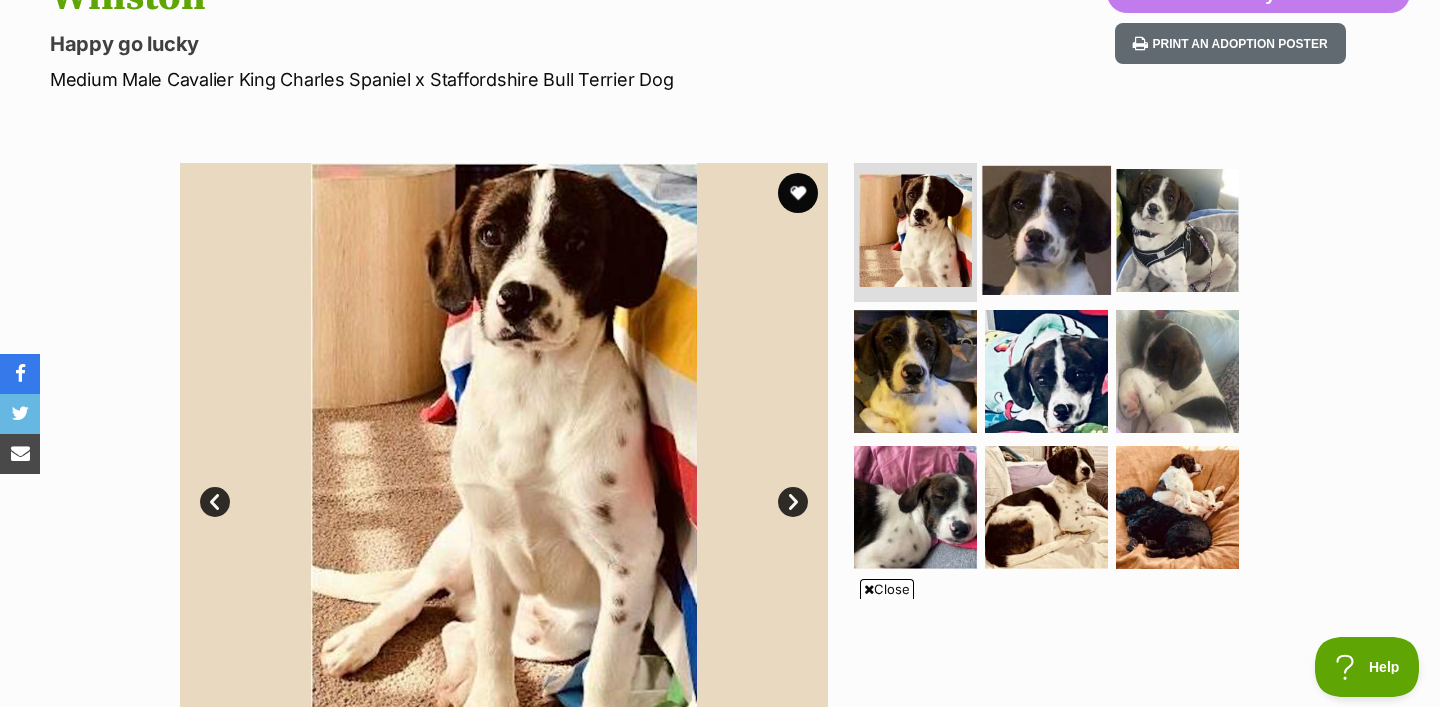 click at bounding box center [1046, 229] 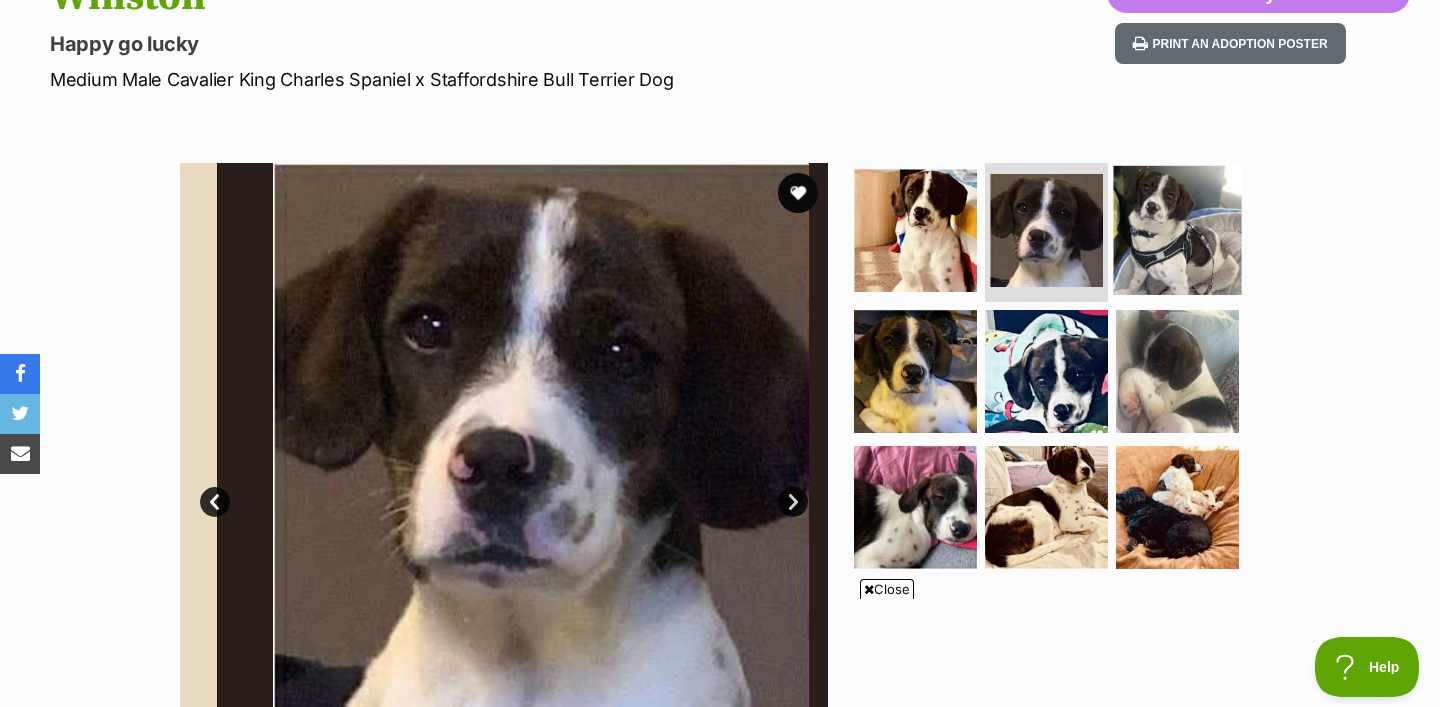 scroll, scrollTop: 0, scrollLeft: 0, axis: both 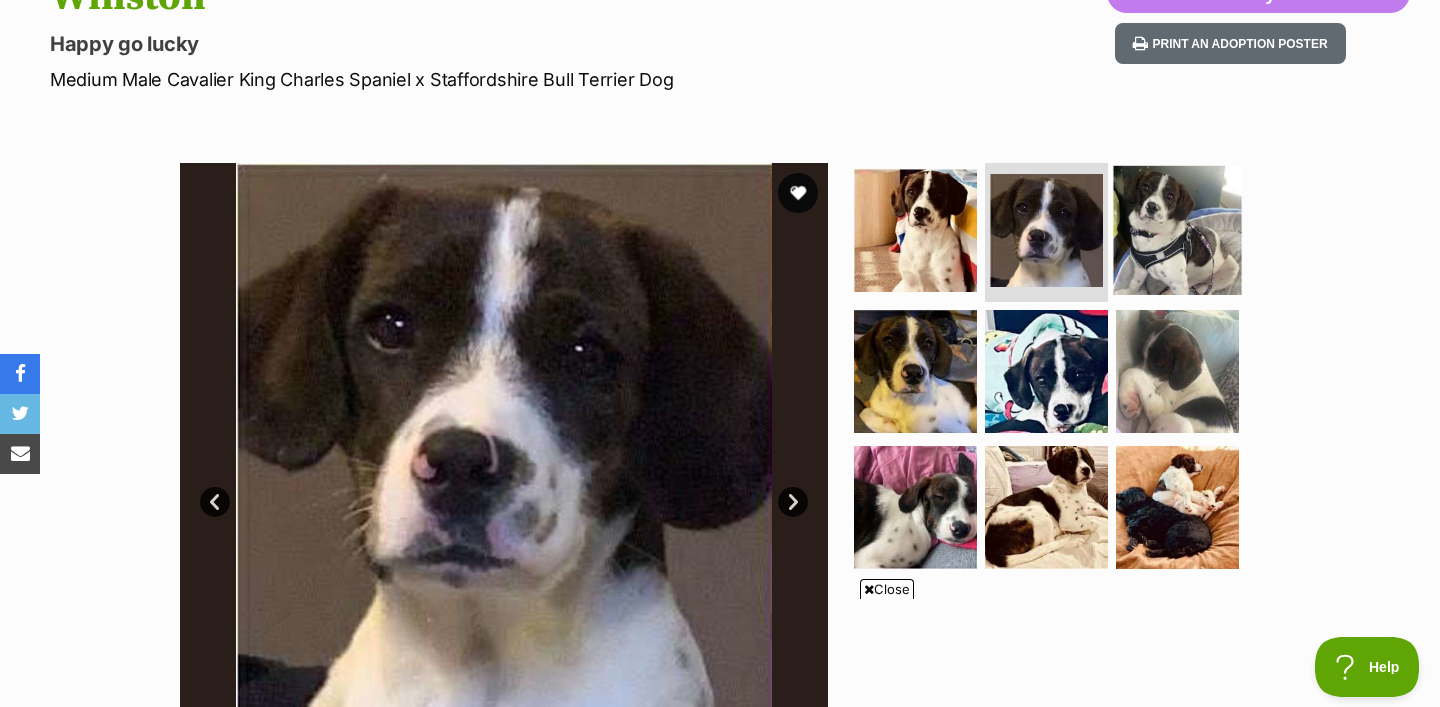 click at bounding box center (1177, 229) 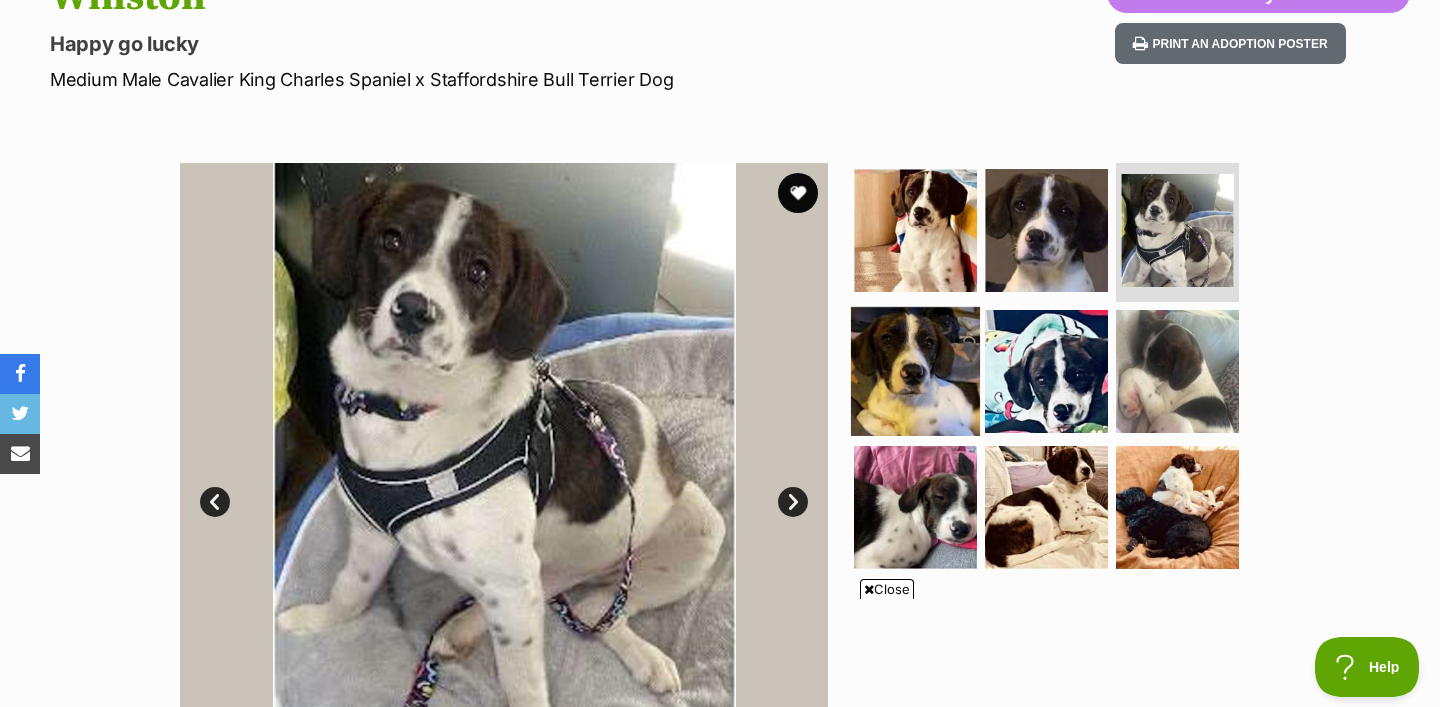 scroll, scrollTop: 0, scrollLeft: 0, axis: both 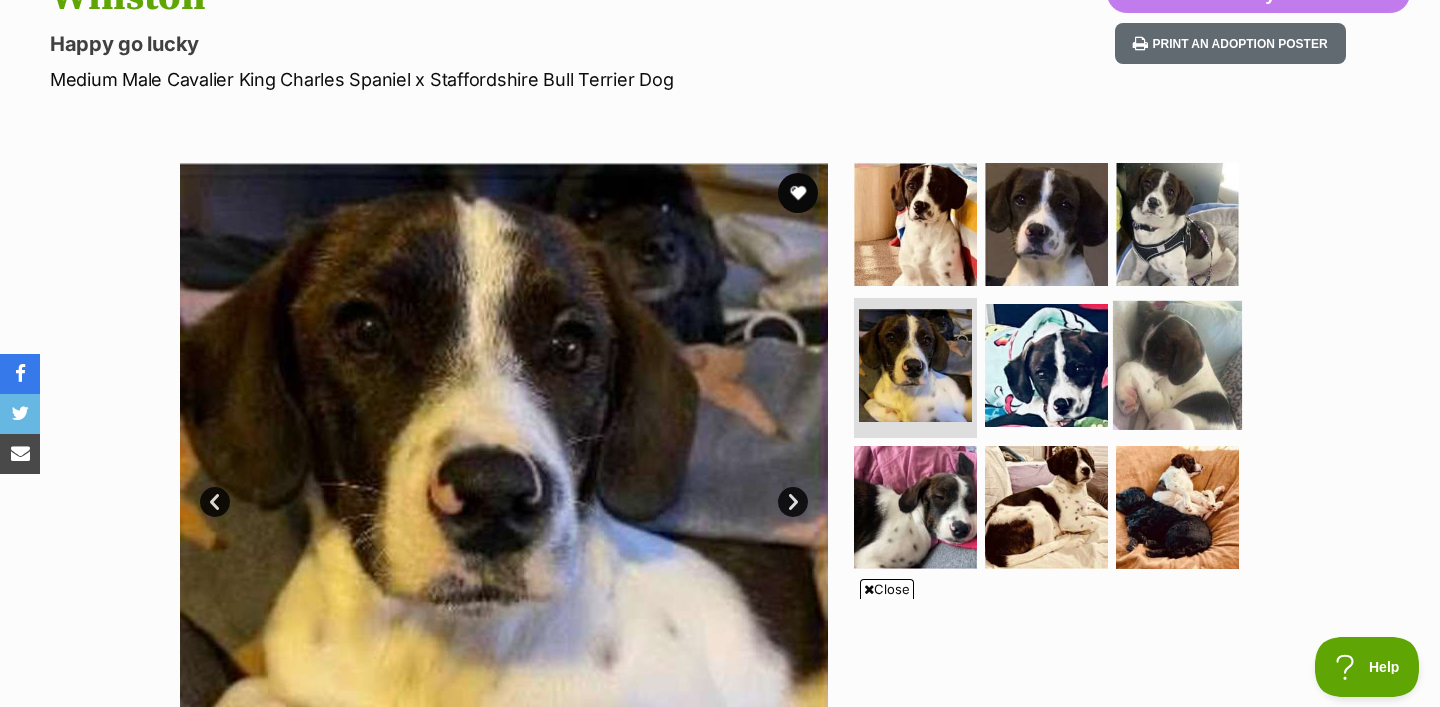 click at bounding box center [1177, 365] 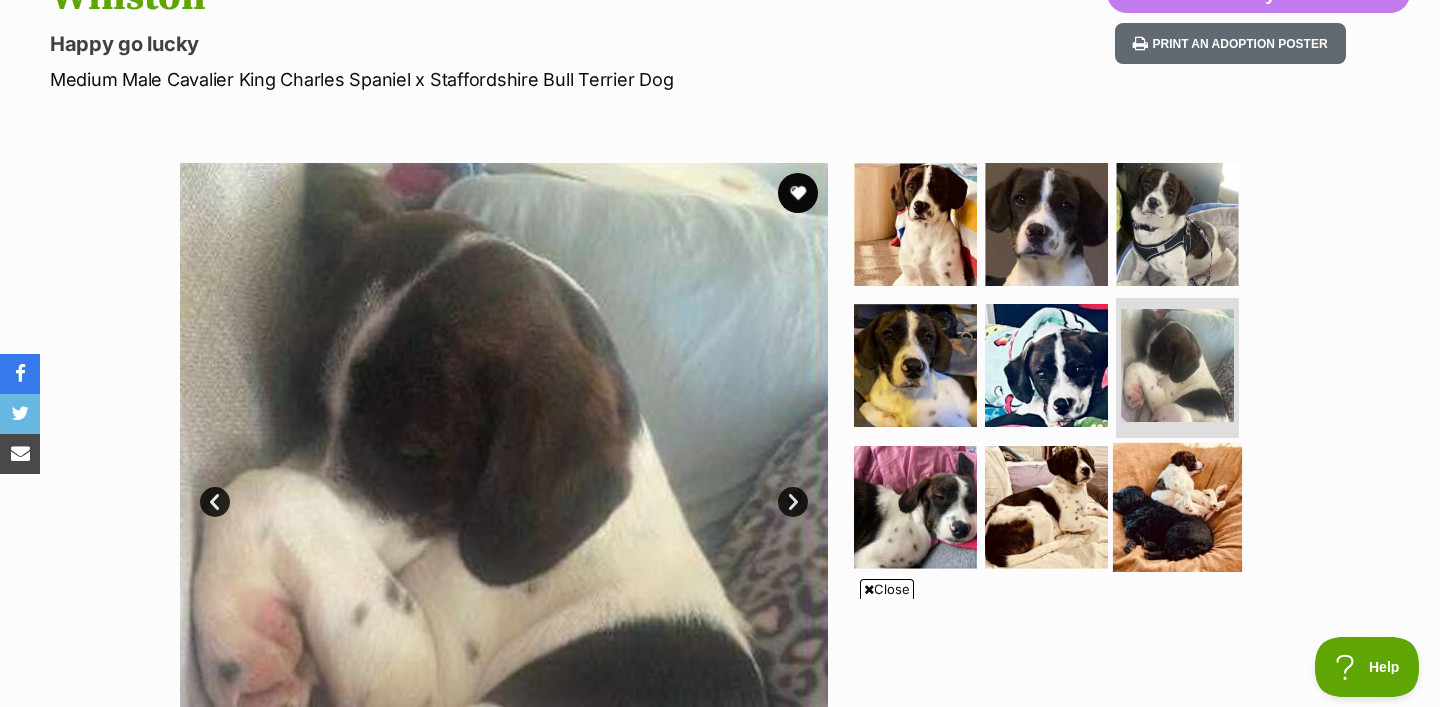 click at bounding box center (1177, 507) 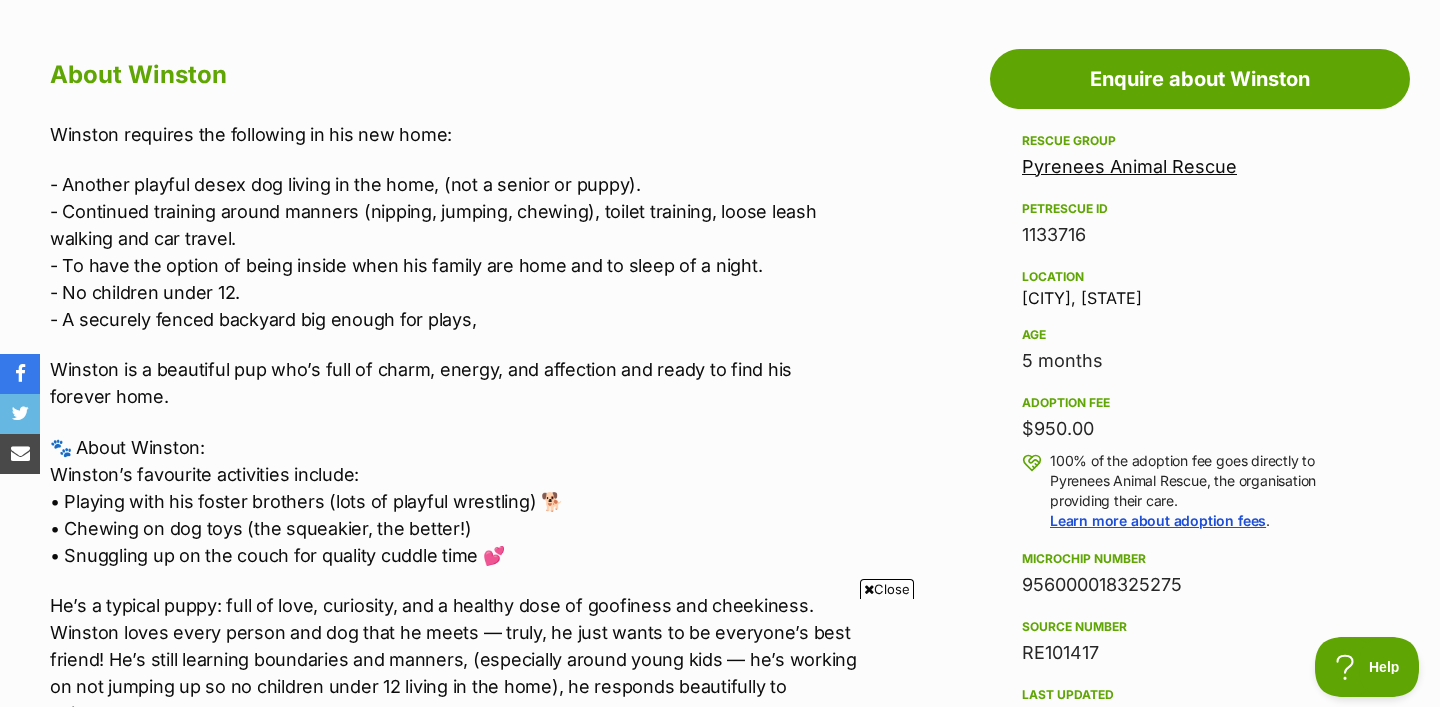 scroll, scrollTop: 1080, scrollLeft: 0, axis: vertical 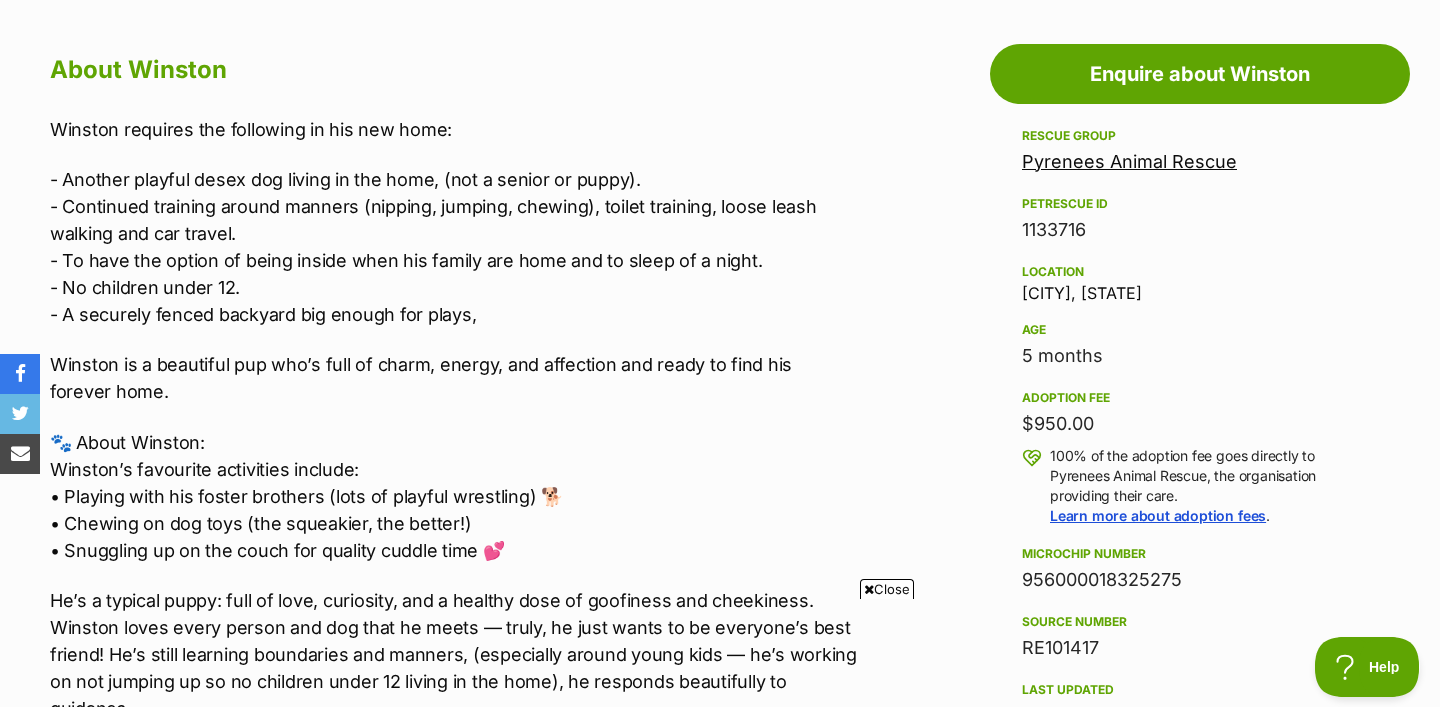click on "- Another playful desex dog living in the home, (not a senior or puppy).
- Continued training around manners (nipping, jumping, chewing), toilet training, loose leash walking and car travel.
- To have the option of being inside when his family are home and to sleep of a night.
- No children under 12.
- A securely fenced backyard big enough for plays," at bounding box center [454, 247] 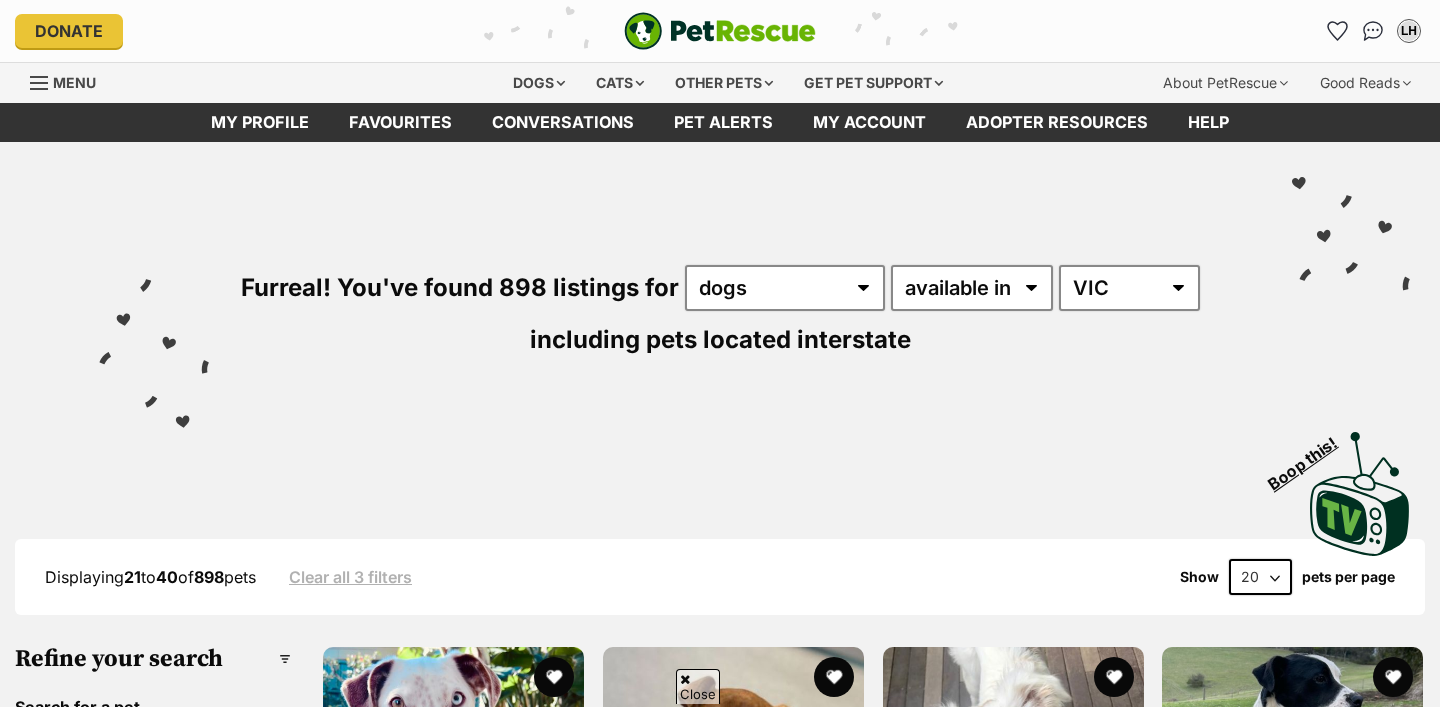 scroll, scrollTop: 2445, scrollLeft: 0, axis: vertical 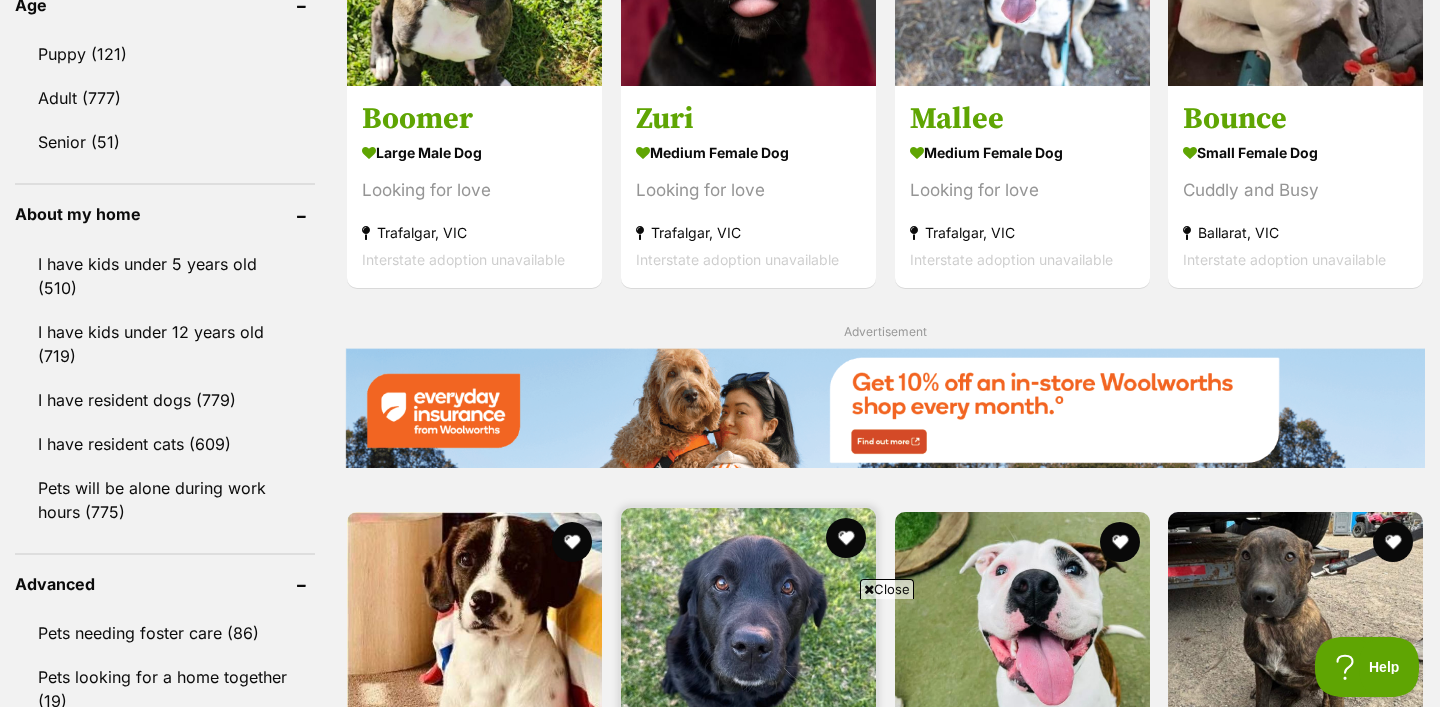 click at bounding box center (748, 635) 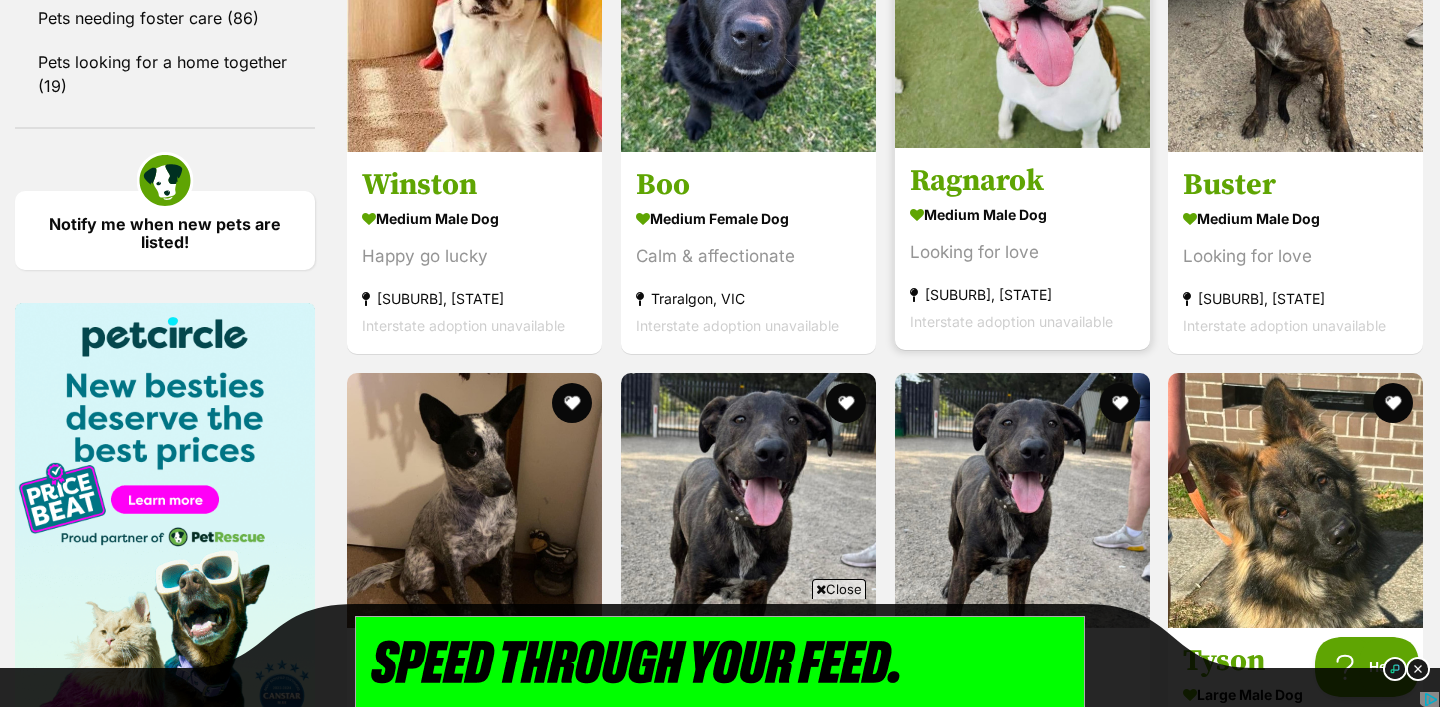 scroll, scrollTop: 2749, scrollLeft: 0, axis: vertical 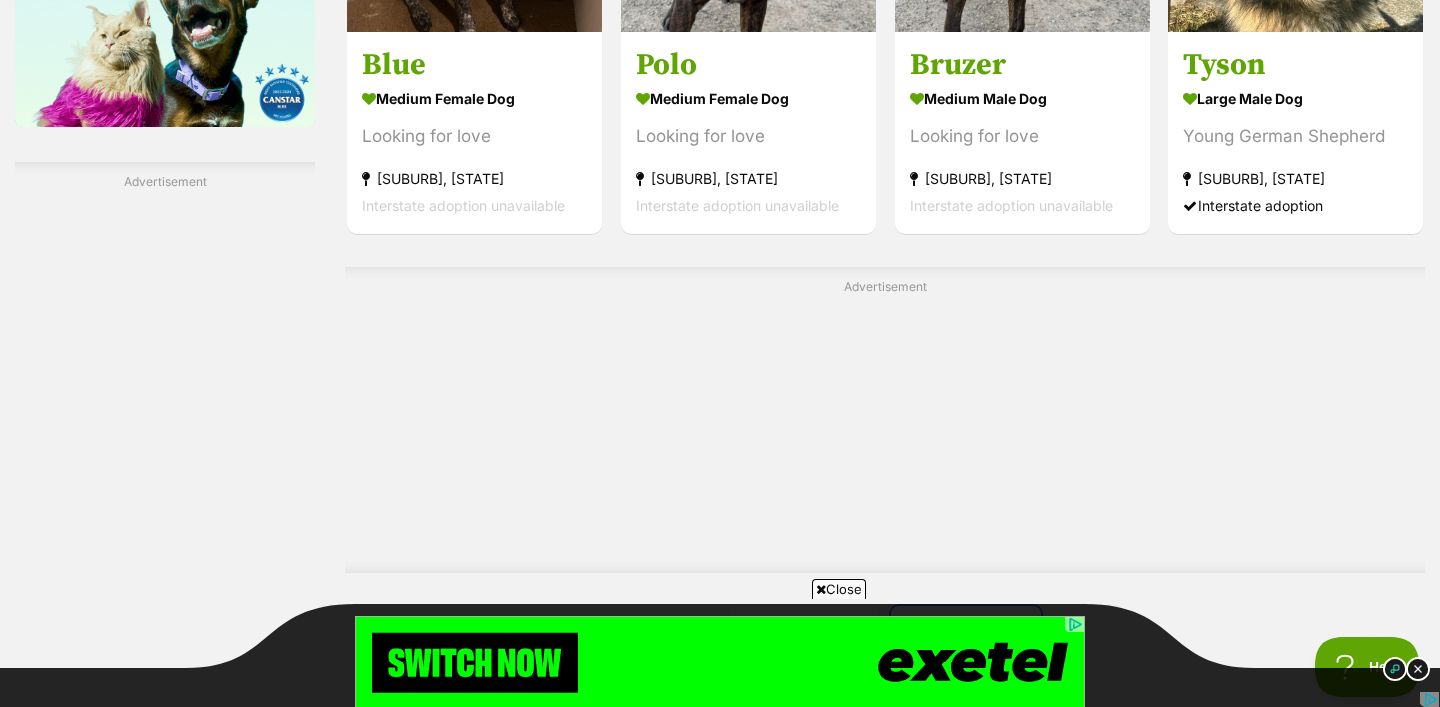 click on "Next" at bounding box center (966, 630) 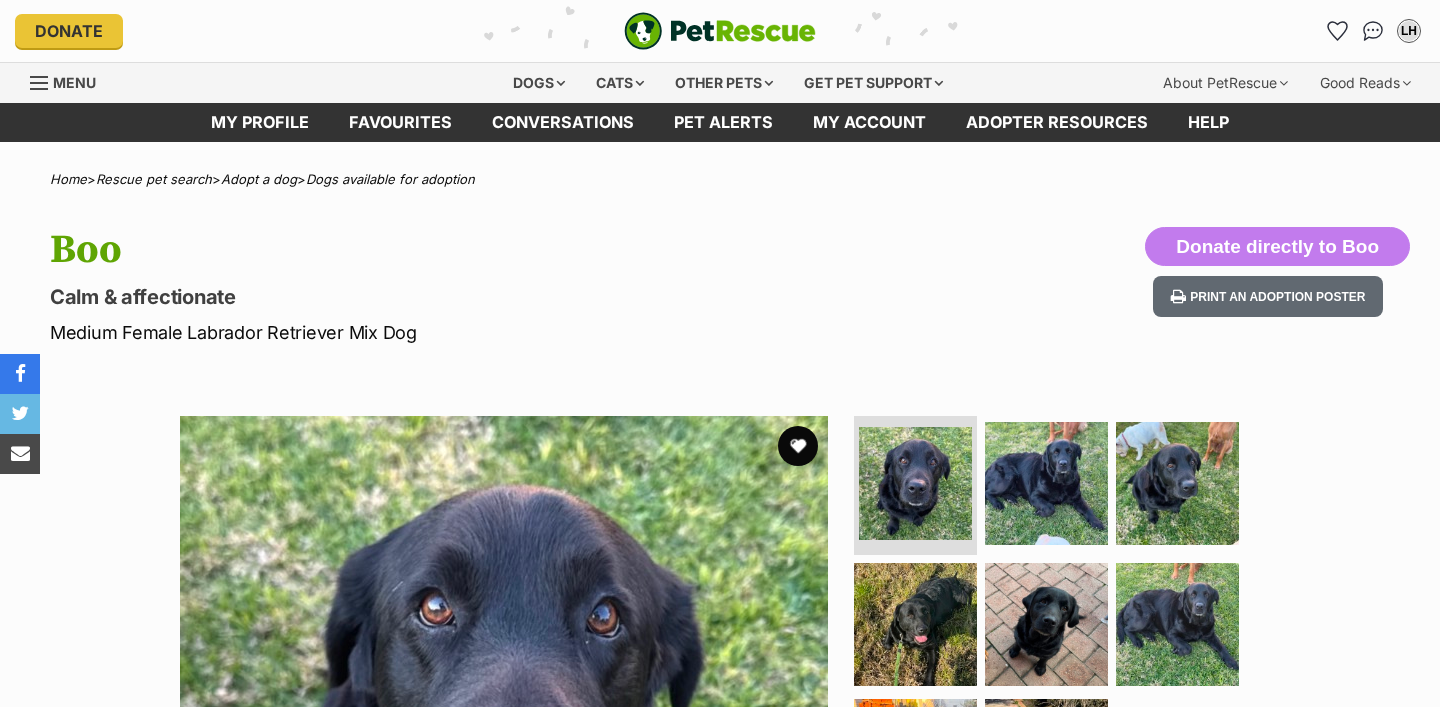 scroll, scrollTop: 0, scrollLeft: 0, axis: both 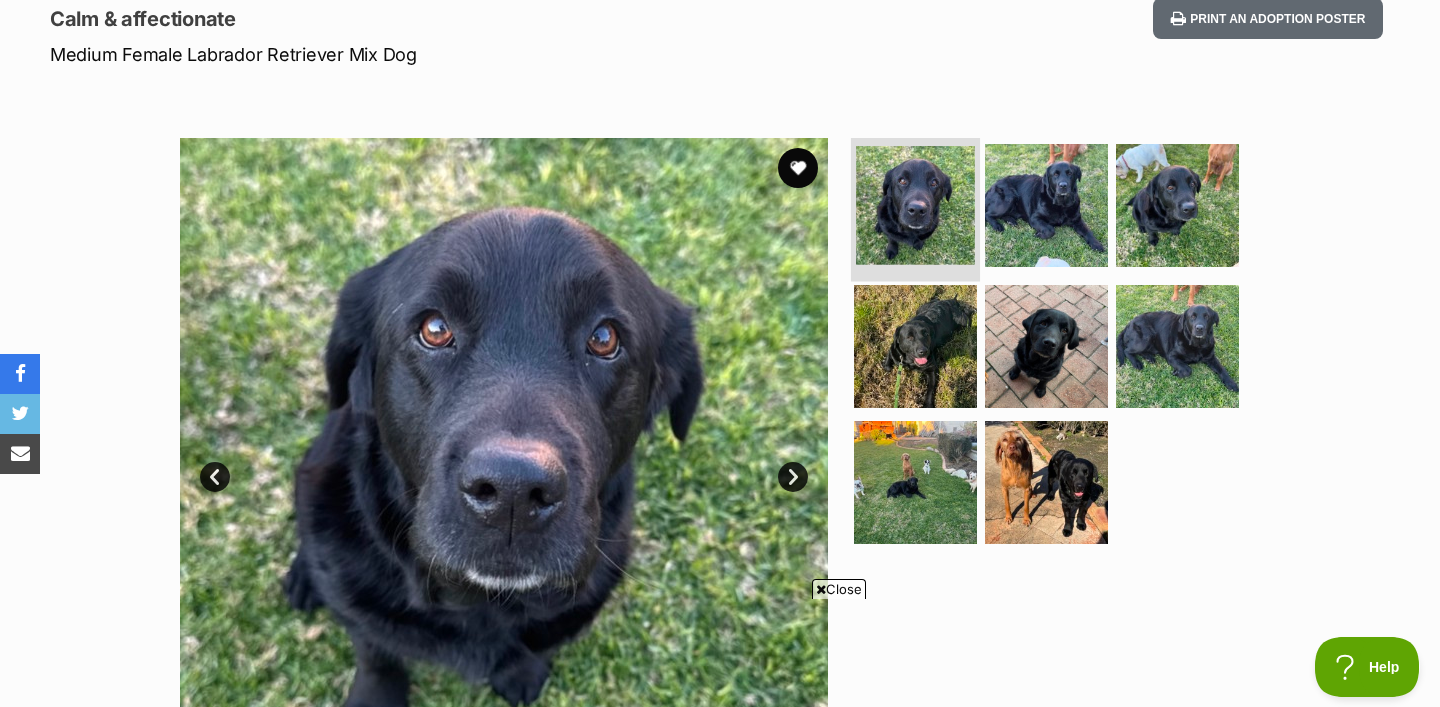 click at bounding box center [915, 205] 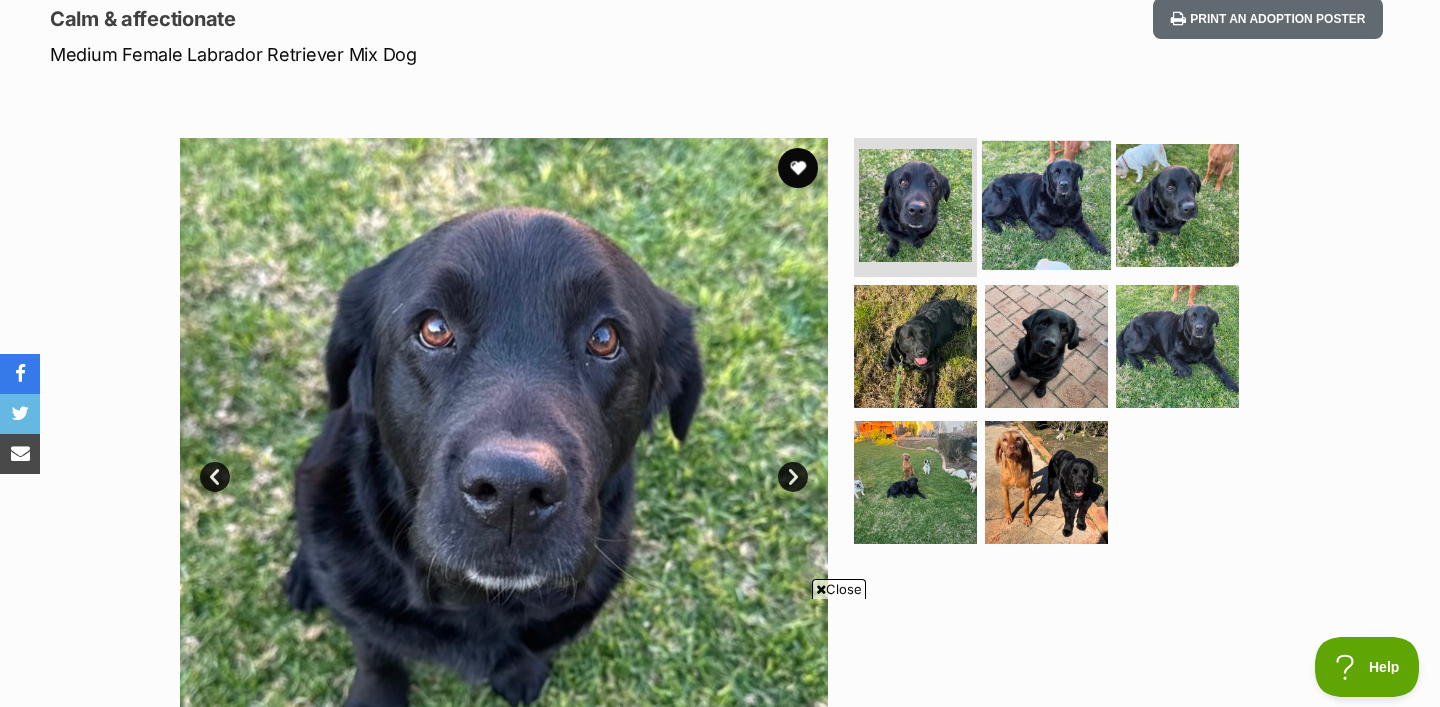 scroll, scrollTop: 0, scrollLeft: 0, axis: both 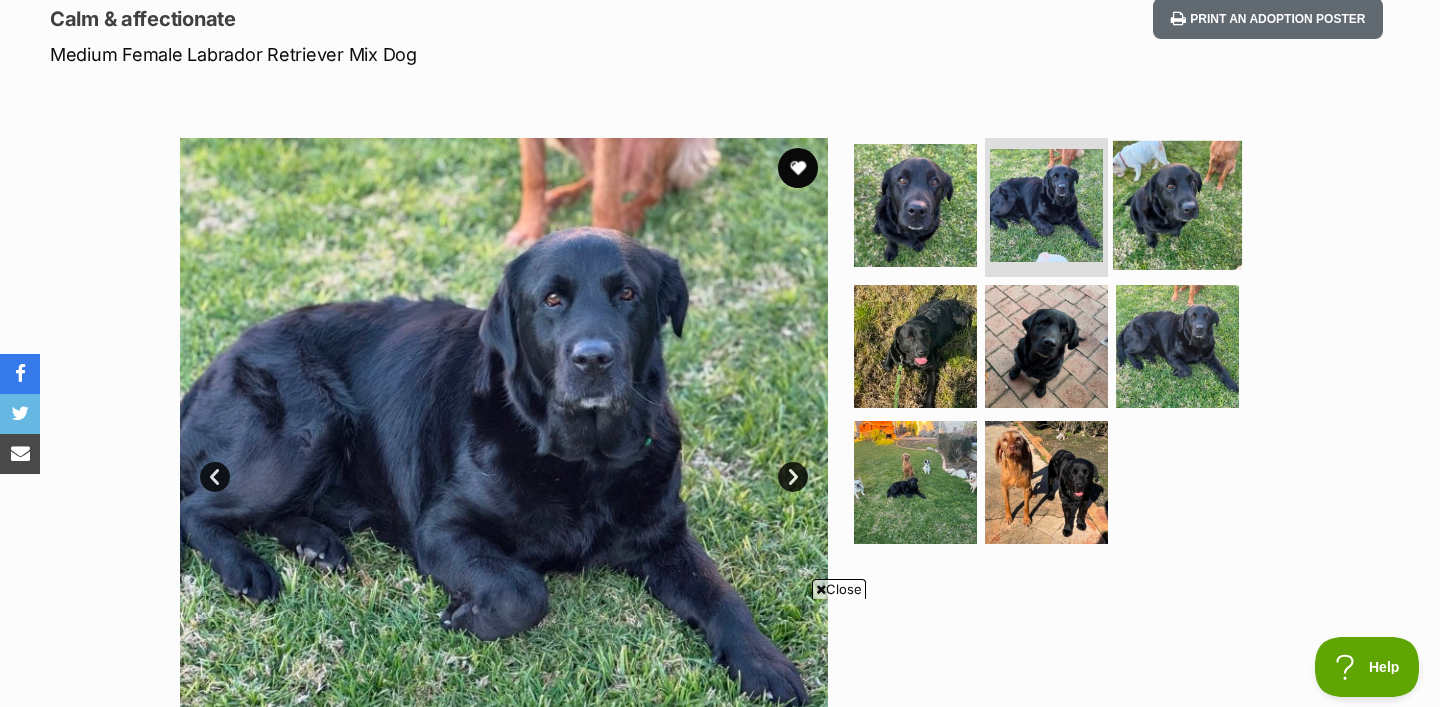 click at bounding box center [1177, 204] 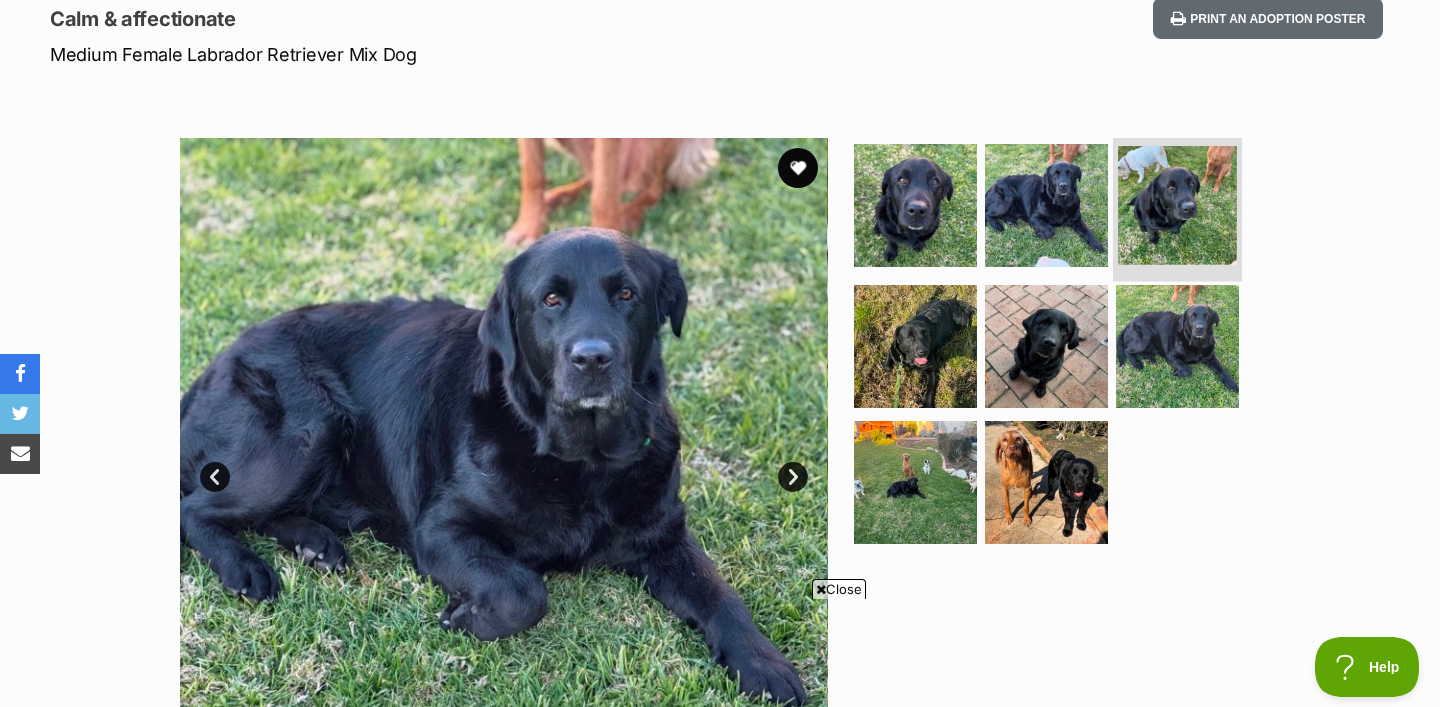 scroll, scrollTop: 0, scrollLeft: 0, axis: both 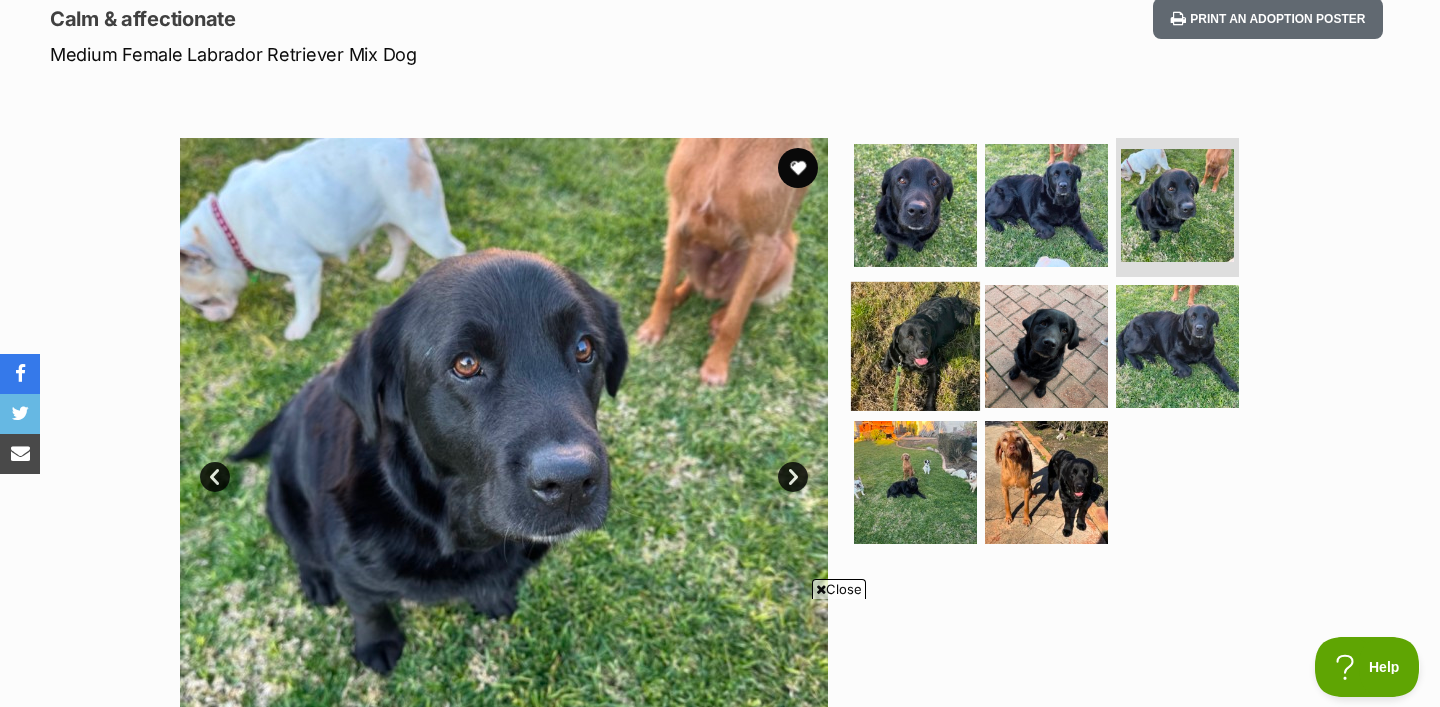 click at bounding box center (915, 346) 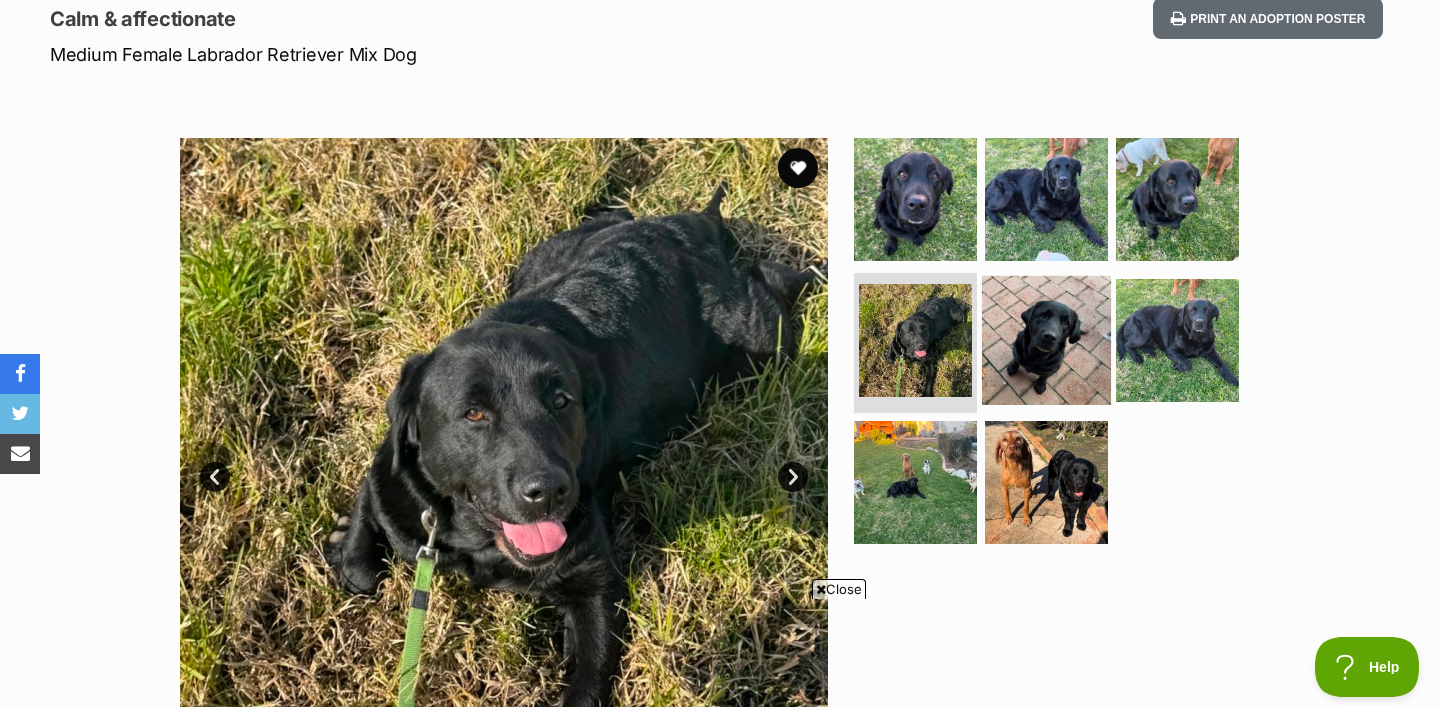 click at bounding box center [1046, 340] 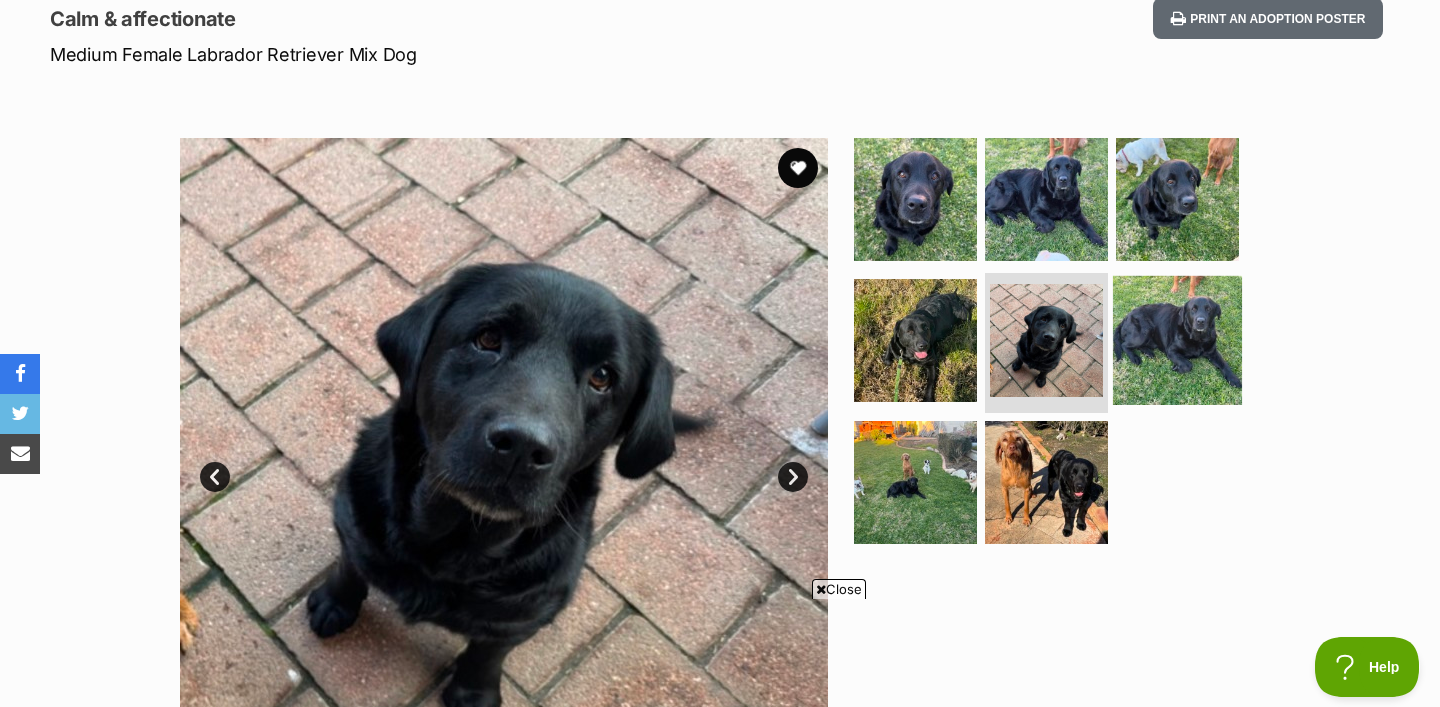 click at bounding box center [1177, 340] 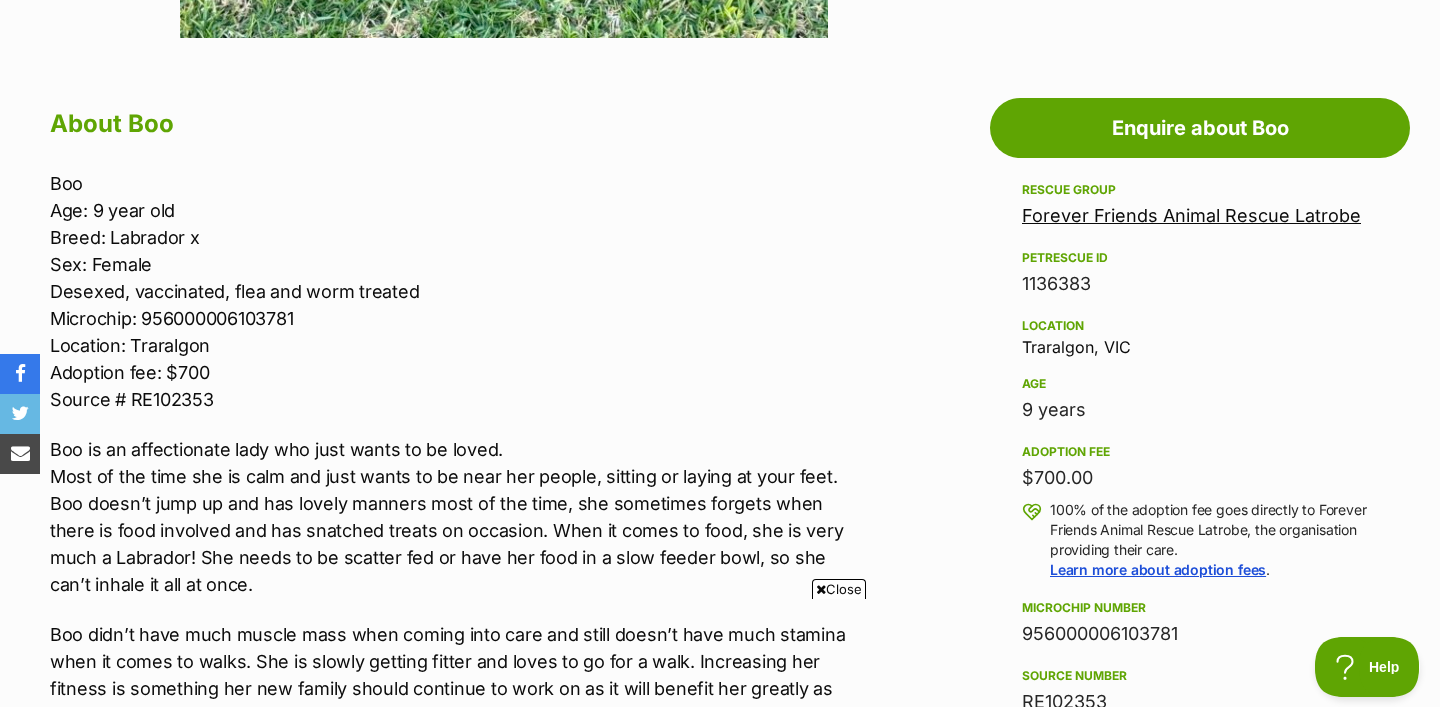scroll, scrollTop: 1030, scrollLeft: 0, axis: vertical 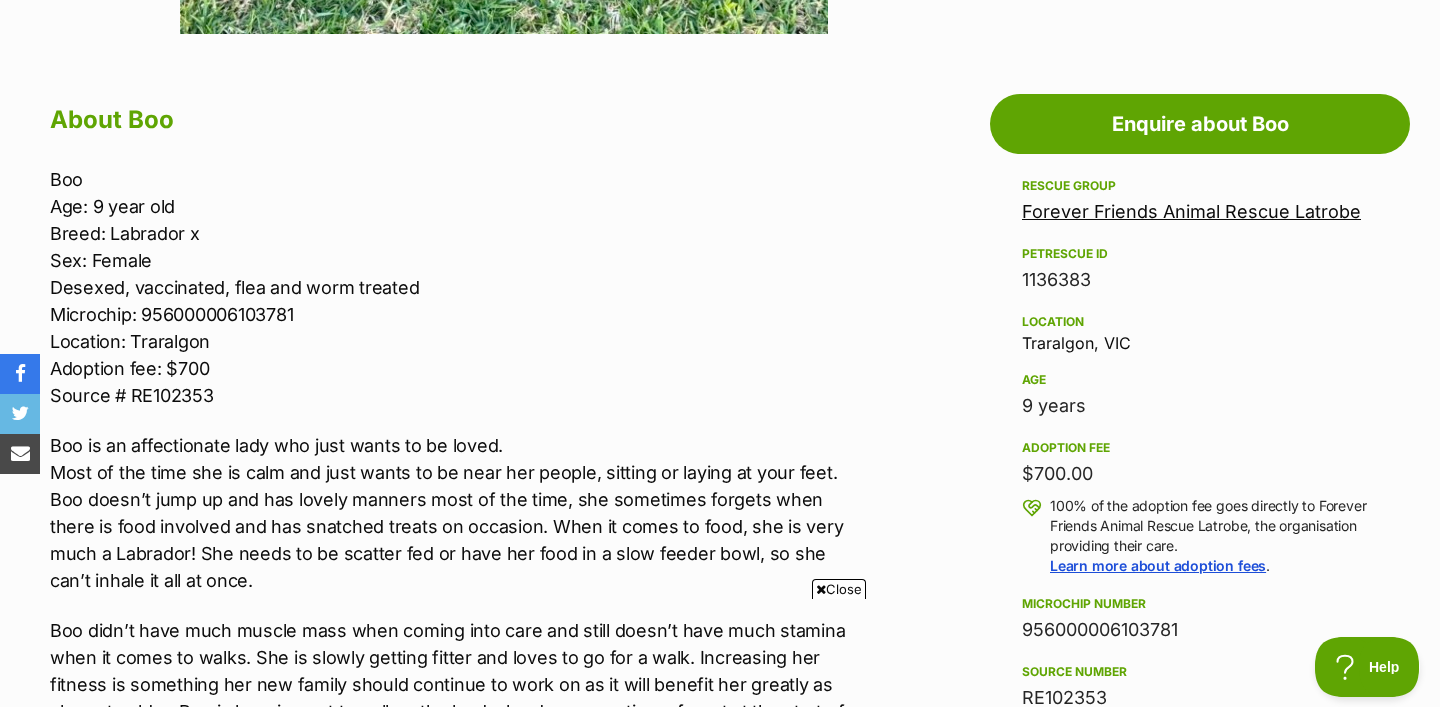 click on "Boo is an affectionate lady who just wants to be loved.
Most of the time she is calm and just wants to be near her people, sitting or laying at your feet. Boo doesn’t jump up and has lovely manners most of the time, she sometimes forgets when there is food involved and has snatched treats on occasion. When it comes to food, she is very much a Labrador! She needs to be scatter fed or have her food in a slow feeder bowl, so she can’t inhale it all at once." at bounding box center [454, 513] 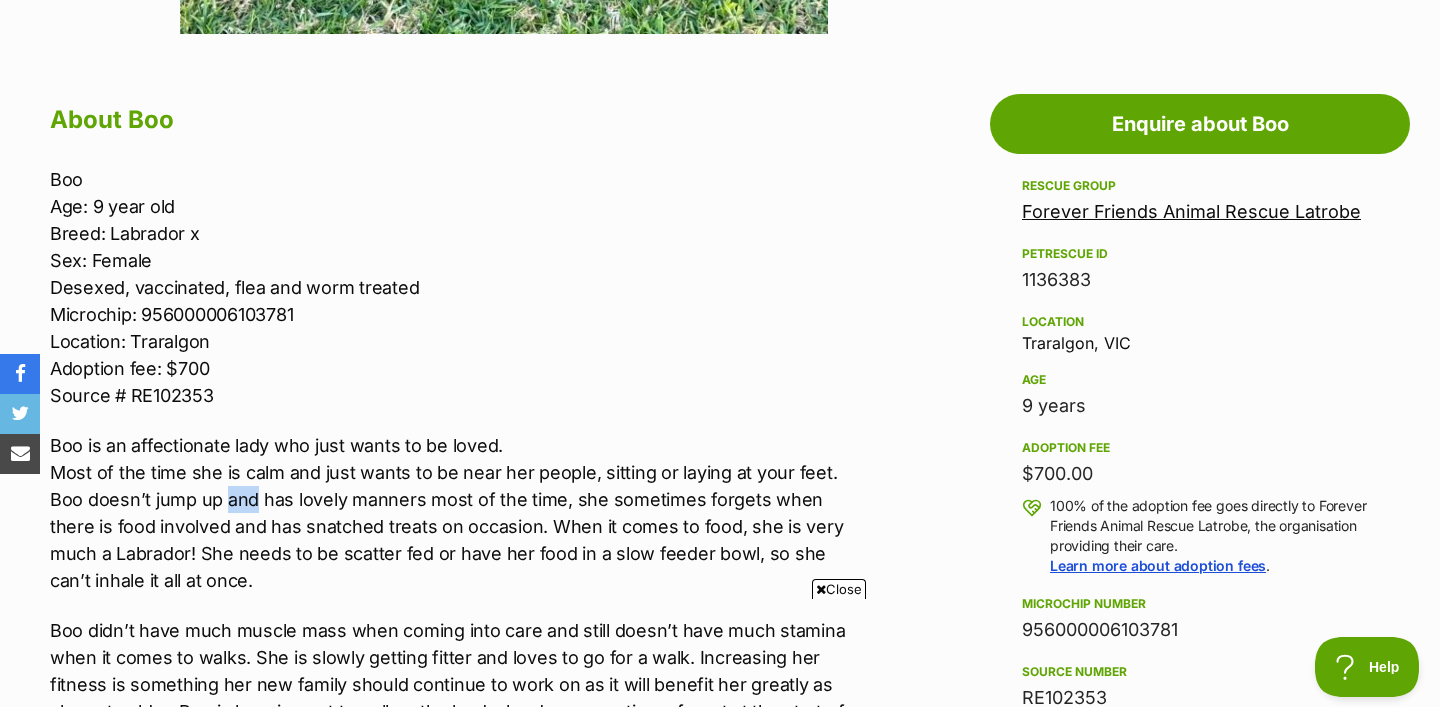 click on "Boo is an affectionate lady who just wants to be loved.
Most of the time she is calm and just wants to be near her people, sitting or laying at your feet. Boo doesn’t jump up and has lovely manners most of the time, she sometimes forgets when there is food involved and has snatched treats on occasion. When it comes to food, she is very much a Labrador! She needs to be scatter fed or have her food in a slow feeder bowl, so she can’t inhale it all at once." at bounding box center (454, 513) 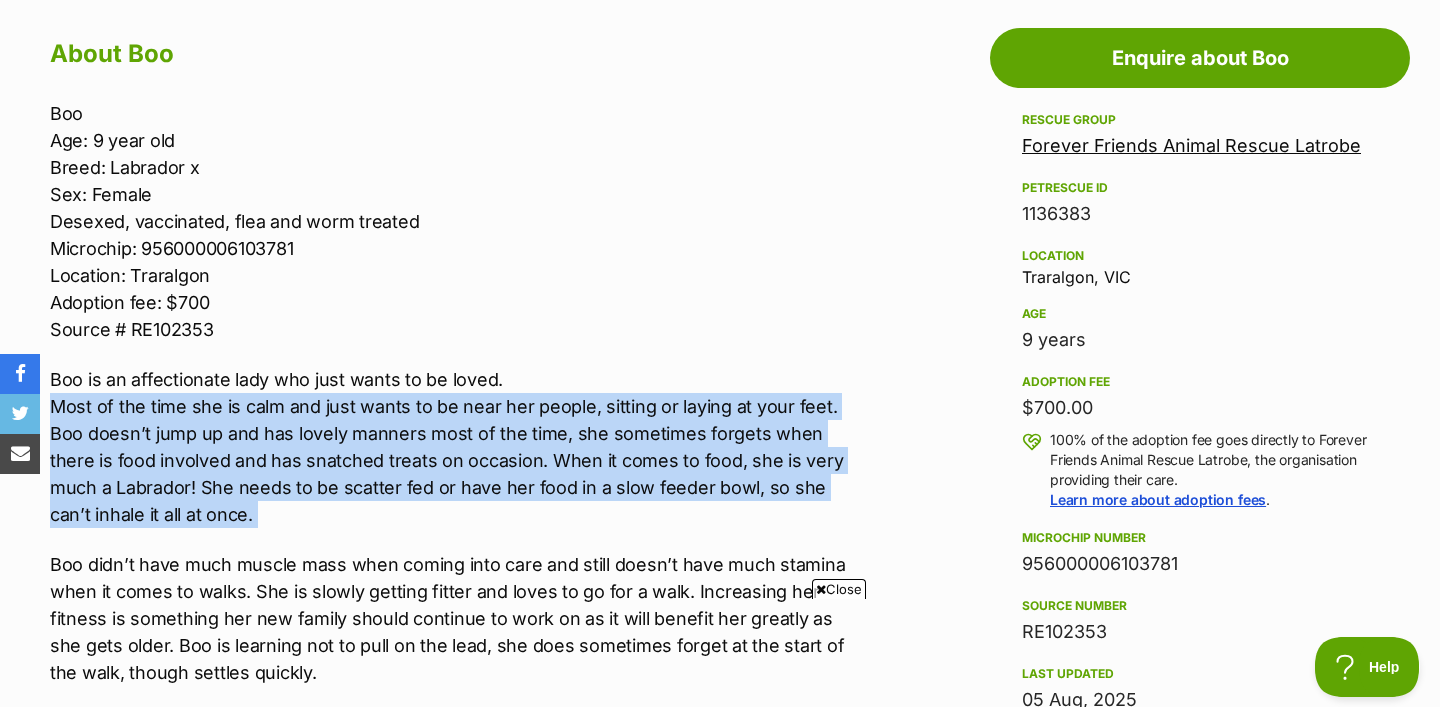 scroll, scrollTop: 1102, scrollLeft: 0, axis: vertical 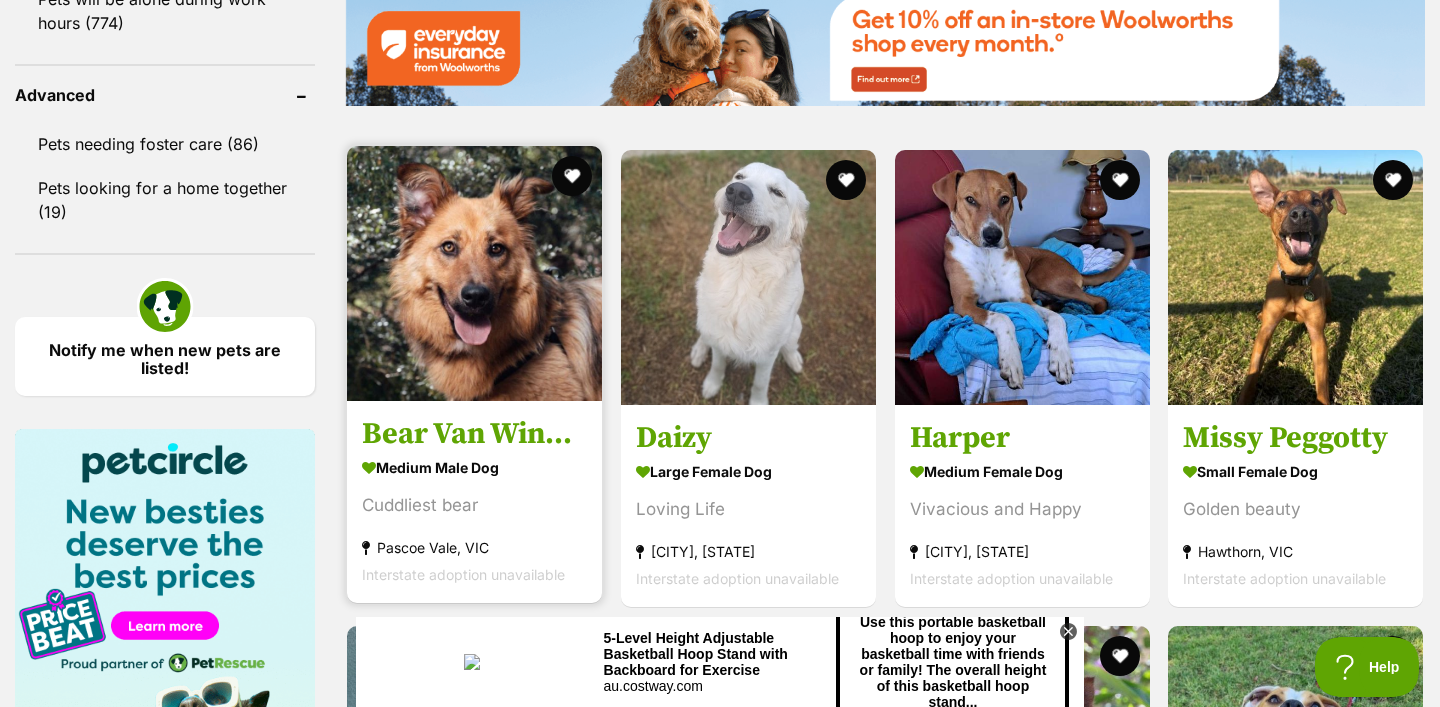 click at bounding box center (474, 273) 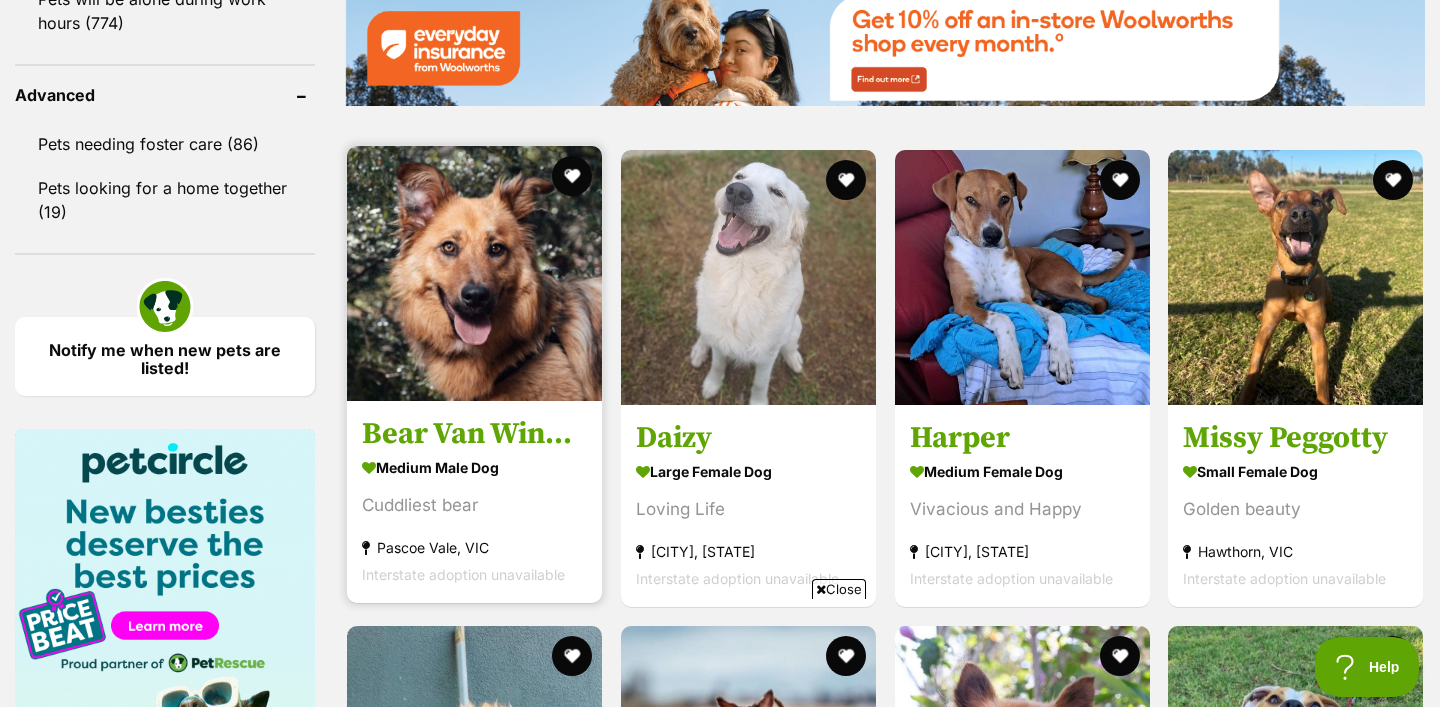 scroll, scrollTop: 0, scrollLeft: 0, axis: both 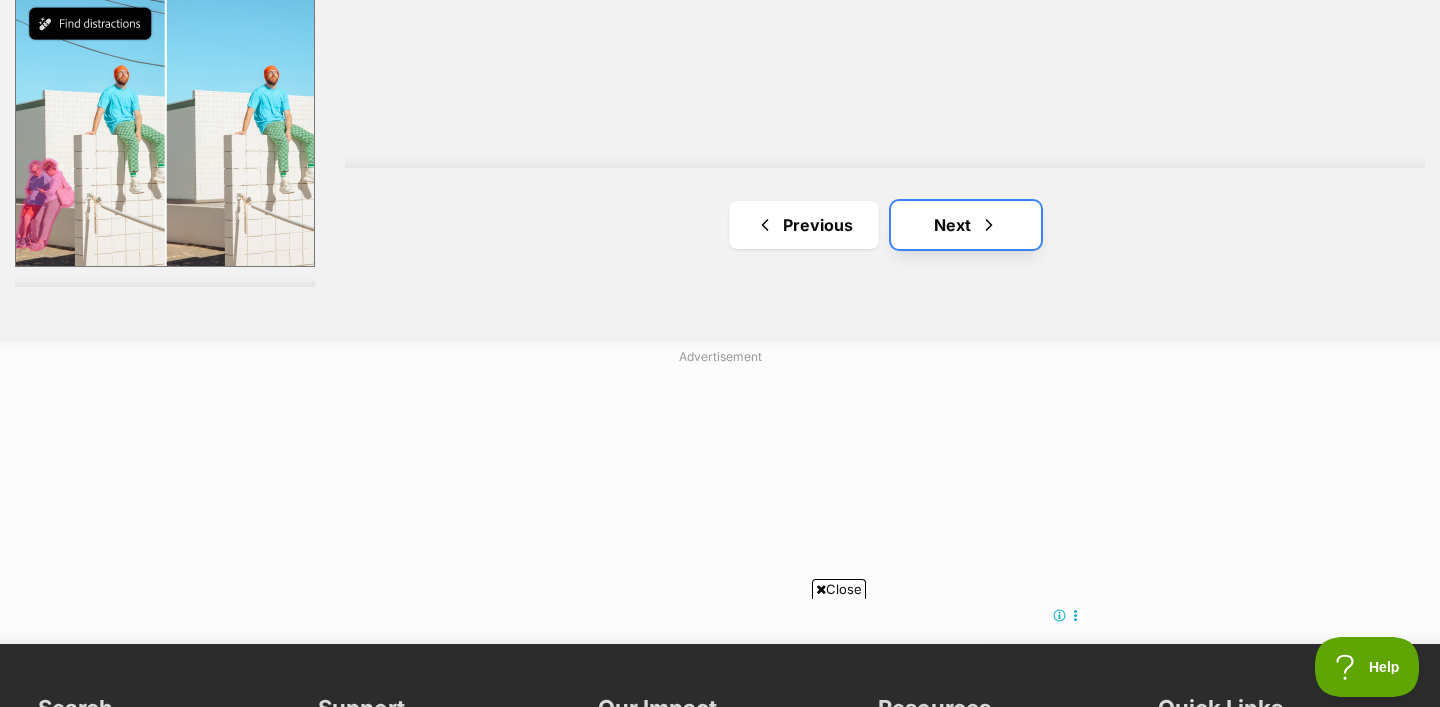 click on "Next" at bounding box center [966, 225] 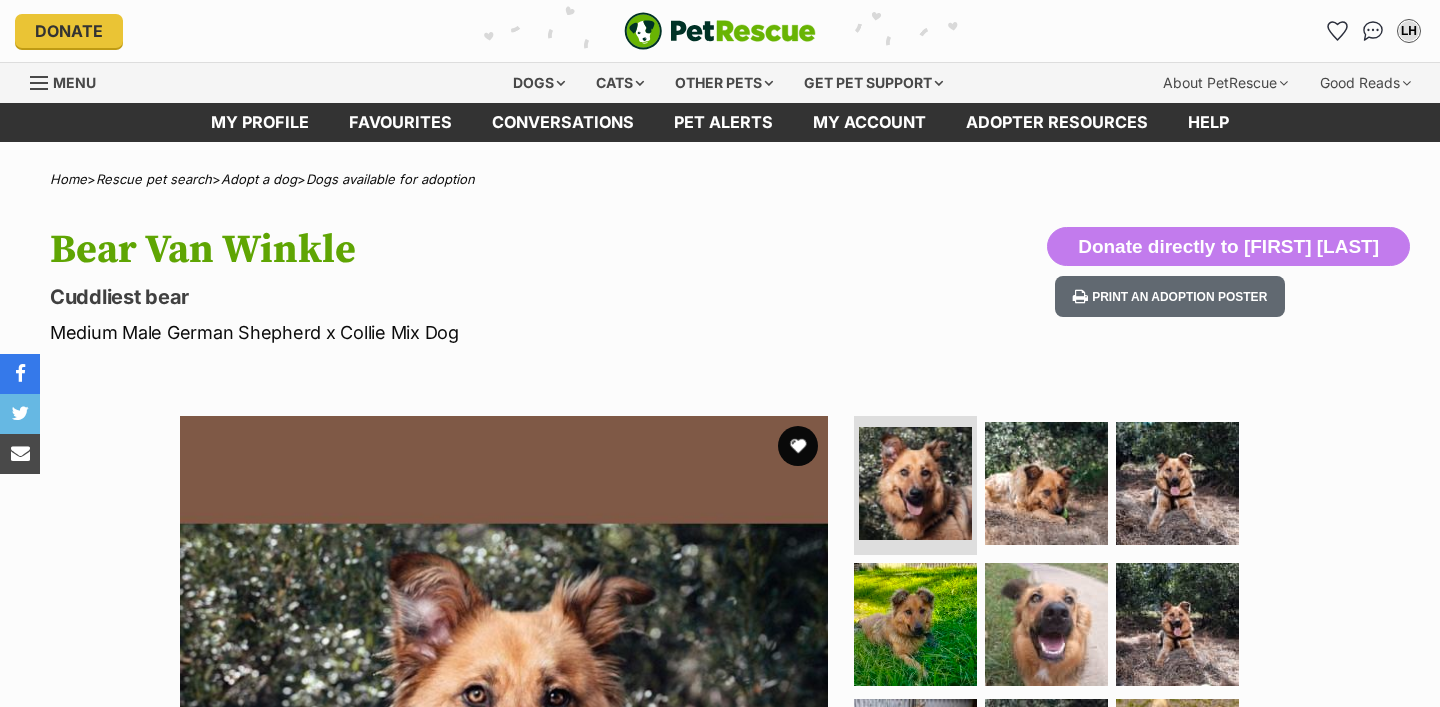 scroll, scrollTop: 0, scrollLeft: 0, axis: both 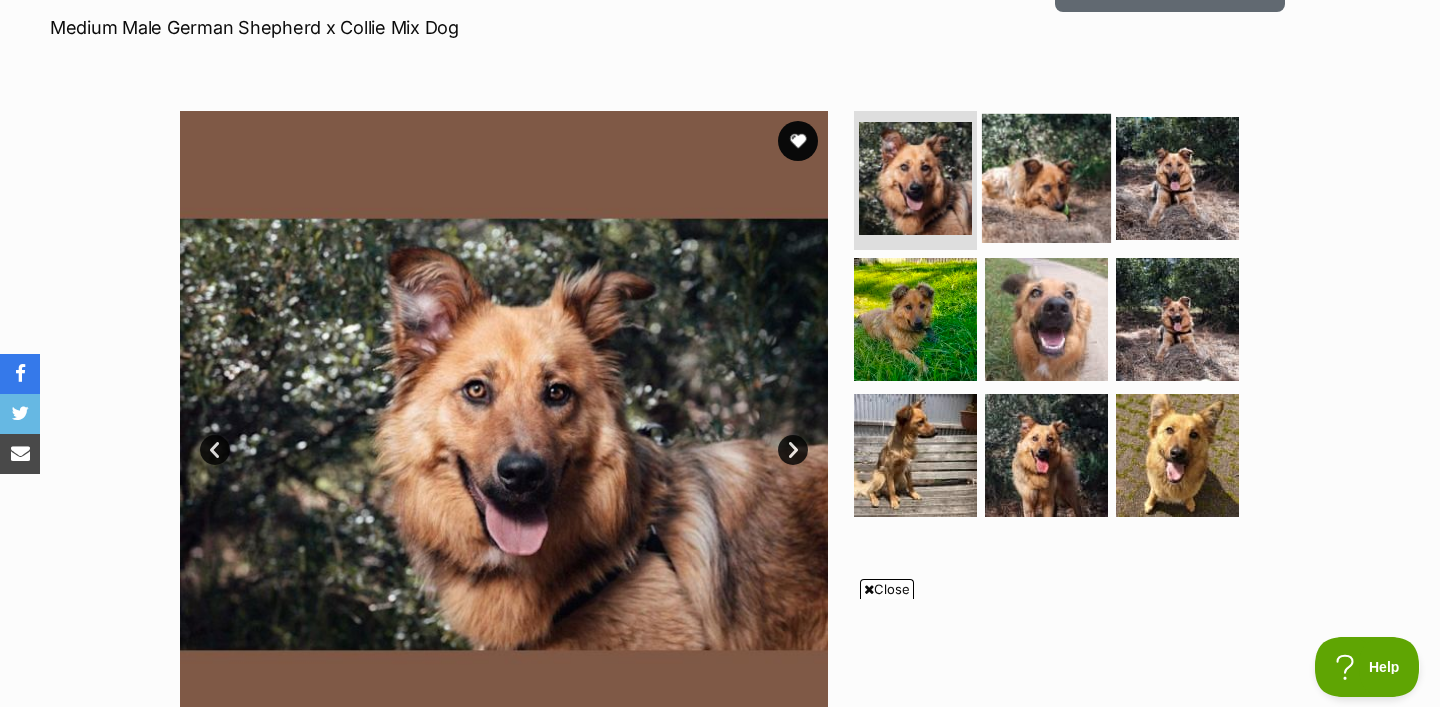 click at bounding box center (1046, 177) 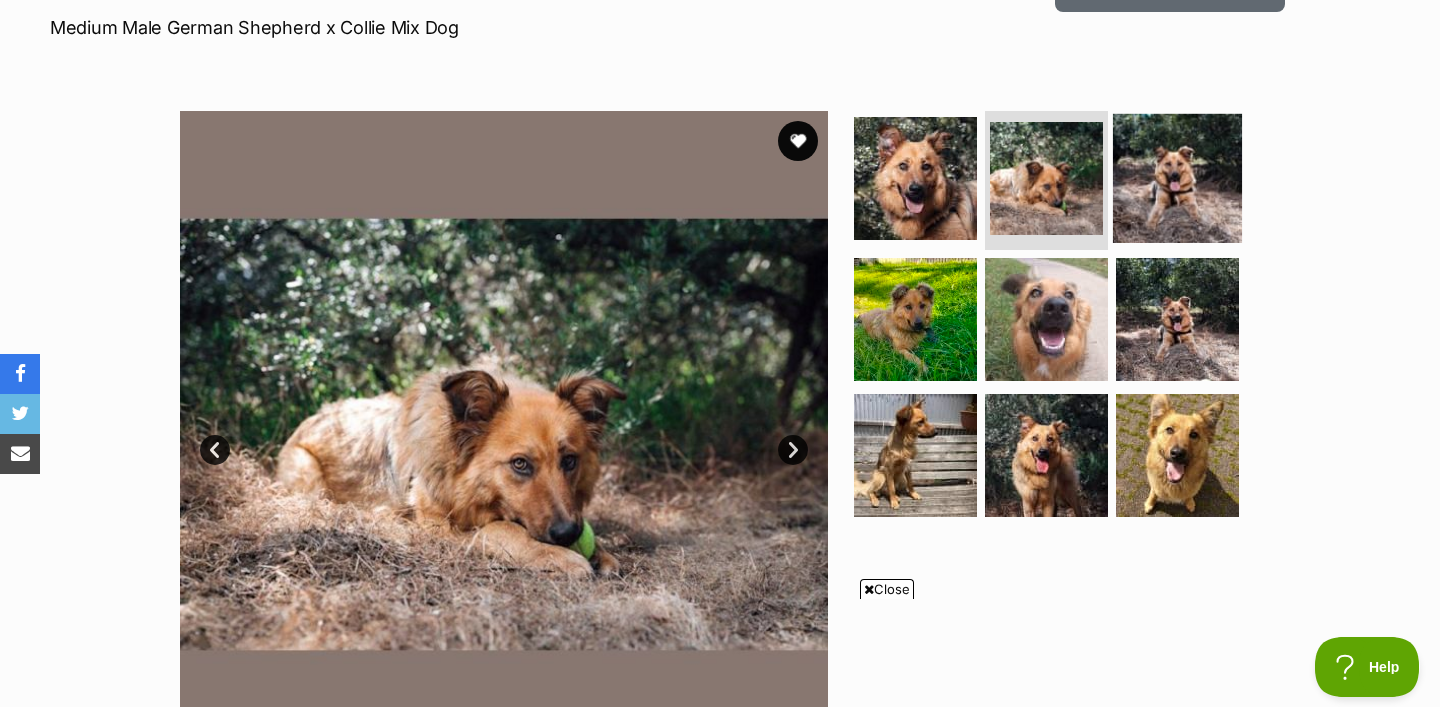 scroll, scrollTop: 0, scrollLeft: 0, axis: both 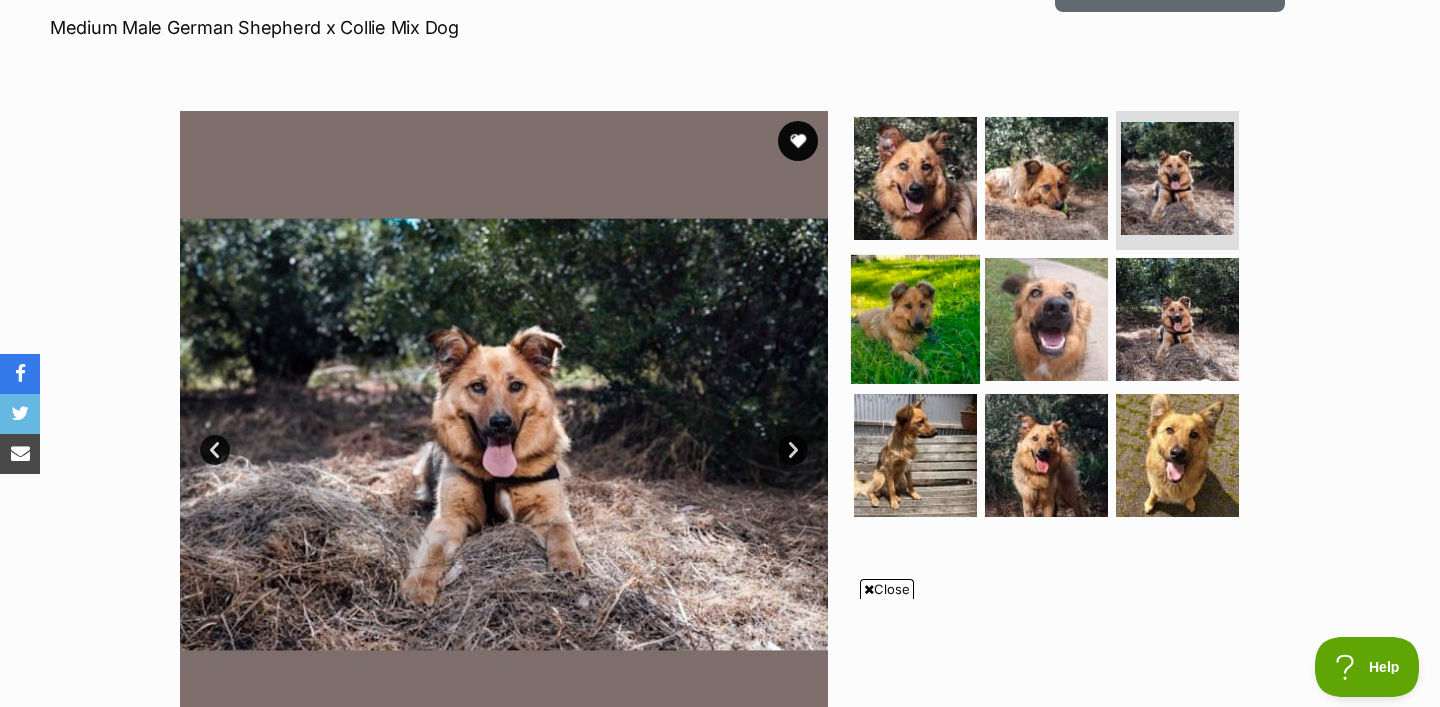 click at bounding box center (915, 319) 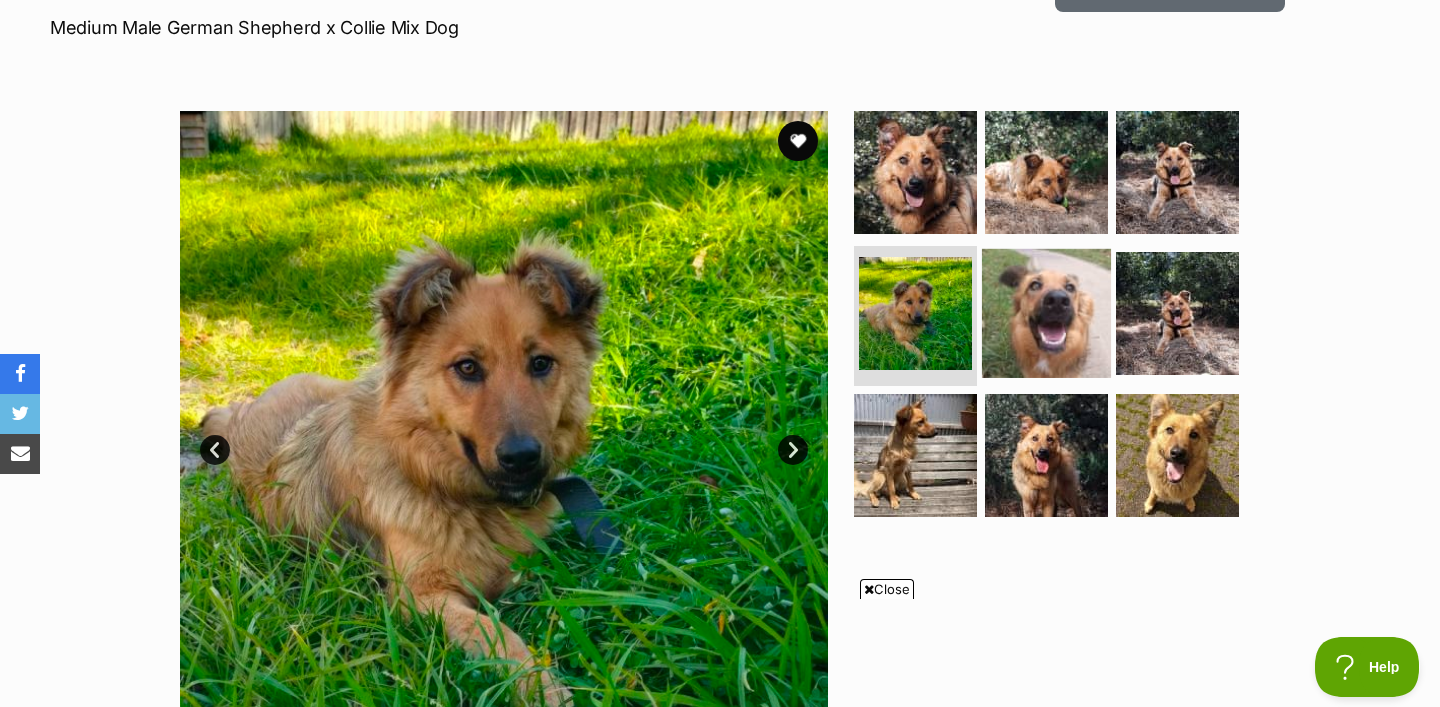 click at bounding box center [1046, 313] 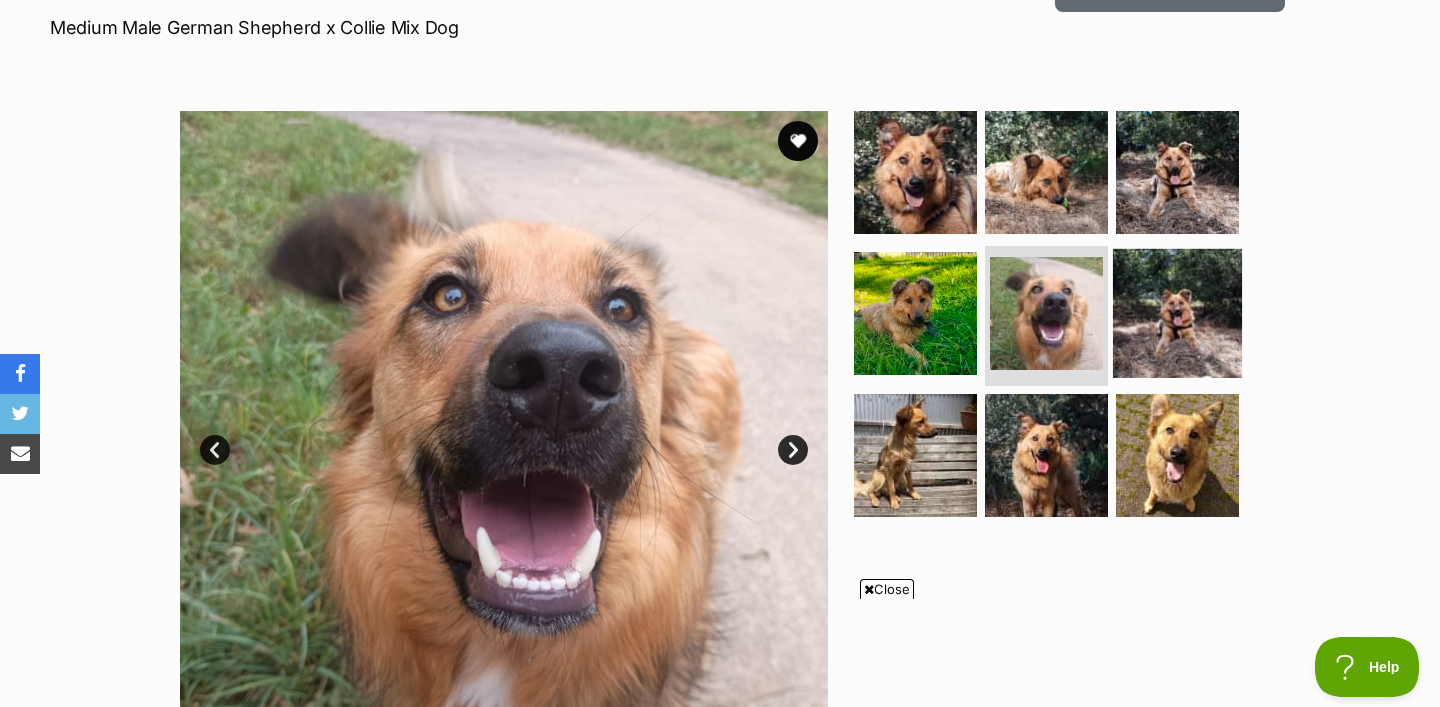 click at bounding box center (1177, 313) 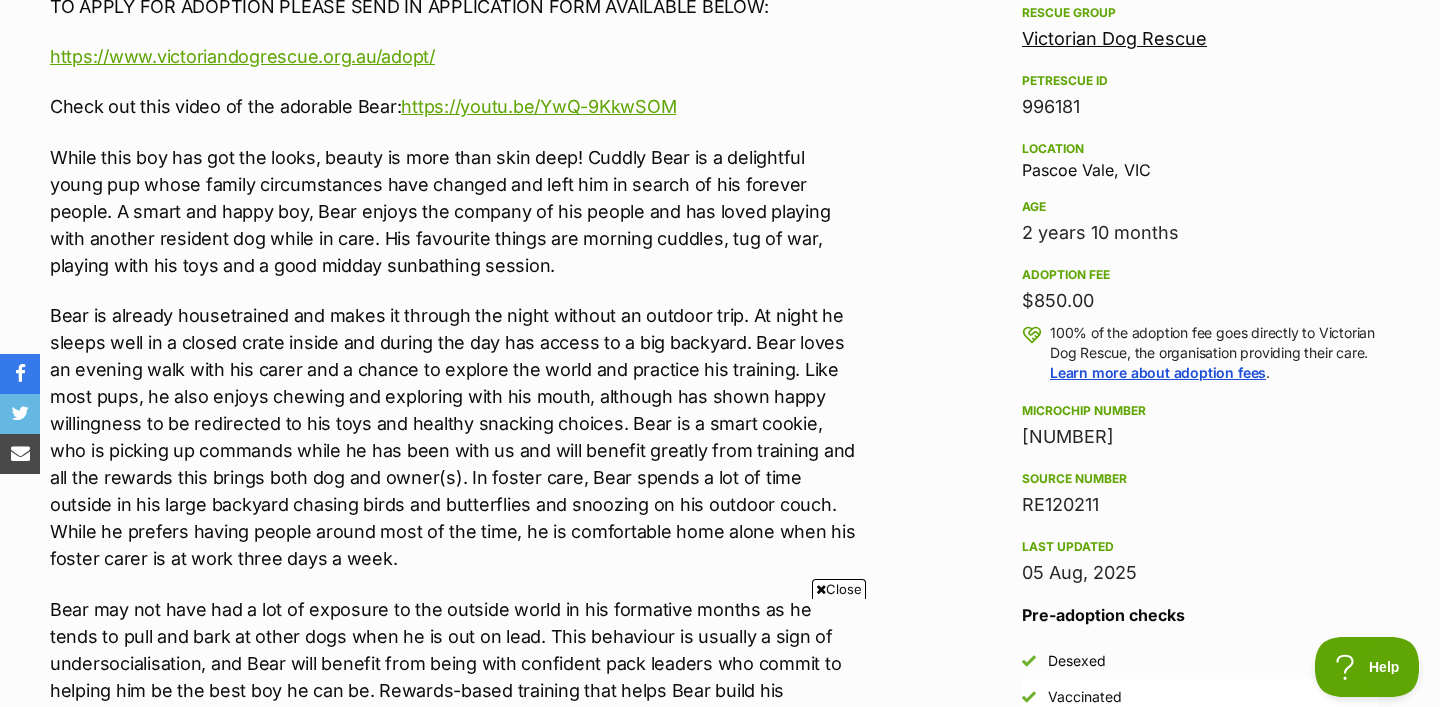 scroll, scrollTop: 0, scrollLeft: 0, axis: both 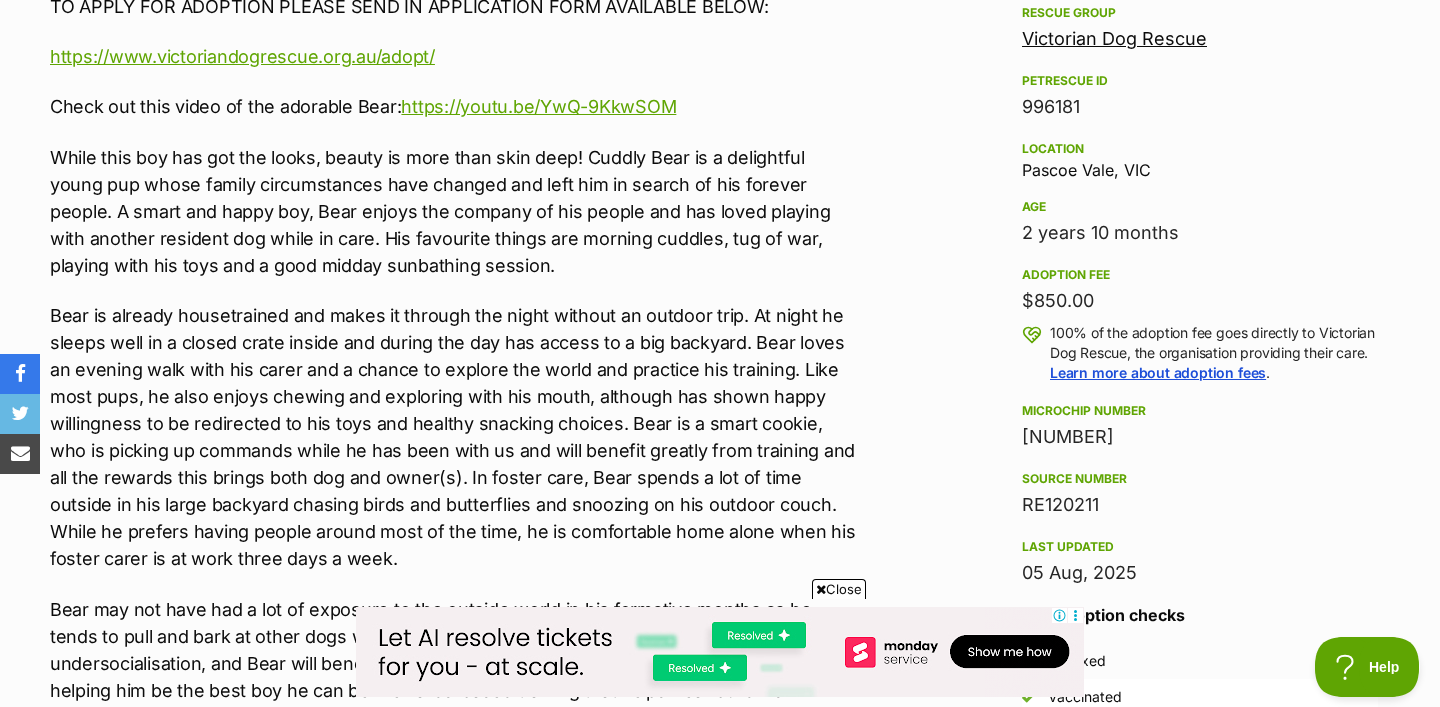 click on "Bear is already housetrained and makes it through the night without an outdoor trip. At night he sleeps well in a closed crate inside and during the day has access to a big backyard. Bear loves an evening walk with his carer and a chance to explore the world and practice his training. Like most pups, he also enjoys chewing and exploring with his mouth, although has shown happy willingness to be redirected to his toys and healthy snacking choices. Bear is a smart cookie, who is picking up commands while he has been with us and will benefit greatly from training and all the rewards this brings both dog and owner(s). In foster care, Bear spends a lot of time outside in his large backyard chasing birds and butterflies and snoozing on his outdoor couch. While he prefers having people around most of the time, he is comfortable home alone when his foster carer is at work three days a week." at bounding box center [454, 437] 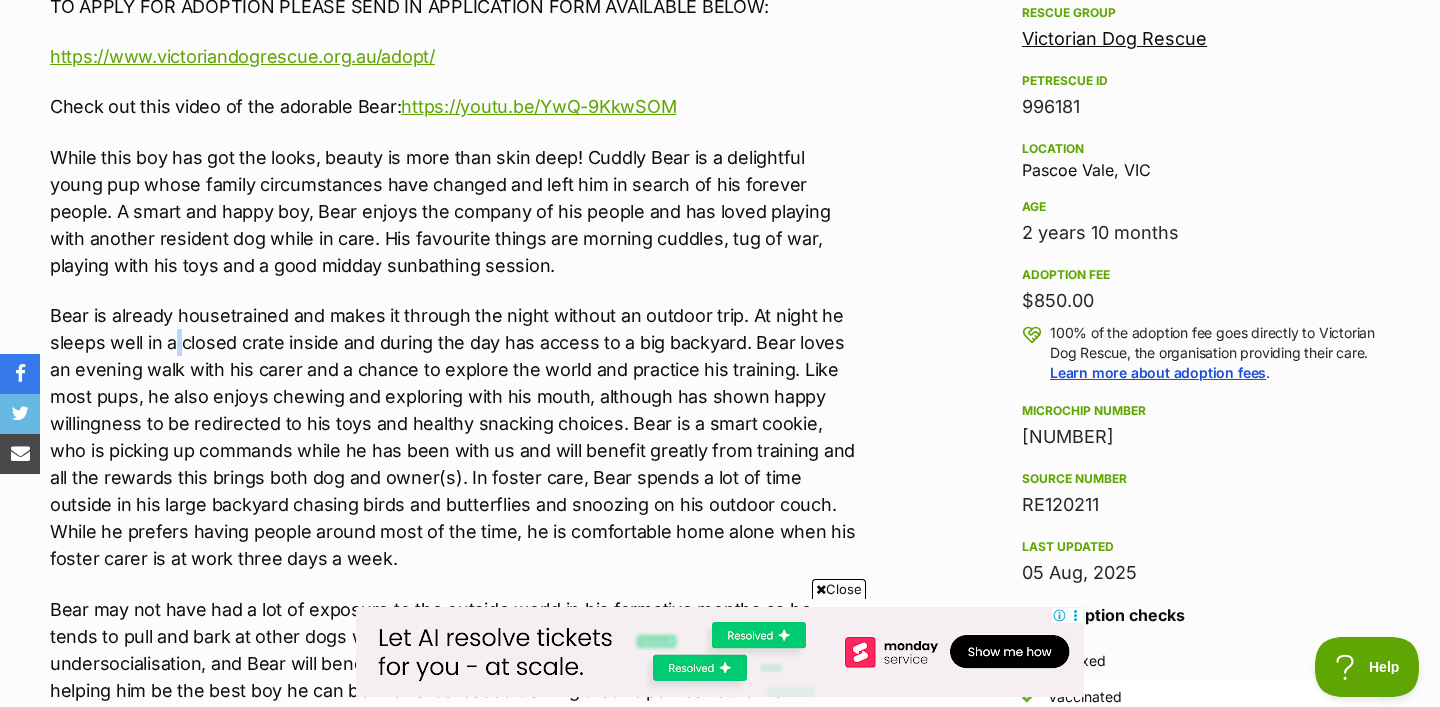 click on "Bear is already housetrained and makes it through the night without an outdoor trip. At night he sleeps well in a closed crate inside and during the day has access to a big backyard. Bear loves an evening walk with his carer and a chance to explore the world and practice his training. Like most pups, he also enjoys chewing and exploring with his mouth, although has shown happy willingness to be redirected to his toys and healthy snacking choices. Bear is a smart cookie, who is picking up commands while he has been with us and will benefit greatly from training and all the rewards this brings both dog and owner(s). In foster care, Bear spends a lot of time outside in his large backyard chasing birds and butterflies and snoozing on his outdoor couch. While he prefers having people around most of the time, he is comfortable home alone when his foster carer is at work three days a week." at bounding box center [454, 437] 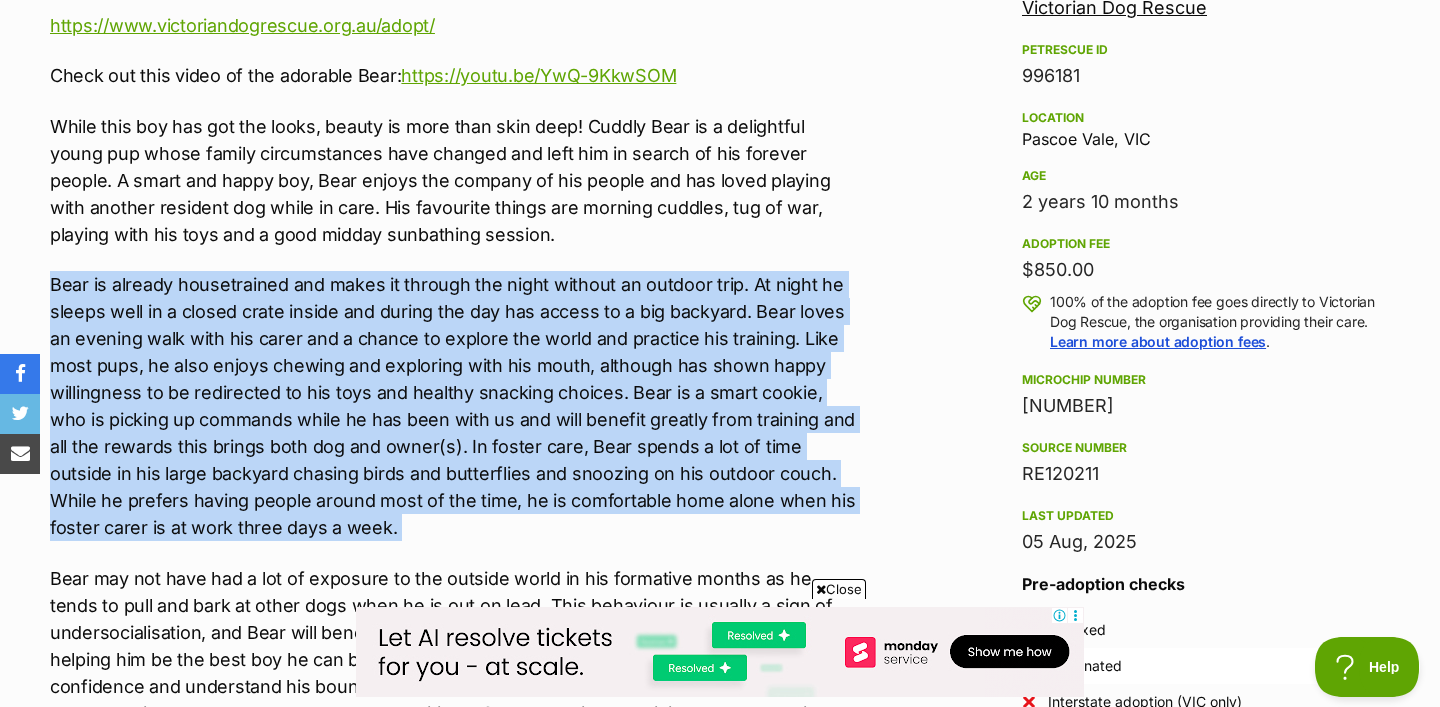 scroll, scrollTop: 1235, scrollLeft: 0, axis: vertical 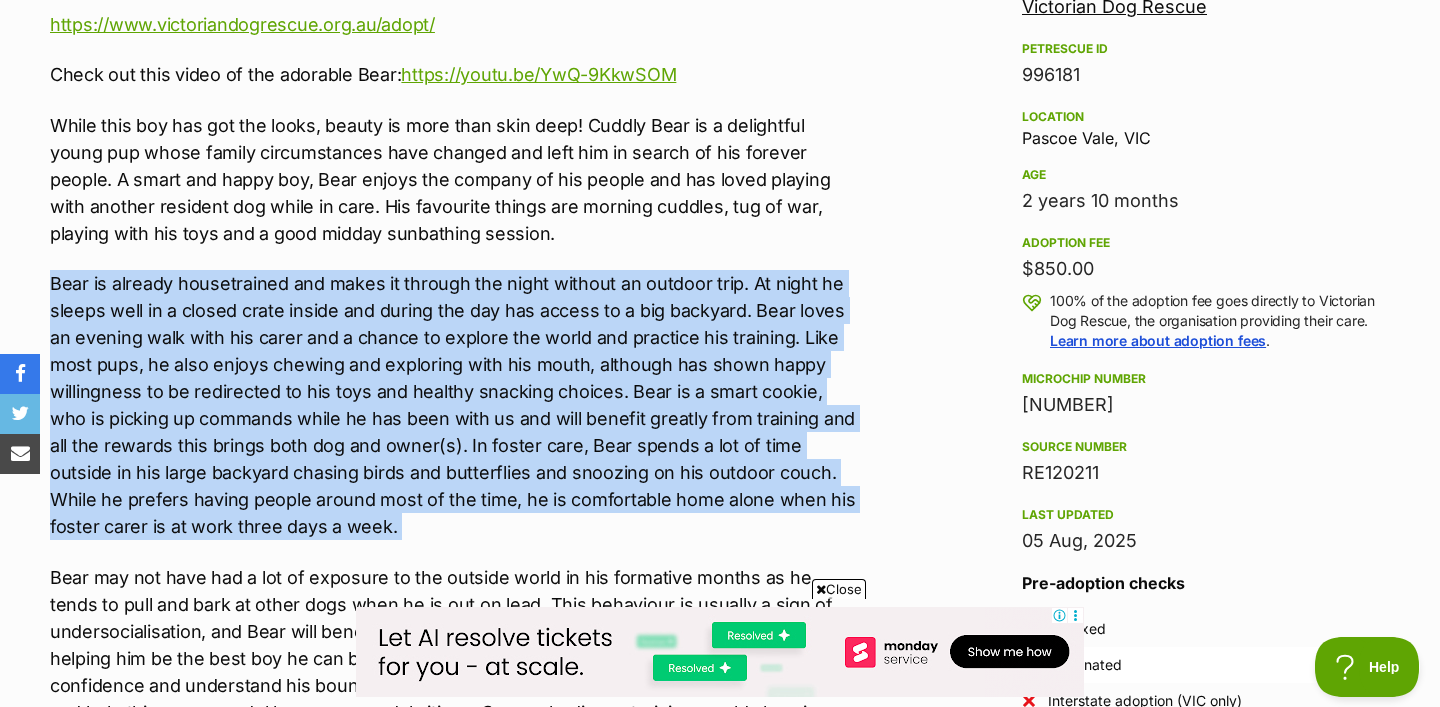 click on "Bear is already housetrained and makes it through the night without an outdoor trip. At night he sleeps well in a closed crate inside and during the day has access to a big backyard. Bear loves an evening walk with his carer and a chance to explore the world and practice his training. Like most pups, he also enjoys chewing and exploring with his mouth, although has shown happy willingness to be redirected to his toys and healthy snacking choices. Bear is a smart cookie, who is picking up commands while he has been with us and will benefit greatly from training and all the rewards this brings both dog and owner(s). In foster care, Bear spends a lot of time outside in his large backyard chasing birds and butterflies and snoozing on his outdoor couch. While he prefers having people around most of the time, he is comfortable home alone when his foster carer is at work three days a week." at bounding box center (454, 405) 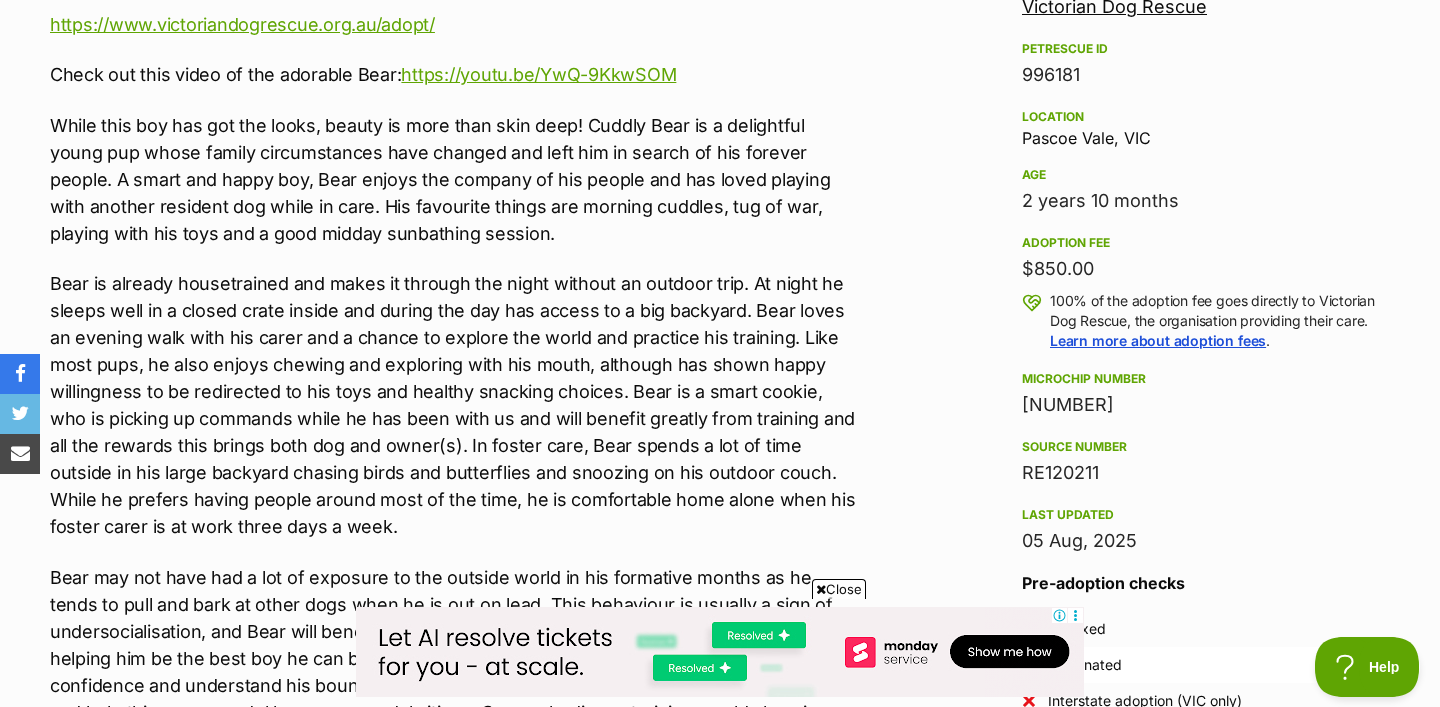 click on "Bear is already housetrained and makes it through the night without an outdoor trip. At night he sleeps well in a closed crate inside and during the day has access to a big backyard. Bear loves an evening walk with his carer and a chance to explore the world and practice his training. Like most pups, he also enjoys chewing and exploring with his mouth, although has shown happy willingness to be redirected to his toys and healthy snacking choices. Bear is a smart cookie, who is picking up commands while he has been with us and will benefit greatly from training and all the rewards this brings both dog and owner(s). In foster care, Bear spends a lot of time outside in his large backyard chasing birds and butterflies and snoozing on his outdoor couch. While he prefers having people around most of the time, he is comfortable home alone when his foster carer is at work three days a week." at bounding box center [454, 405] 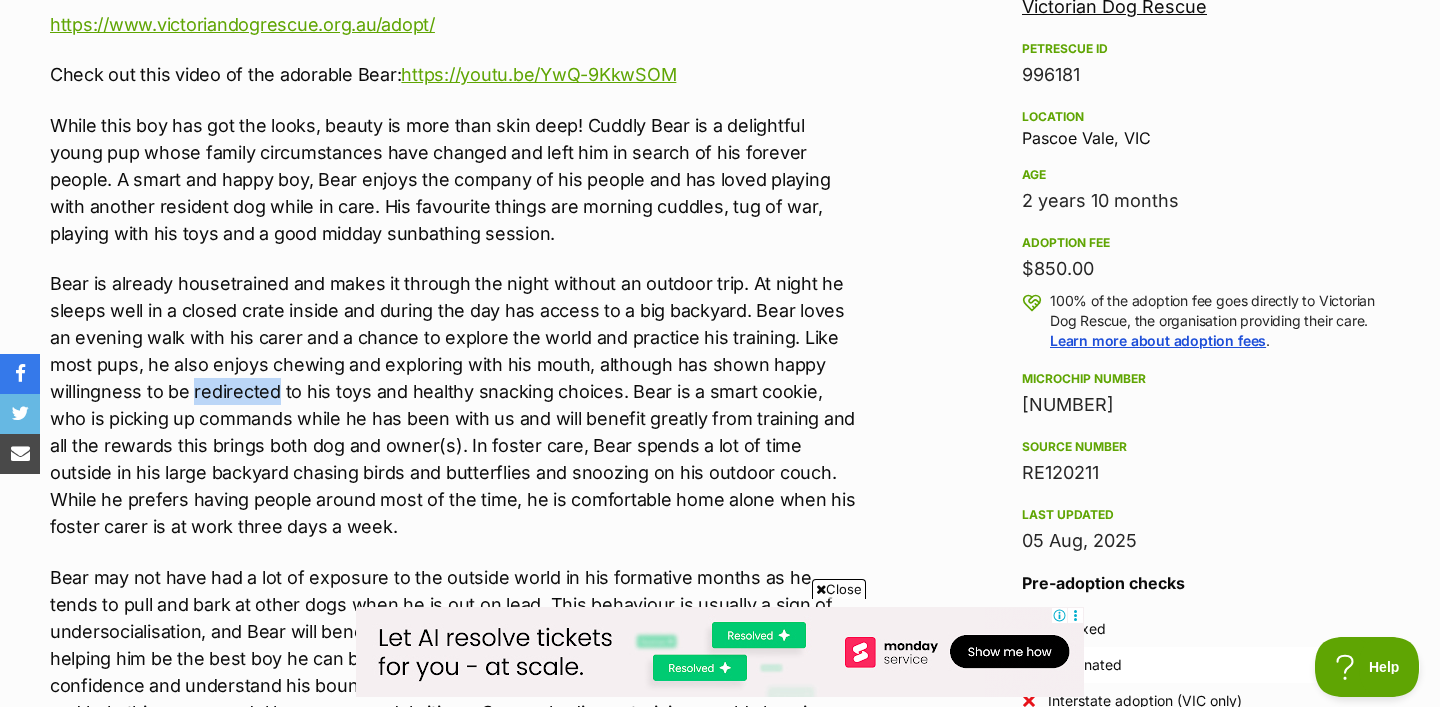 click on "Bear is already housetrained and makes it through the night without an outdoor trip. At night he sleeps well in a closed crate inside and during the day has access to a big backyard. Bear loves an evening walk with his carer and a chance to explore the world and practice his training. Like most pups, he also enjoys chewing and exploring with his mouth, although has shown happy willingness to be redirected to his toys and healthy snacking choices. Bear is a smart cookie, who is picking up commands while he has been with us and will benefit greatly from training and all the rewards this brings both dog and owner(s). In foster care, Bear spends a lot of time outside in his large backyard chasing birds and butterflies and snoozing on his outdoor couch. While he prefers having people around most of the time, he is comfortable home alone when his foster carer is at work three days a week." at bounding box center [454, 405] 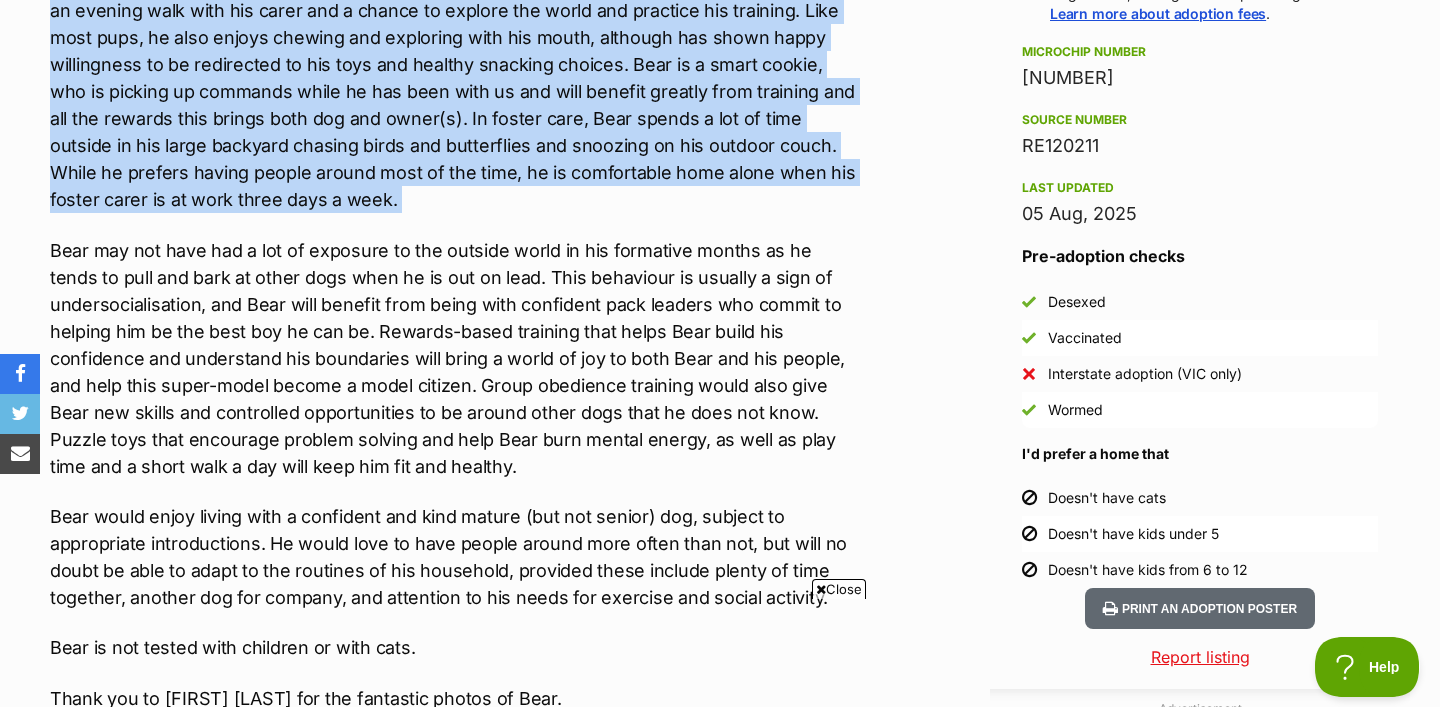 scroll, scrollTop: 1565, scrollLeft: 0, axis: vertical 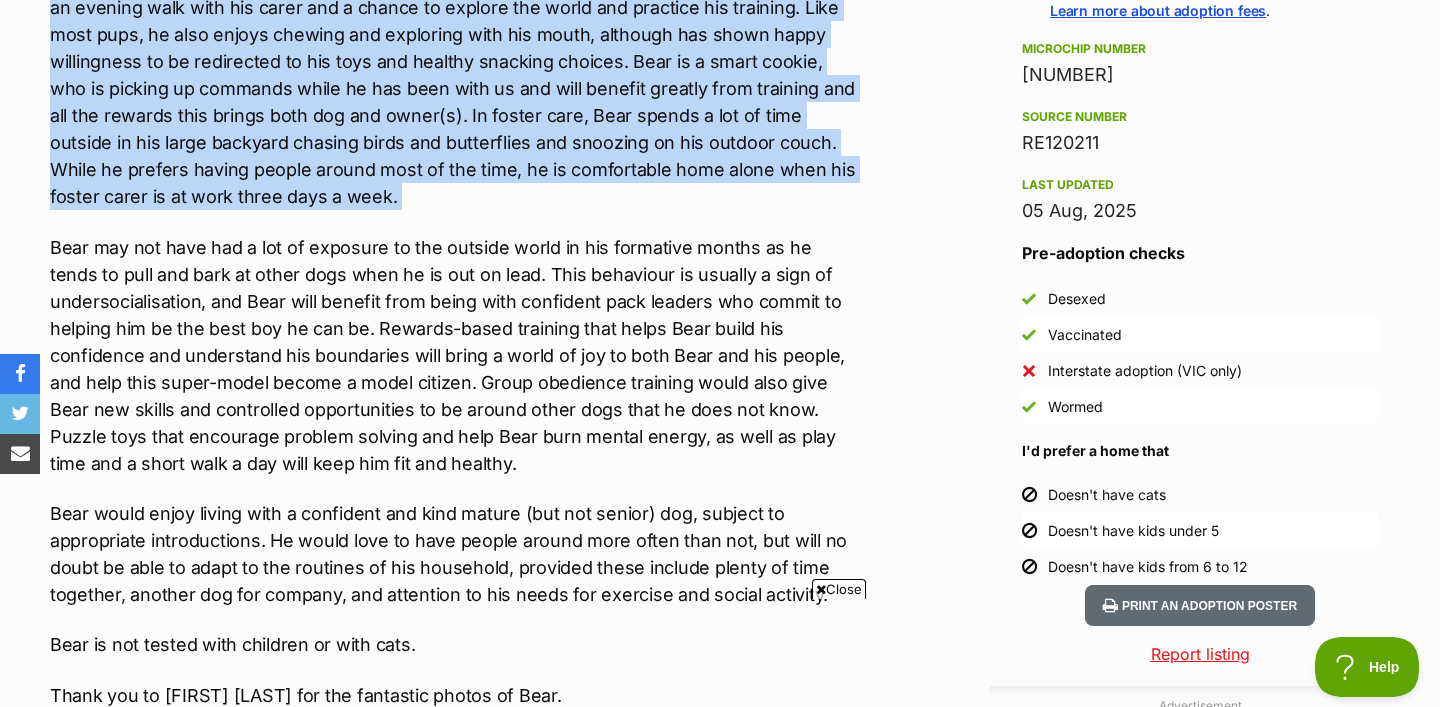 click on "Bear may not have had a lot of exposure to the outside world in his formative months as he tends to pull and bark at other dogs when he is out on lead. This behaviour is usually a sign of undersocialisation, and Bear will benefit from being with confident pack leaders who commit to helping him be the best boy he can be. Rewards-based training that helps Bear build his confidence and understand his boundaries will bring a world of joy to both Bear and his people, and help this super-model become a model citizen. Group obedience training would also give Bear new skills and controlled opportunities to be around other dogs that he does not know. Puzzle toys that encourage problem solving and help Bear burn mental energy, as well as play time and a short walk a day will keep him fit and healthy." at bounding box center [454, 355] 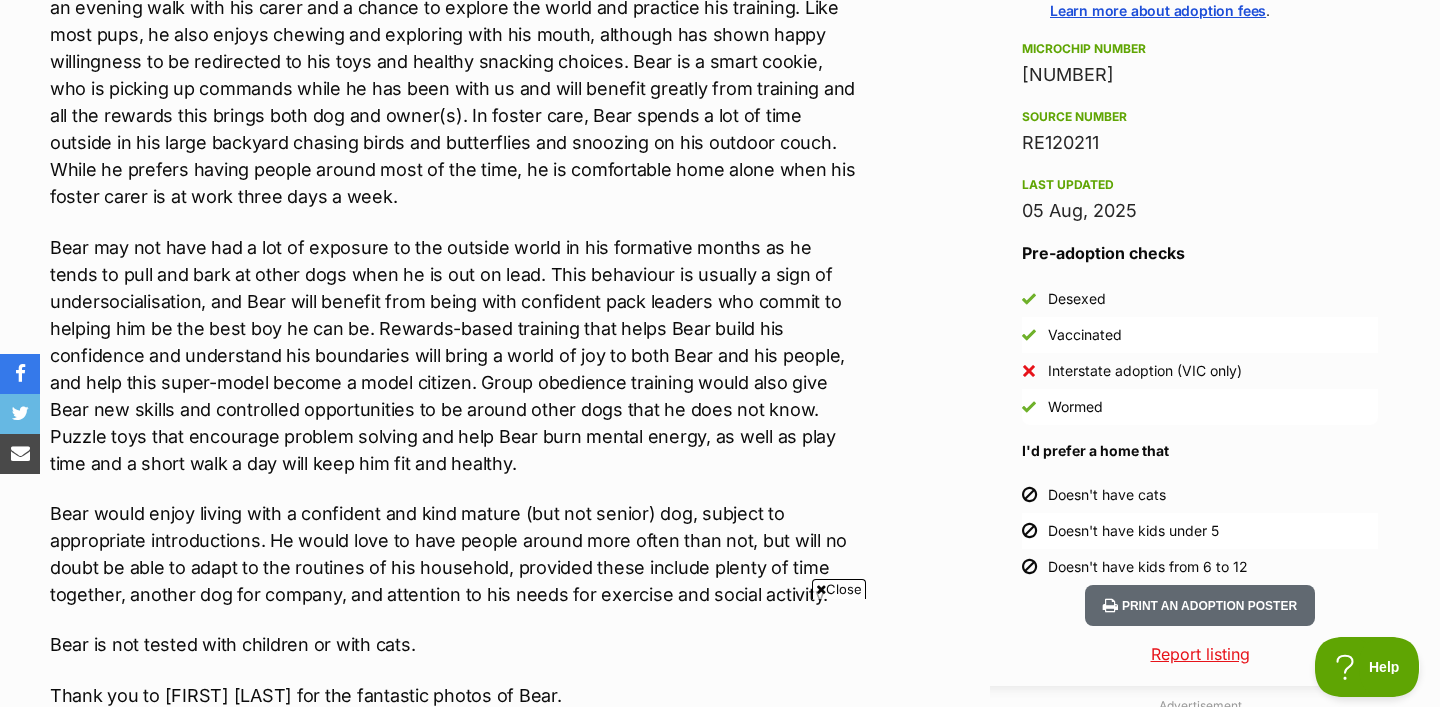 click on "Bear may not have had a lot of exposure to the outside world in his formative months as he tends to pull and bark at other dogs when he is out on lead. This behaviour is usually a sign of undersocialisation, and Bear will benefit from being with confident pack leaders who commit to helping him be the best boy he can be. Rewards-based training that helps Bear build his confidence and understand his boundaries will bring a world of joy to both Bear and his people, and help this super-model become a model citizen. Group obedience training would also give Bear new skills and controlled opportunities to be around other dogs that he does not know. Puzzle toys that encourage problem solving and help Bear burn mental energy, as well as play time and a short walk a day will keep him fit and healthy." at bounding box center [454, 355] 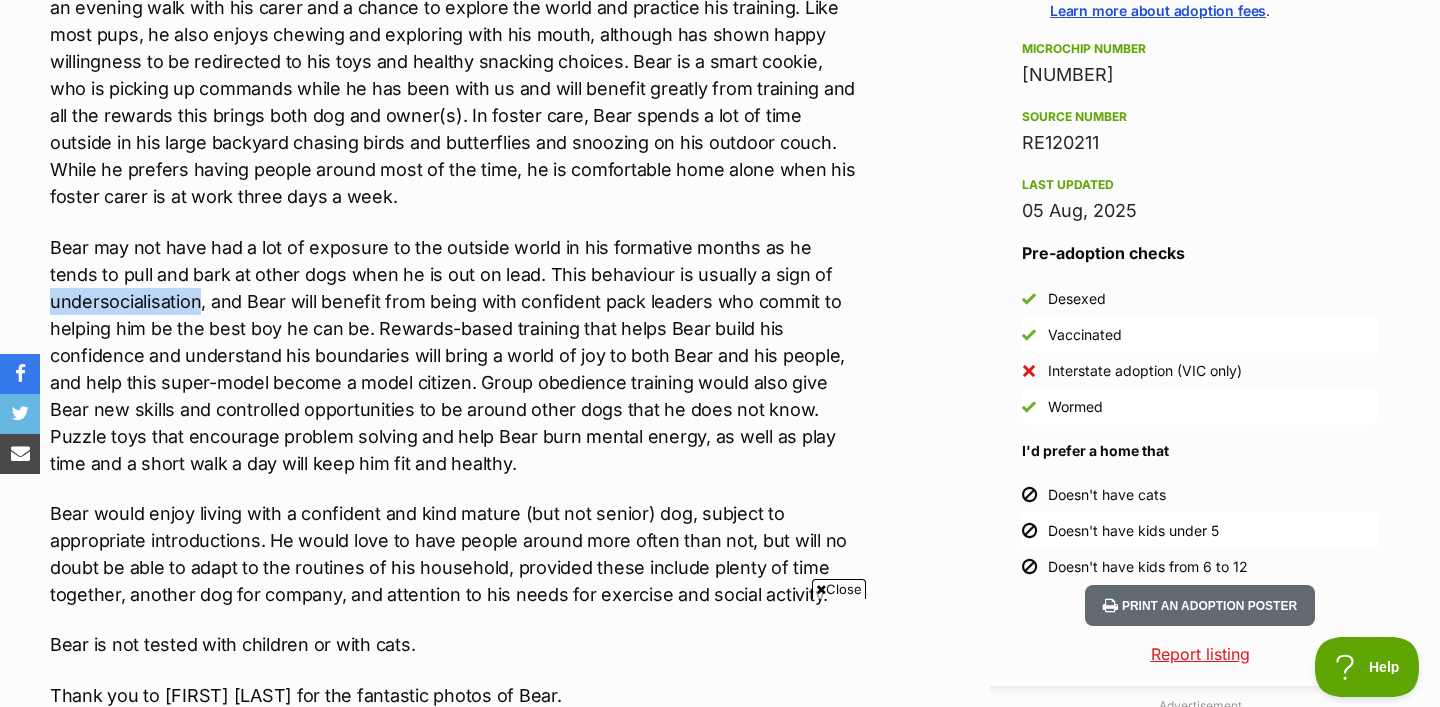 click on "Bear may not have had a lot of exposure to the outside world in his formative months as he tends to pull and bark at other dogs when he is out on lead. This behaviour is usually a sign of undersocialisation, and Bear will benefit from being with confident pack leaders who commit to helping him be the best boy he can be. Rewards-based training that helps Bear build his confidence and understand his boundaries will bring a world of joy to both Bear and his people, and help this super-model become a model citizen. Group obedience training would also give Bear new skills and controlled opportunities to be around other dogs that he does not know. Puzzle toys that encourage problem solving and help Bear burn mental energy, as well as play time and a short walk a day will keep him fit and healthy." at bounding box center (454, 355) 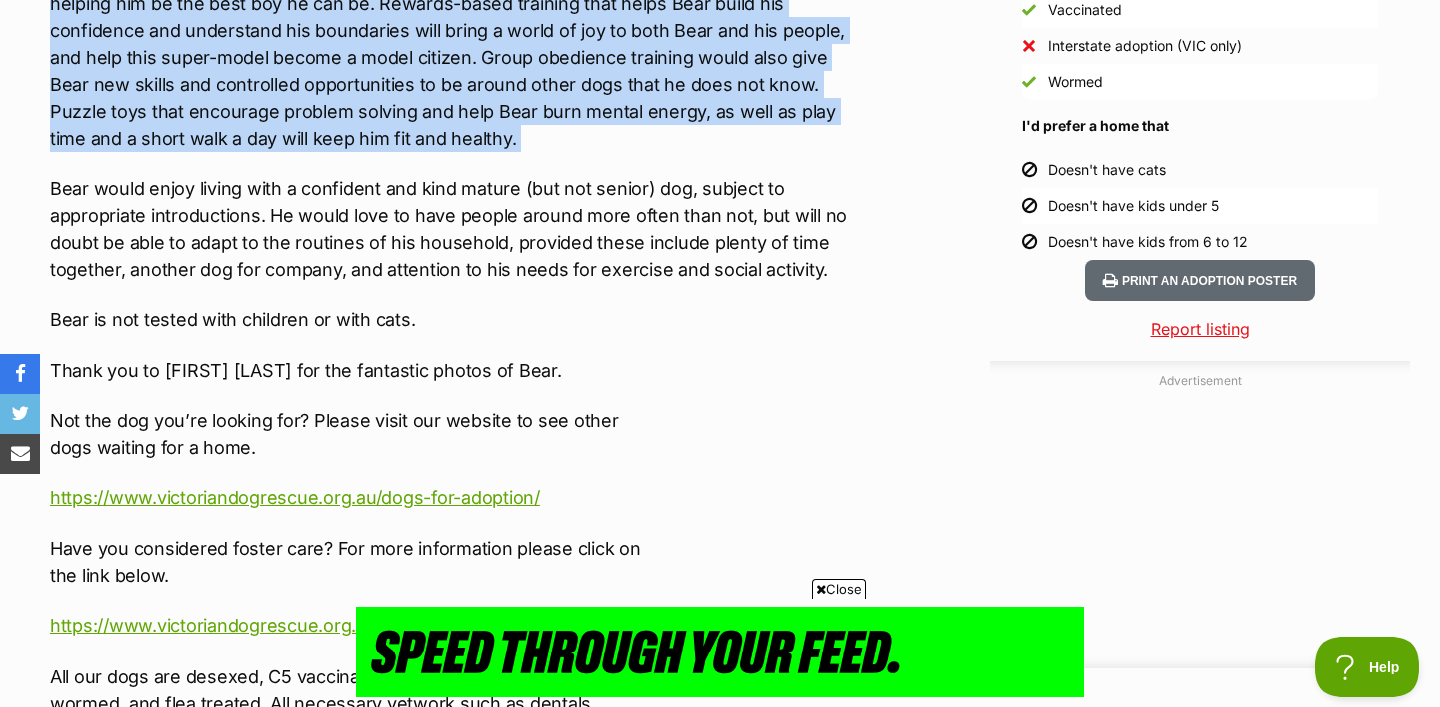 scroll, scrollTop: 1900, scrollLeft: 0, axis: vertical 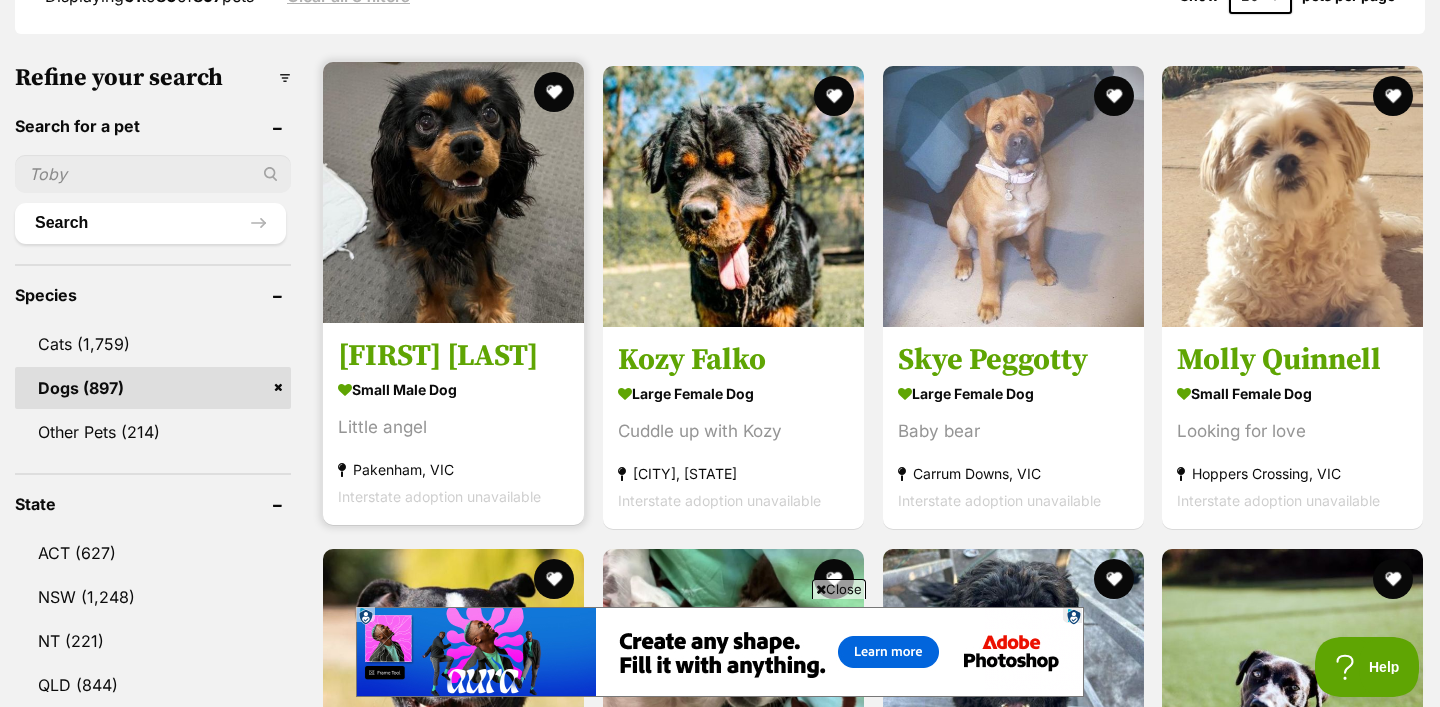 click at bounding box center [453, 192] 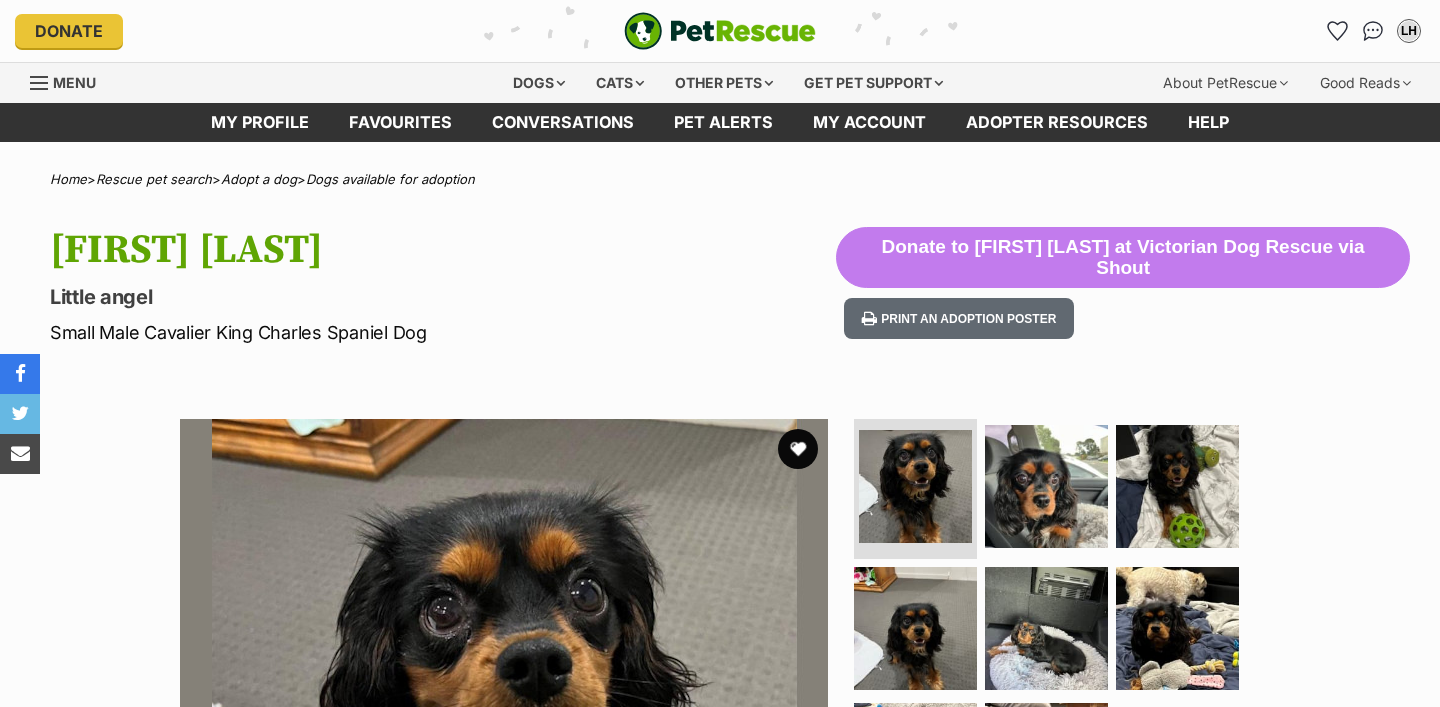 scroll, scrollTop: 0, scrollLeft: 0, axis: both 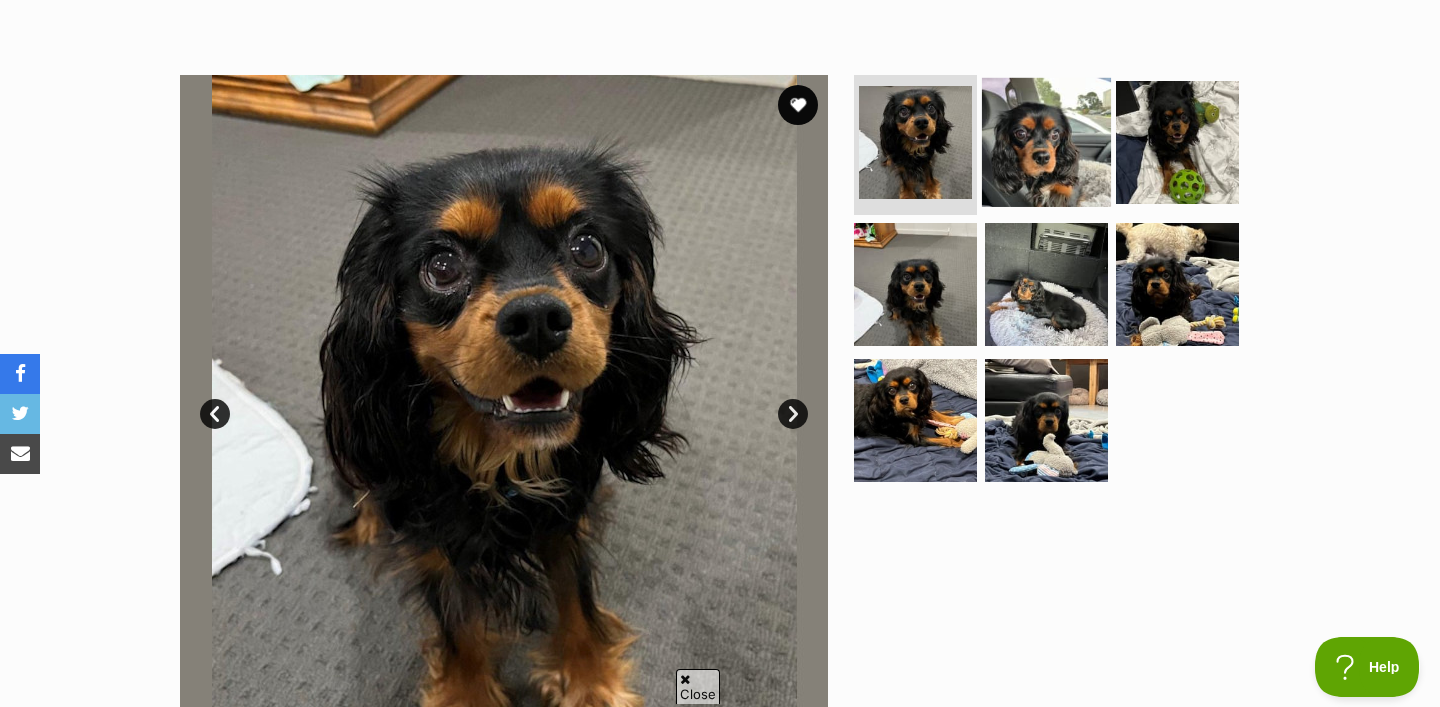 click at bounding box center (1046, 142) 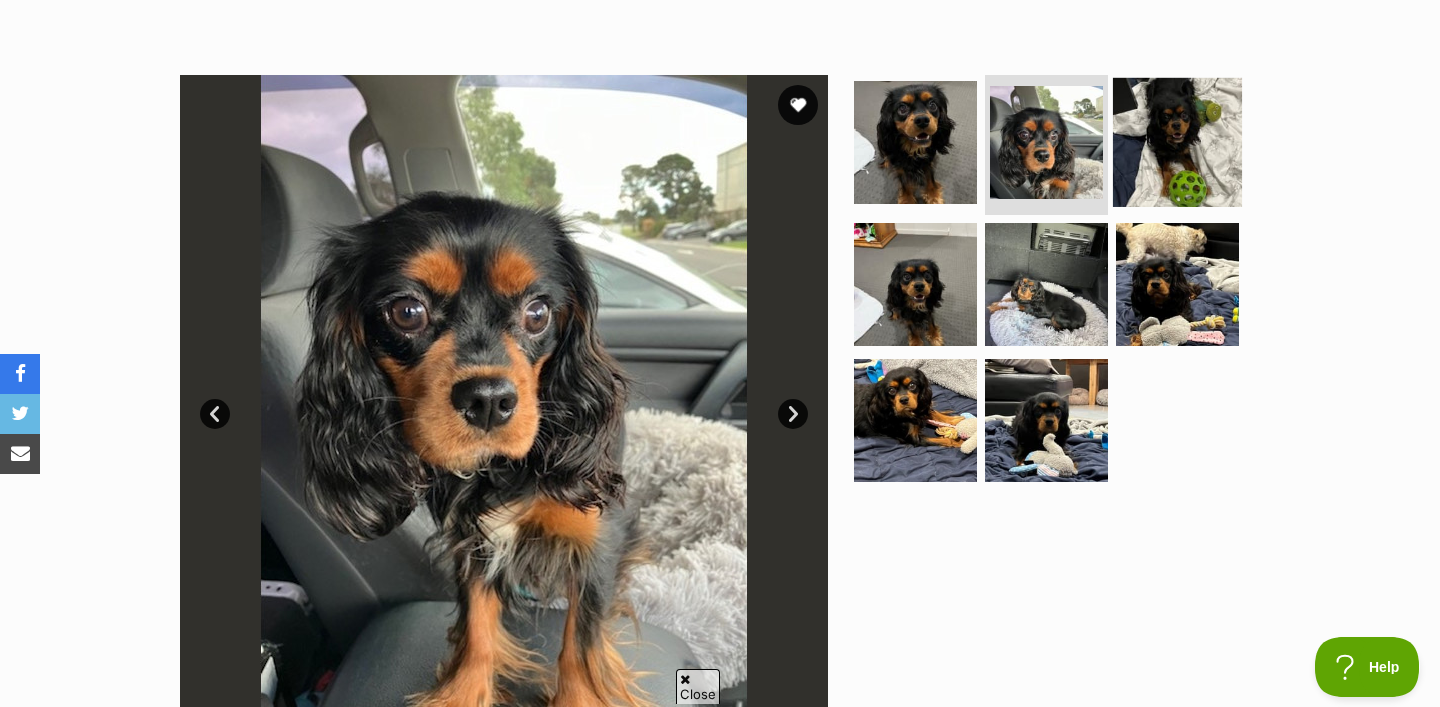 scroll, scrollTop: 0, scrollLeft: 0, axis: both 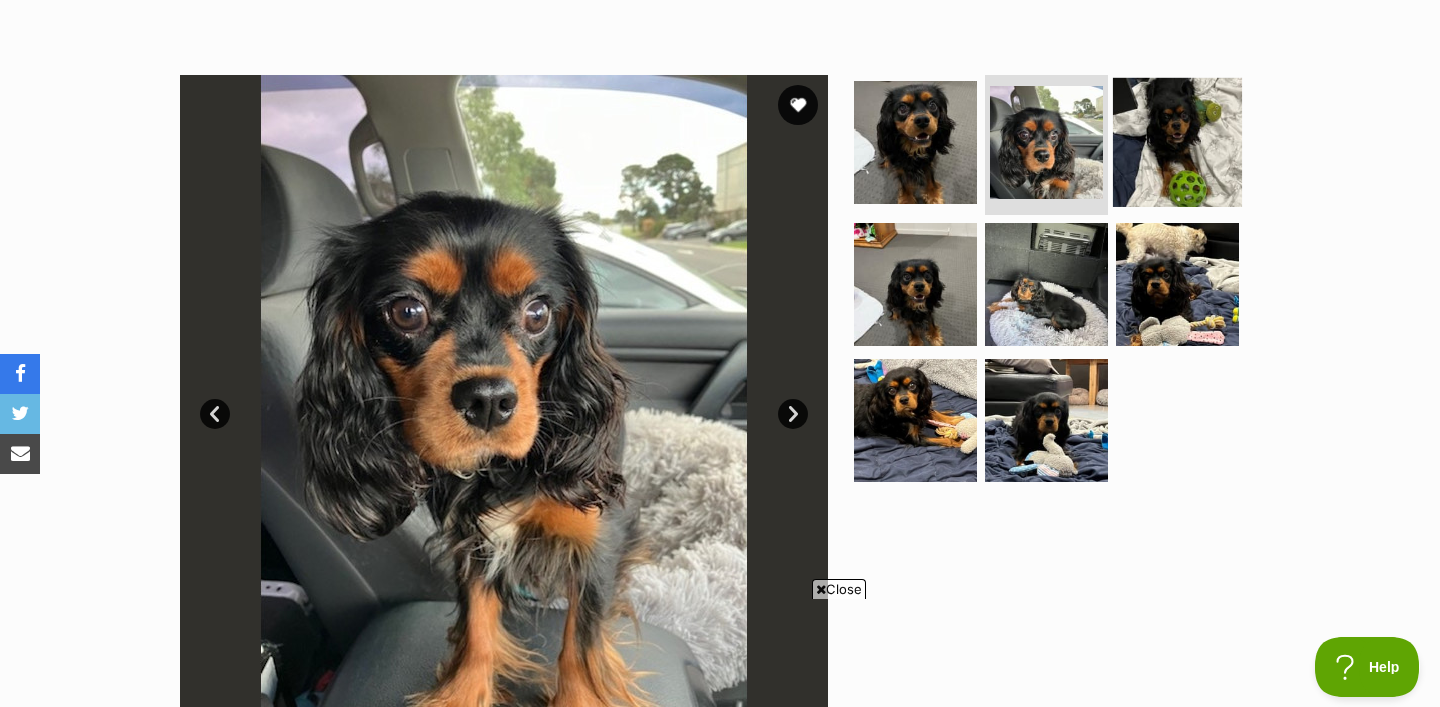 click at bounding box center (1177, 142) 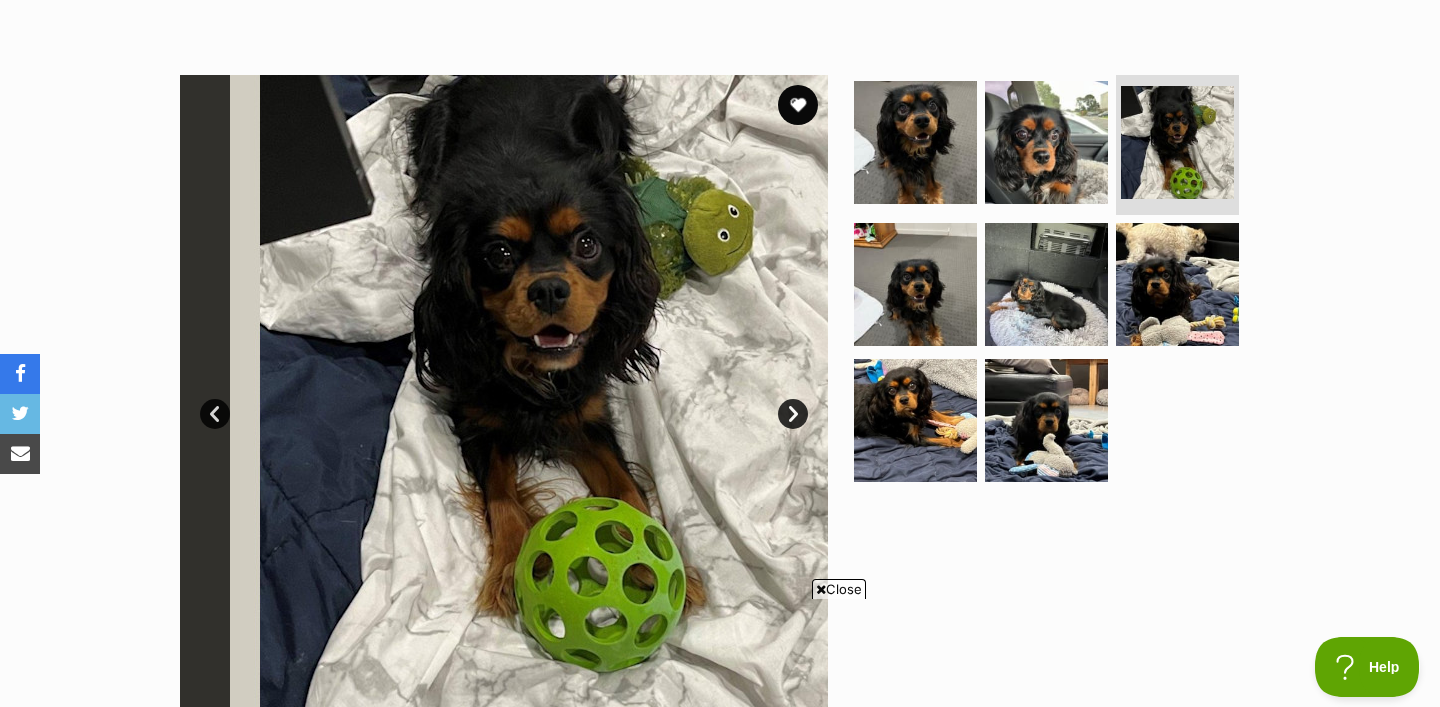 scroll, scrollTop: 0, scrollLeft: 0, axis: both 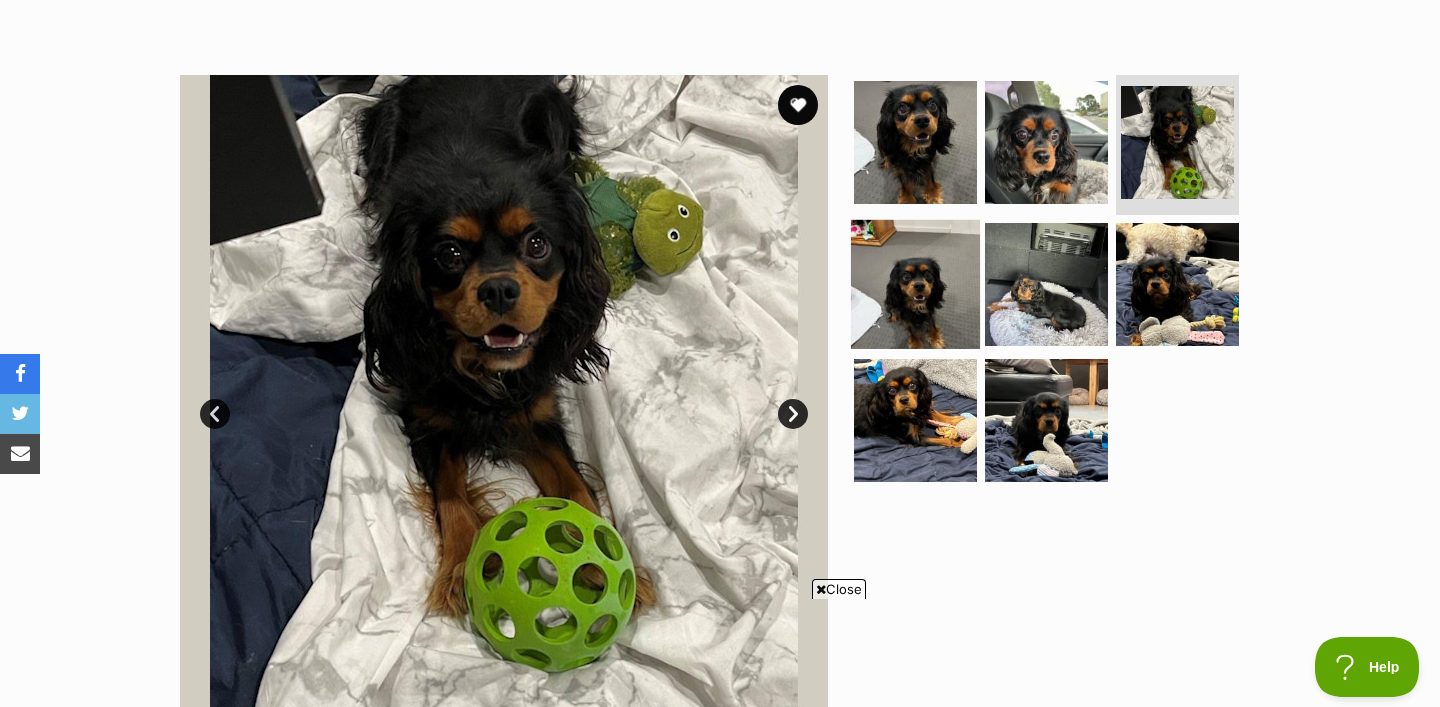 click at bounding box center (915, 284) 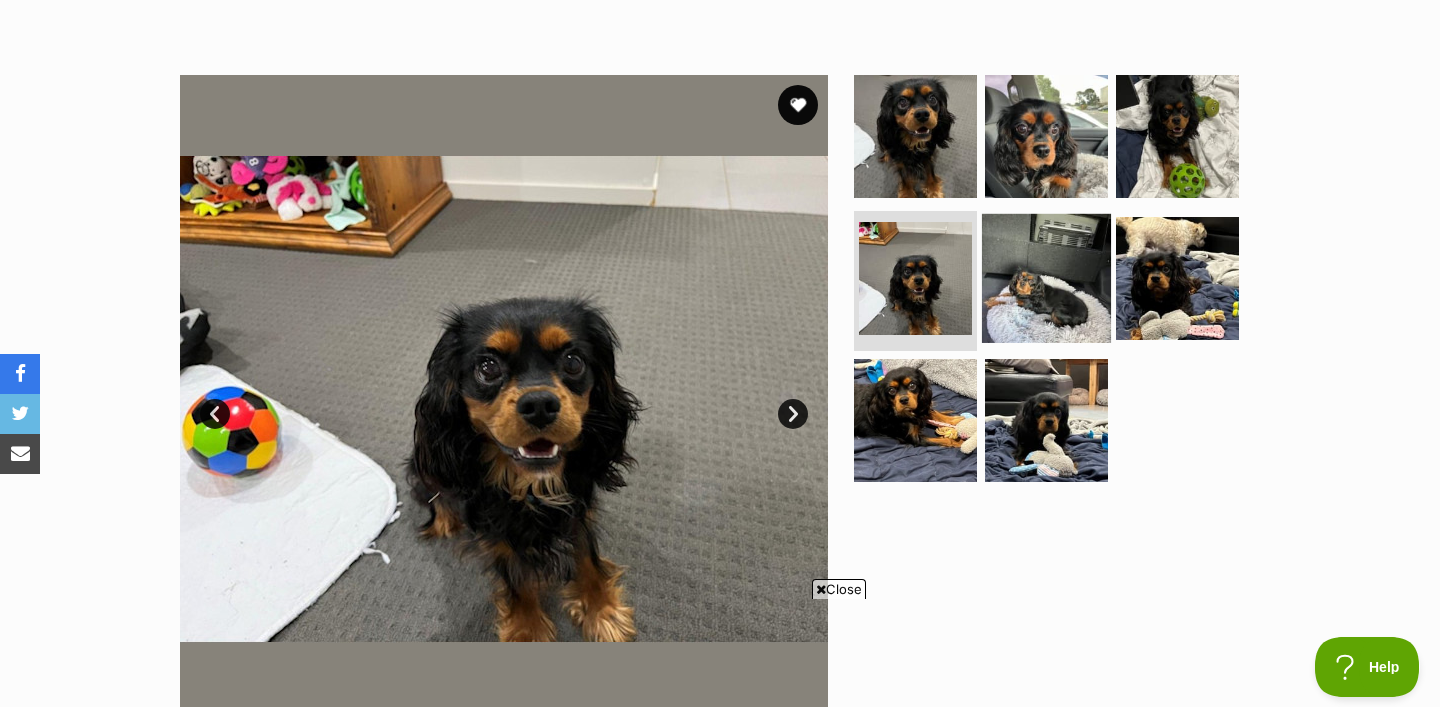 click at bounding box center [1046, 278] 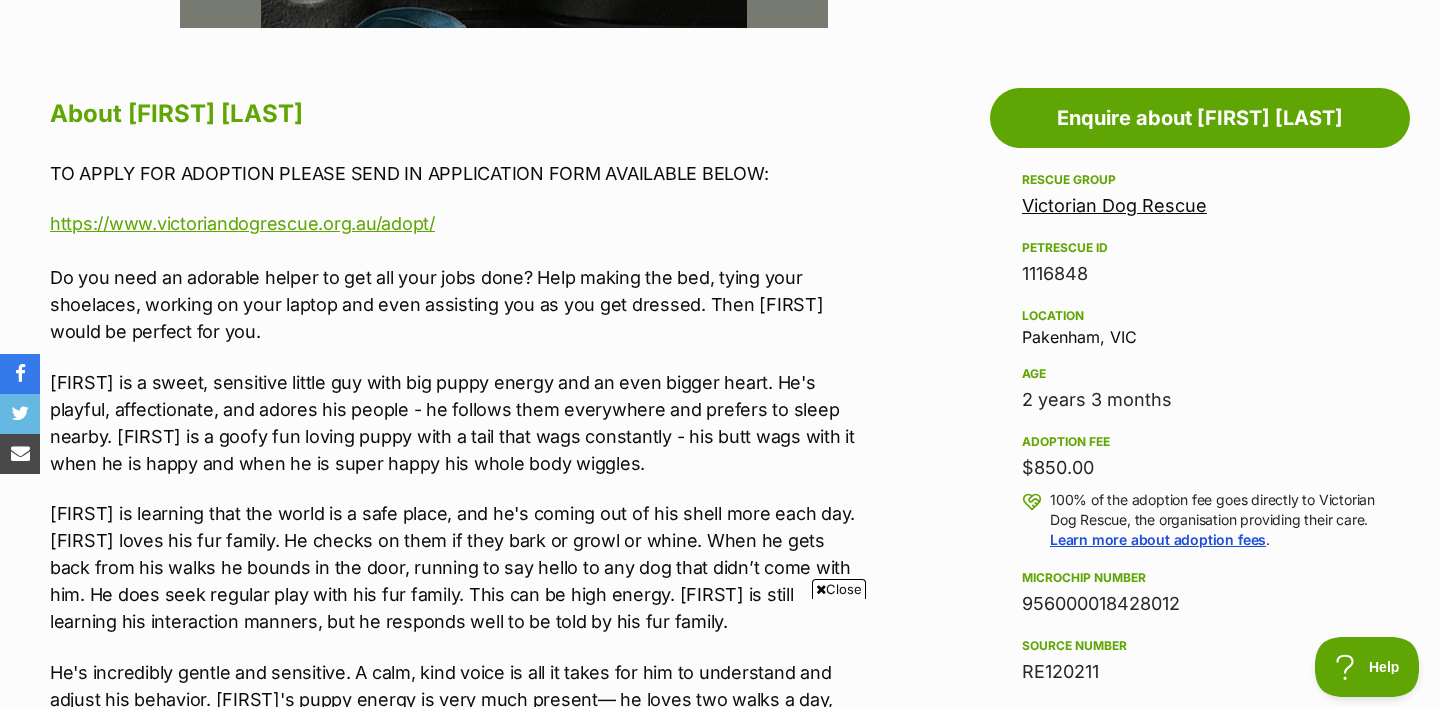scroll, scrollTop: 1074, scrollLeft: 0, axis: vertical 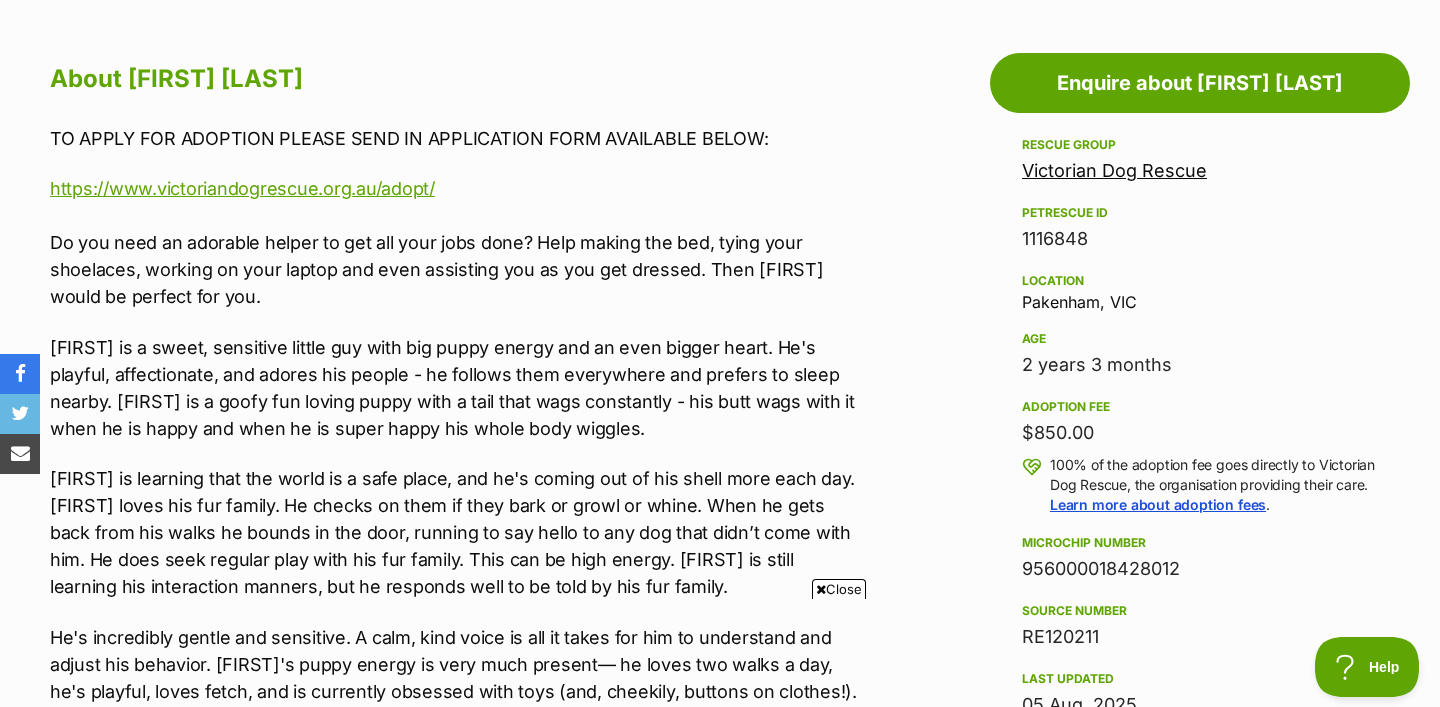 click on "Walter is a sweet, sensitive little guy with big puppy energy and an even bigger heart. He's playful, affectionate, and adores his people - he follows them everywhere and prefers to sleep nearby. Walter is a goofy fun loving puppy with a tail that wags constantly - his butt wags with it when he is happy and when he is super happy his whole body wiggles." at bounding box center [454, 388] 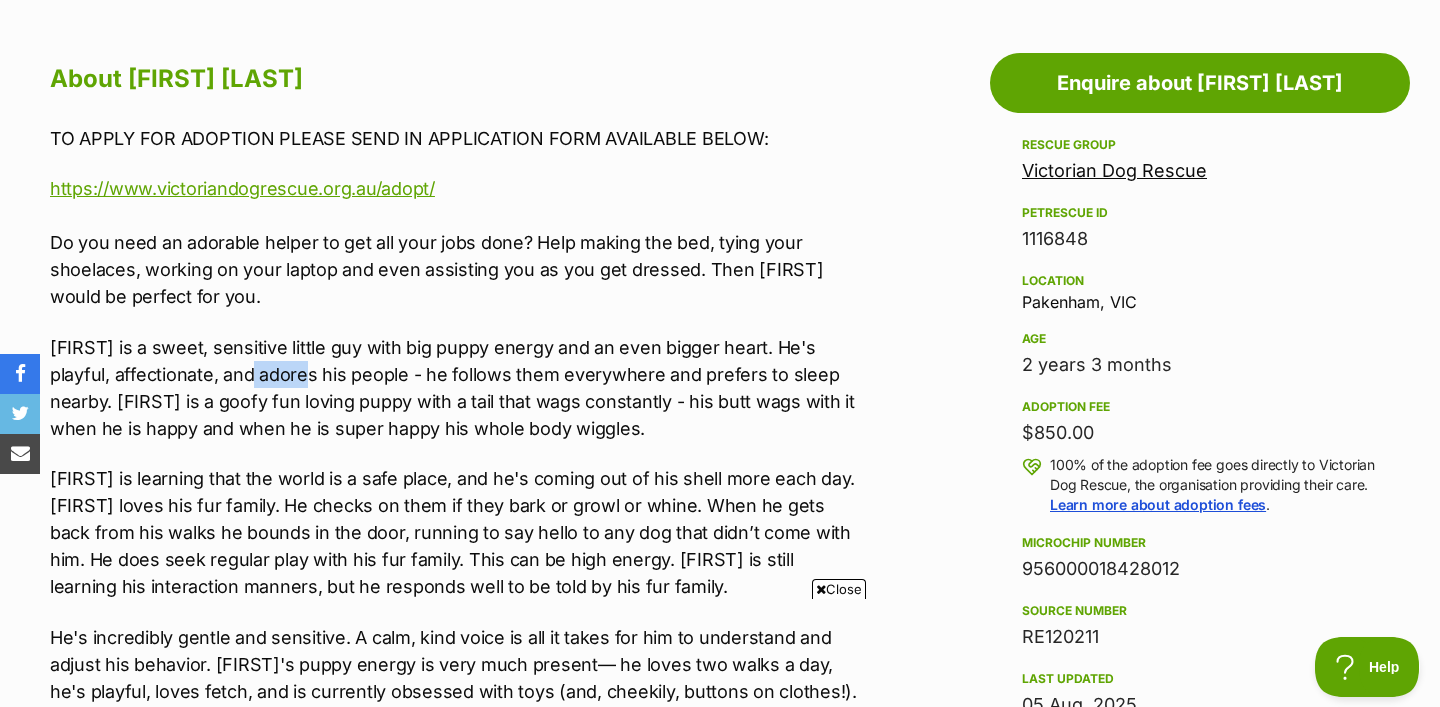 click on "Walter is a sweet, sensitive little guy with big puppy energy and an even bigger heart. He's playful, affectionate, and adores his people - he follows them everywhere and prefers to sleep nearby. Walter is a goofy fun loving puppy with a tail that wags constantly - his butt wags with it when he is happy and when he is super happy his whole body wiggles." at bounding box center (454, 388) 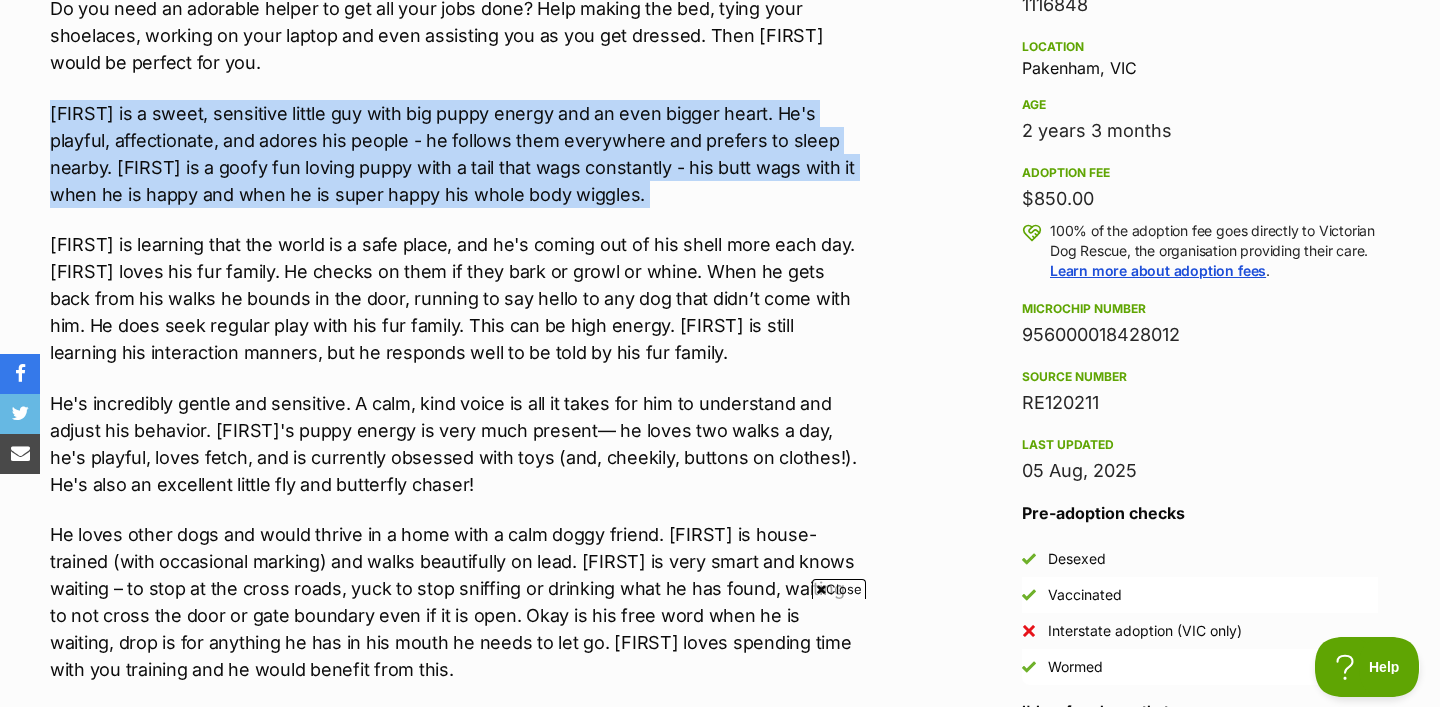 scroll, scrollTop: 1359, scrollLeft: 0, axis: vertical 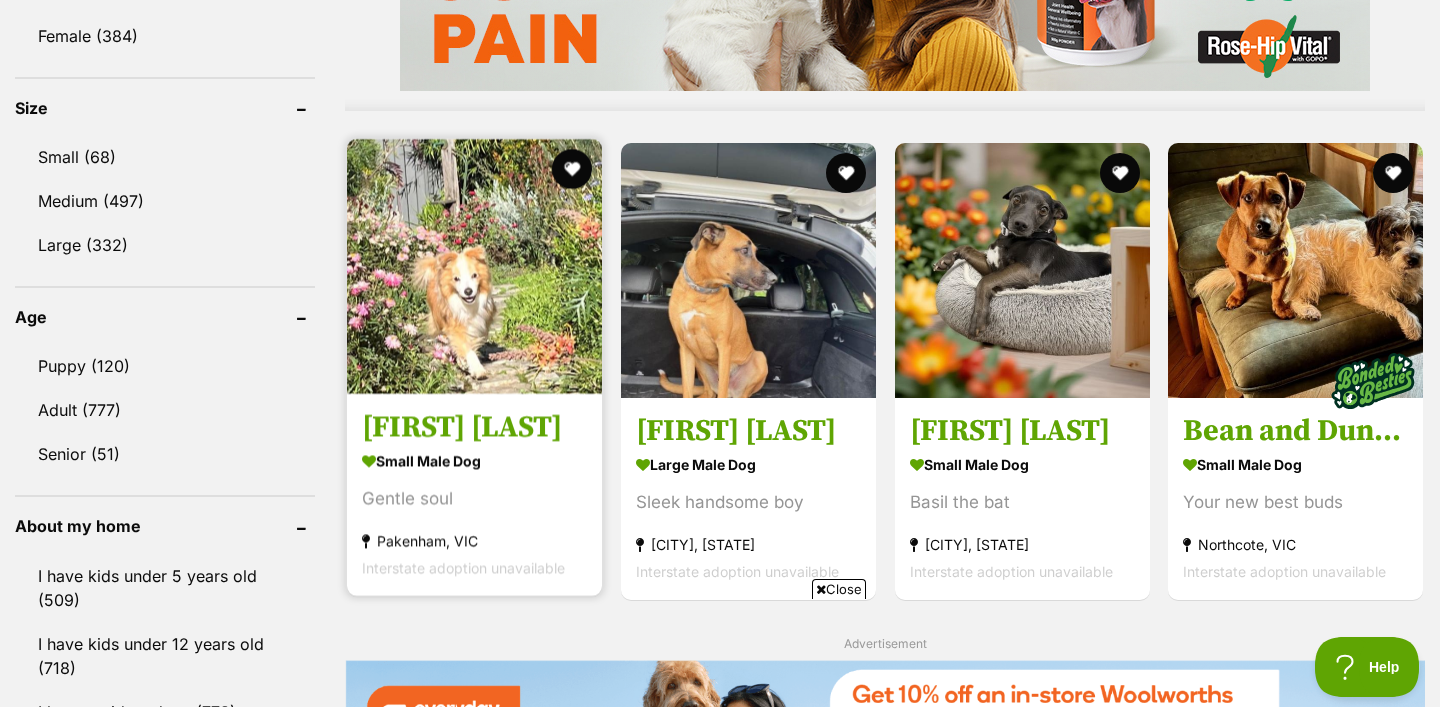click at bounding box center (474, 266) 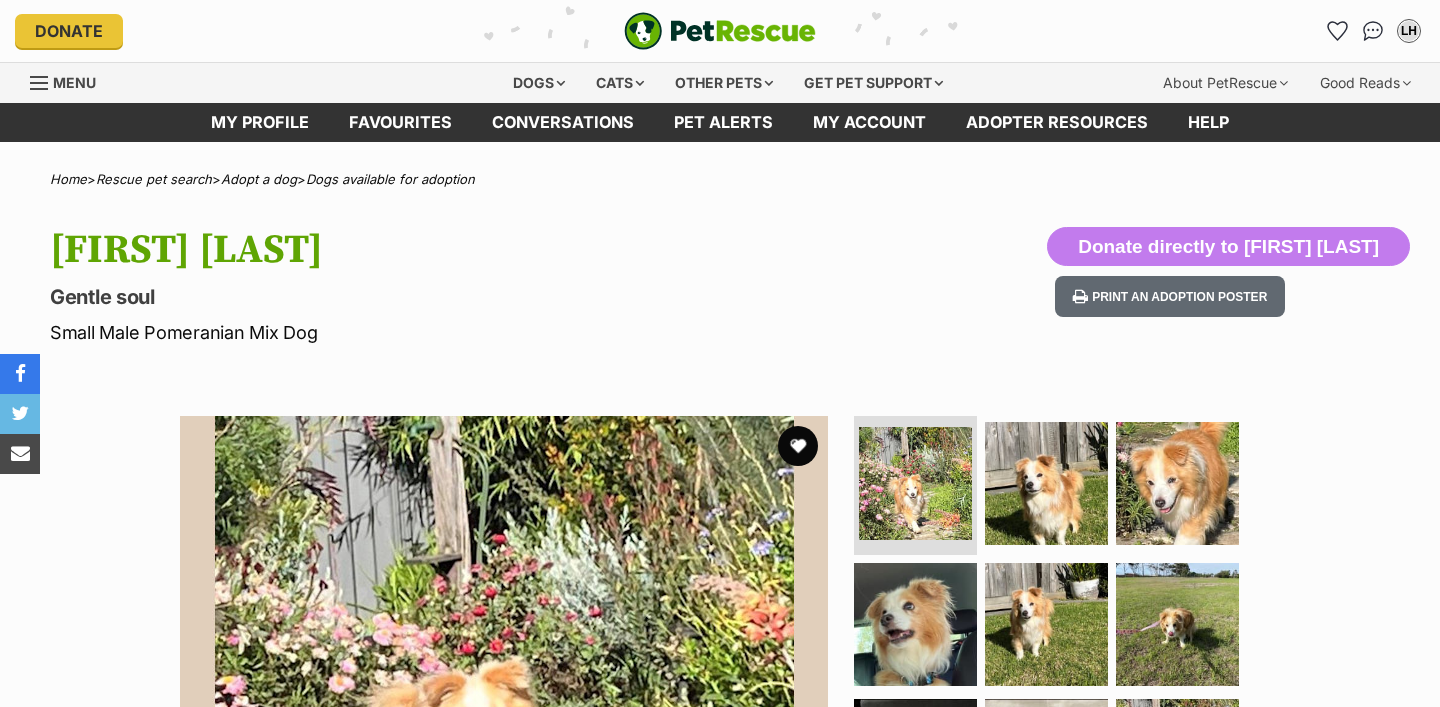 scroll, scrollTop: 0, scrollLeft: 0, axis: both 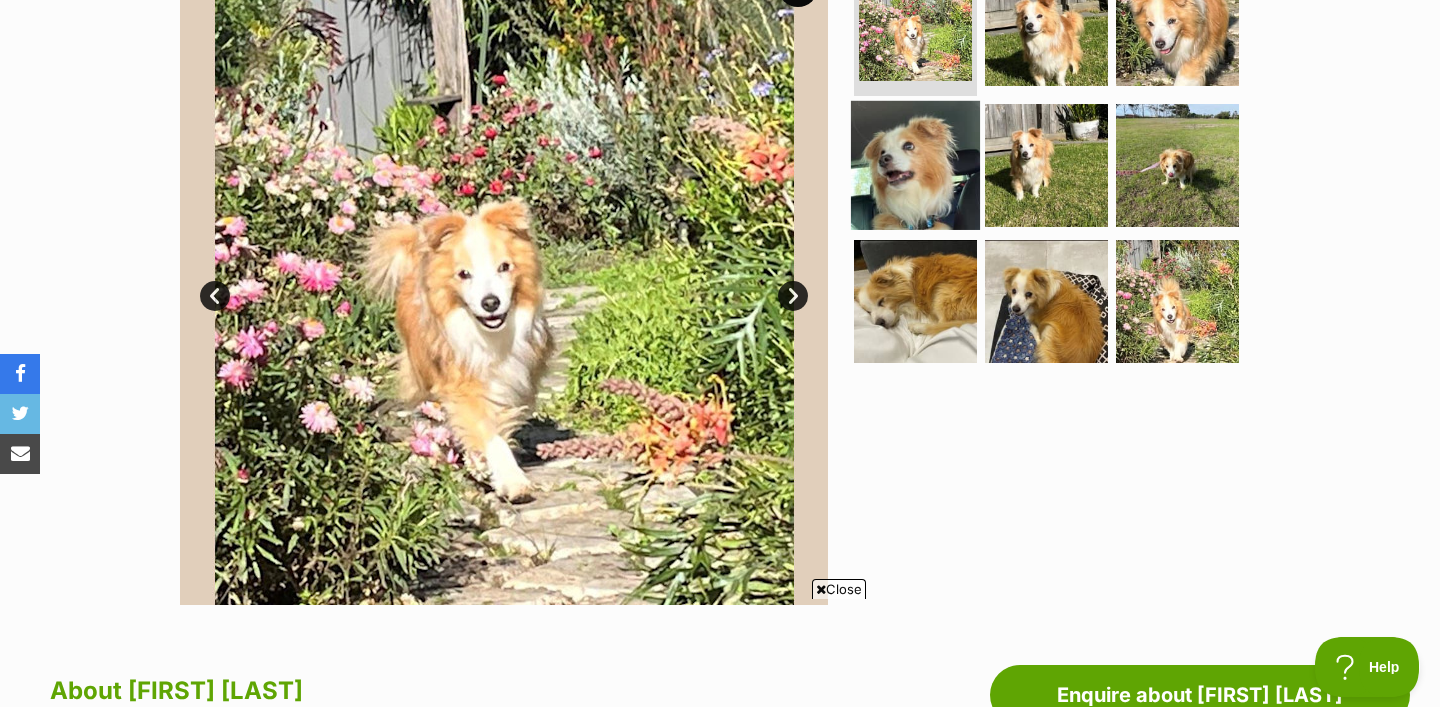 click at bounding box center [915, 165] 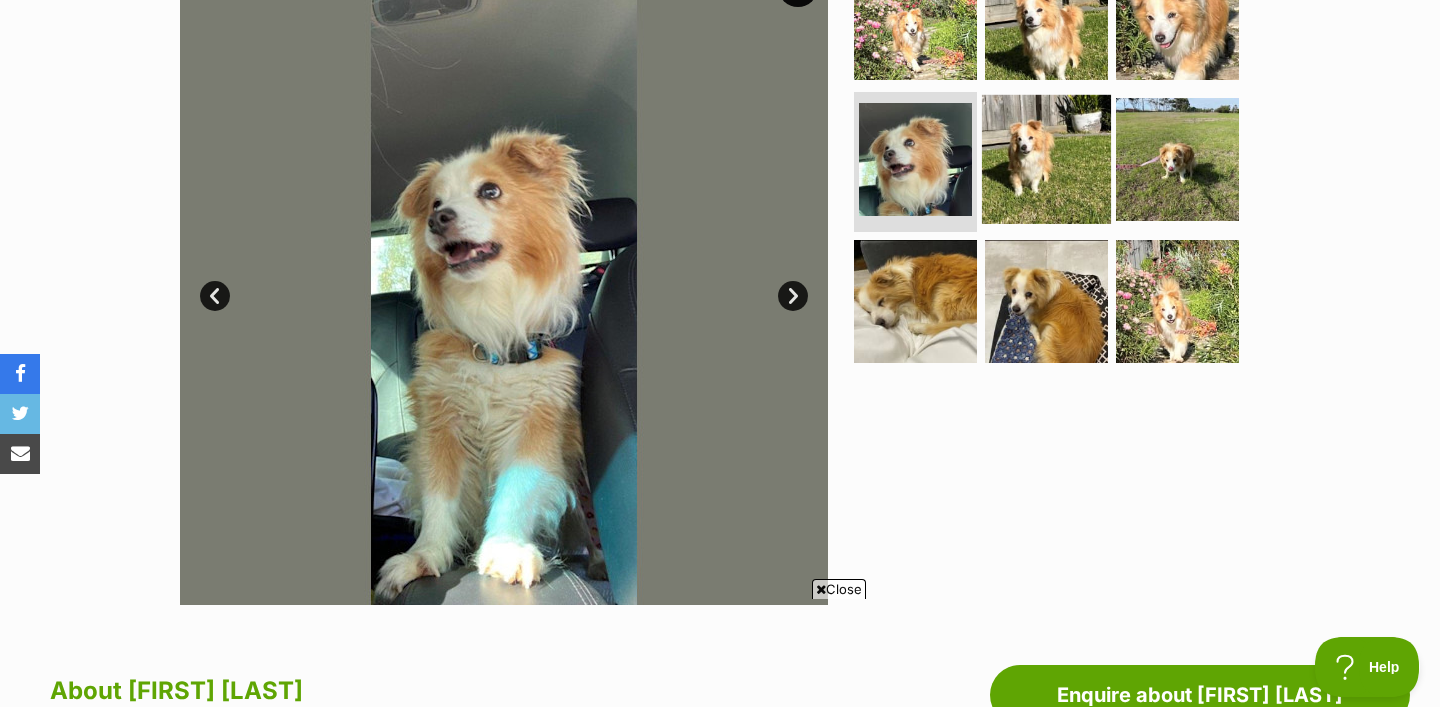scroll, scrollTop: 0, scrollLeft: 0, axis: both 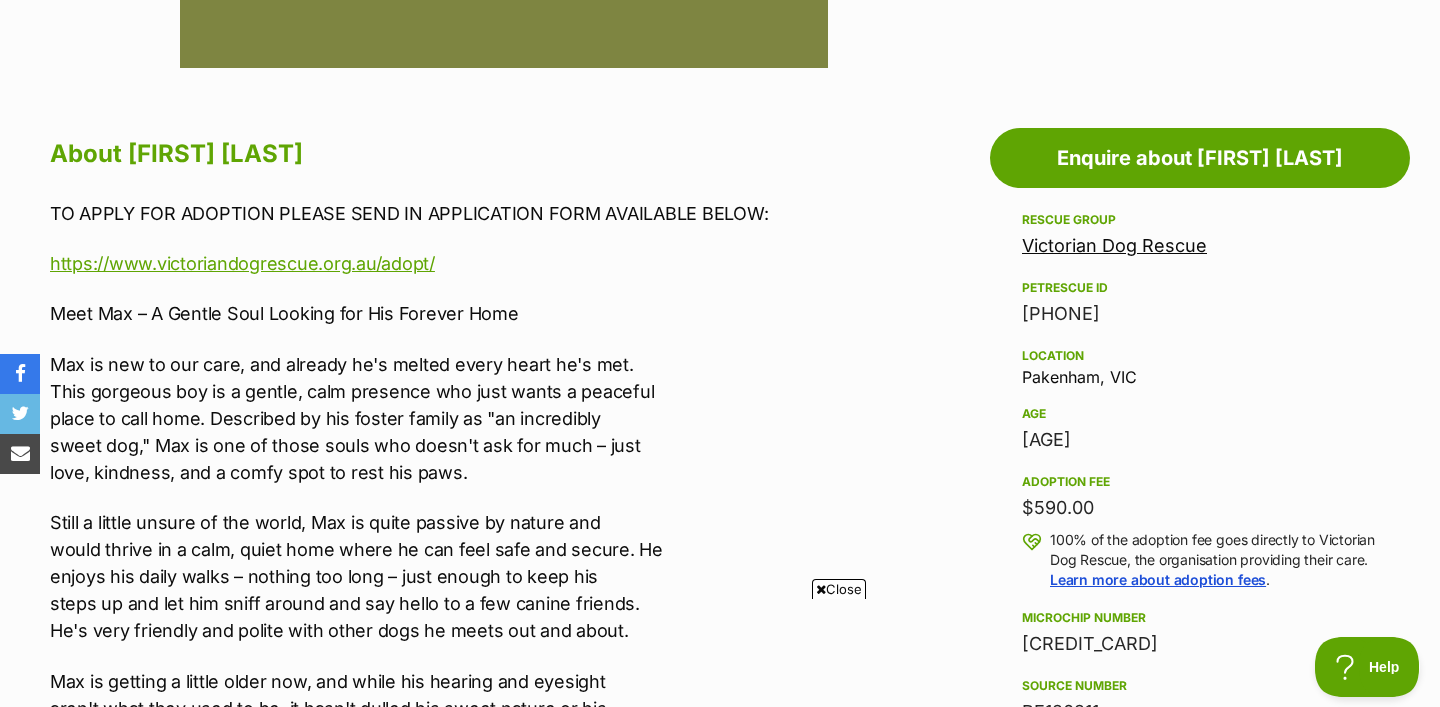 click on "Max is new to our care, and already he's melted every heart he's met.
This gorgeous boy is a gentle, calm presence who just wants a peaceful
place to call home. Described by his foster family as "an incredibly
sweet dog," Max is one of those souls who doesn't ask for much – just
love, kindness, and a comfy spot to rest his paws." at bounding box center [454, 418] 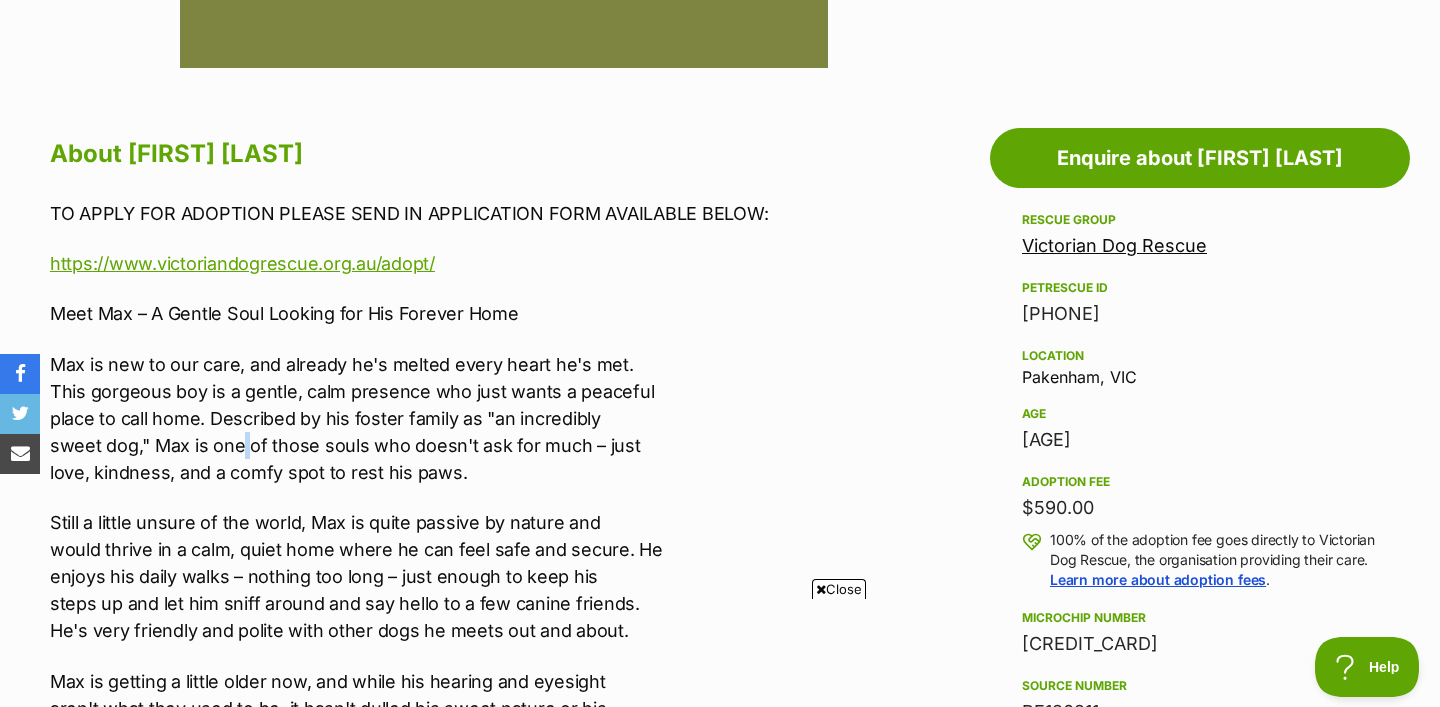 click on "Max is new to our care, and already he's melted every heart he's met.
This gorgeous boy is a gentle, calm presence who just wants a peaceful
place to call home. Described by his foster family as "an incredibly
sweet dog," Max is one of those souls who doesn't ask for much – just
love, kindness, and a comfy spot to rest his paws." at bounding box center [454, 418] 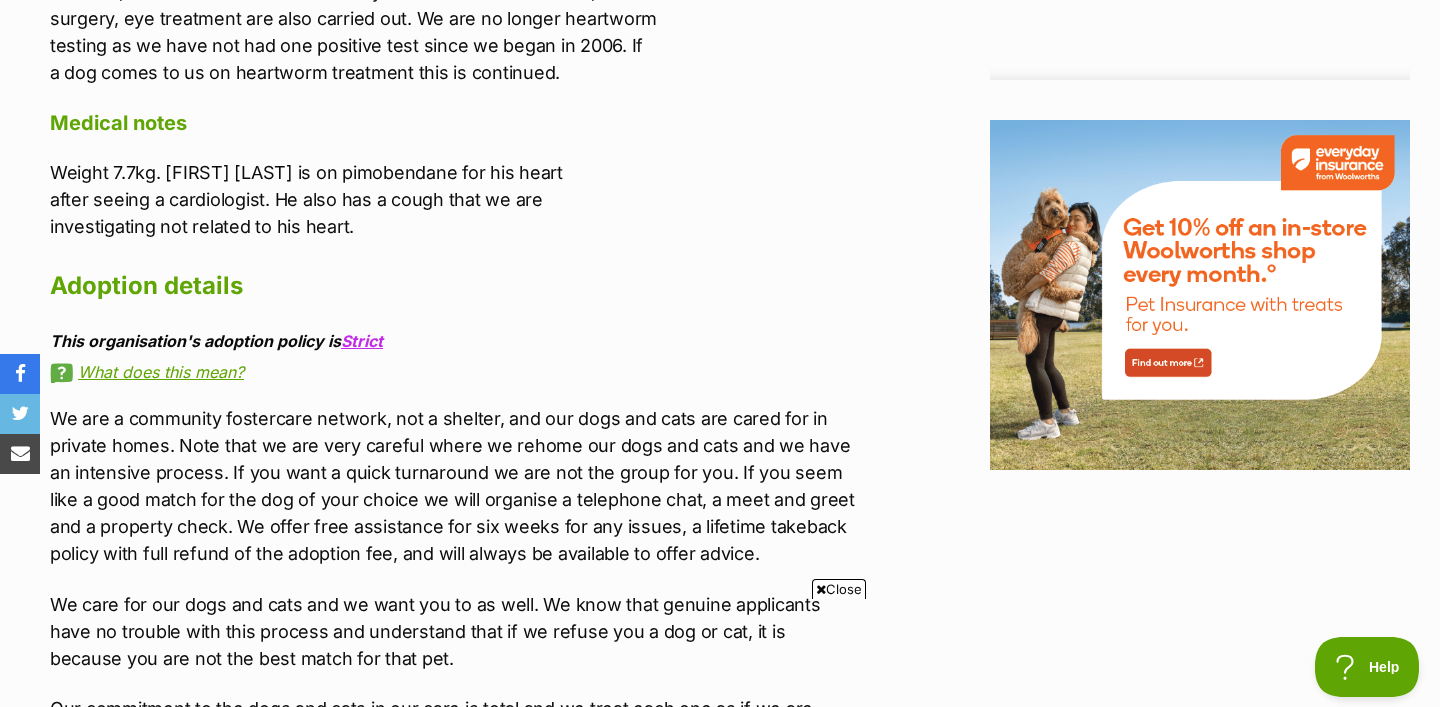 scroll, scrollTop: 0, scrollLeft: 0, axis: both 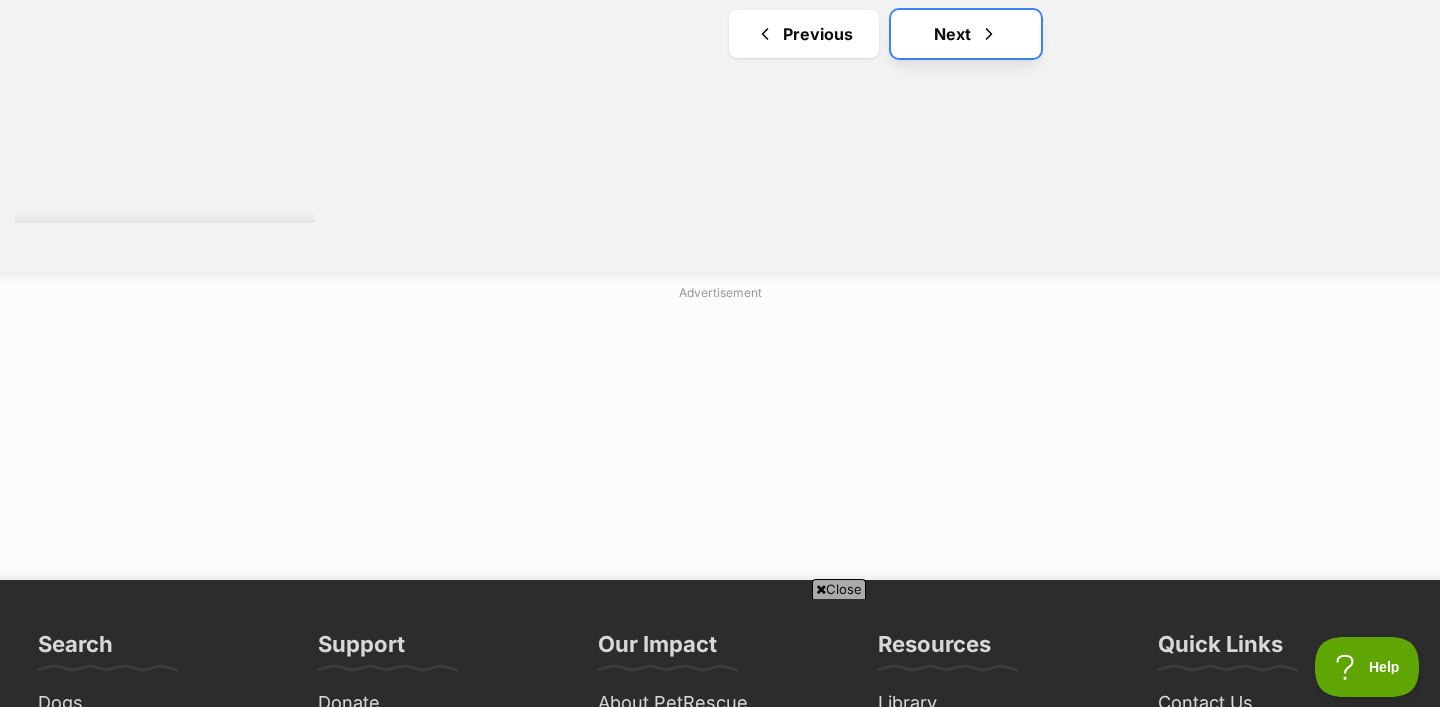 click on "Next" at bounding box center [966, 34] 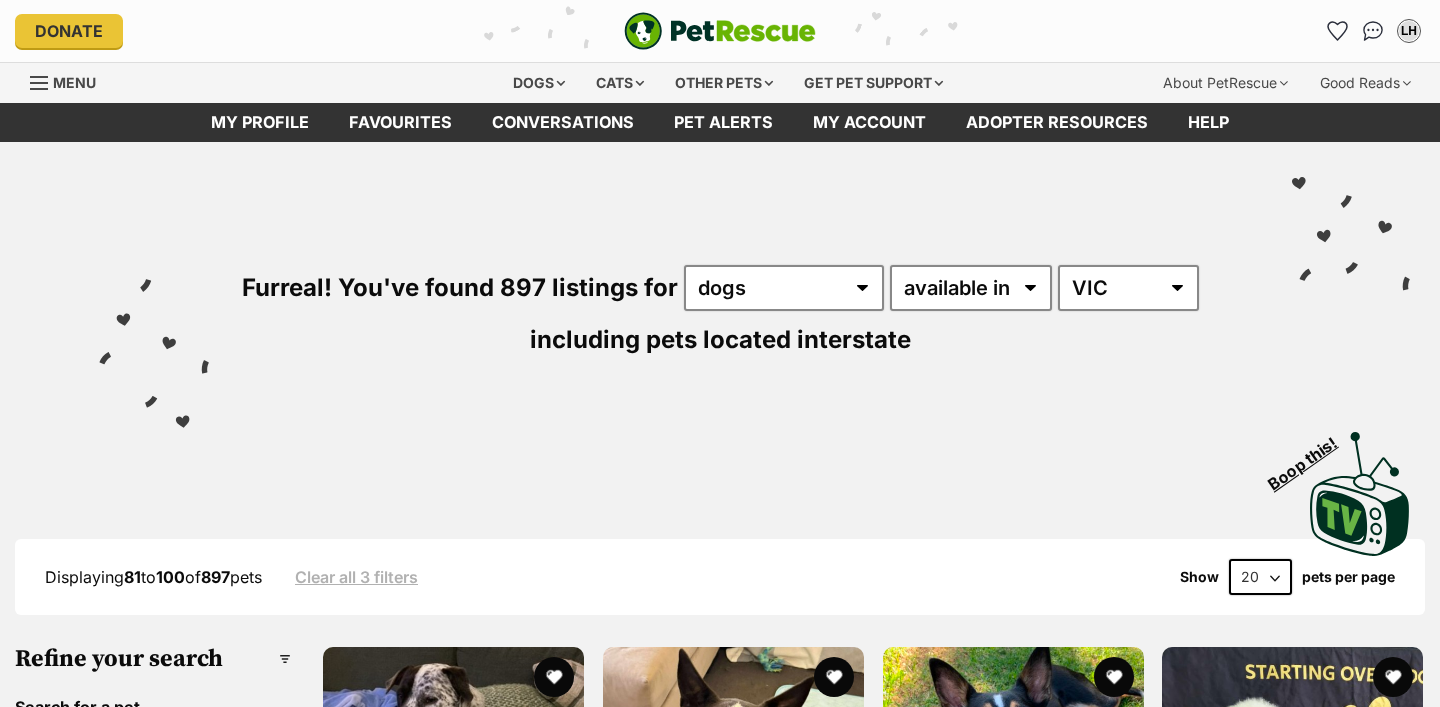 scroll, scrollTop: 0, scrollLeft: 0, axis: both 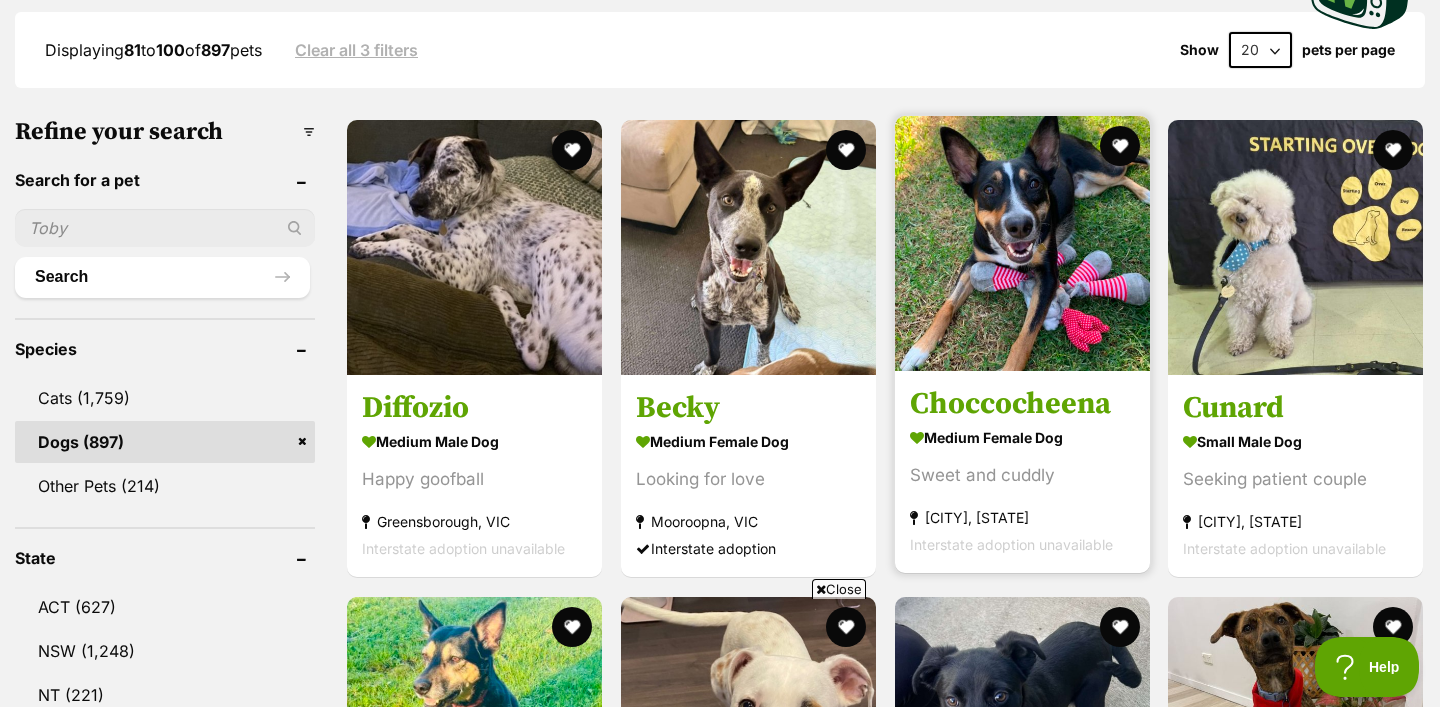 click at bounding box center [1022, 243] 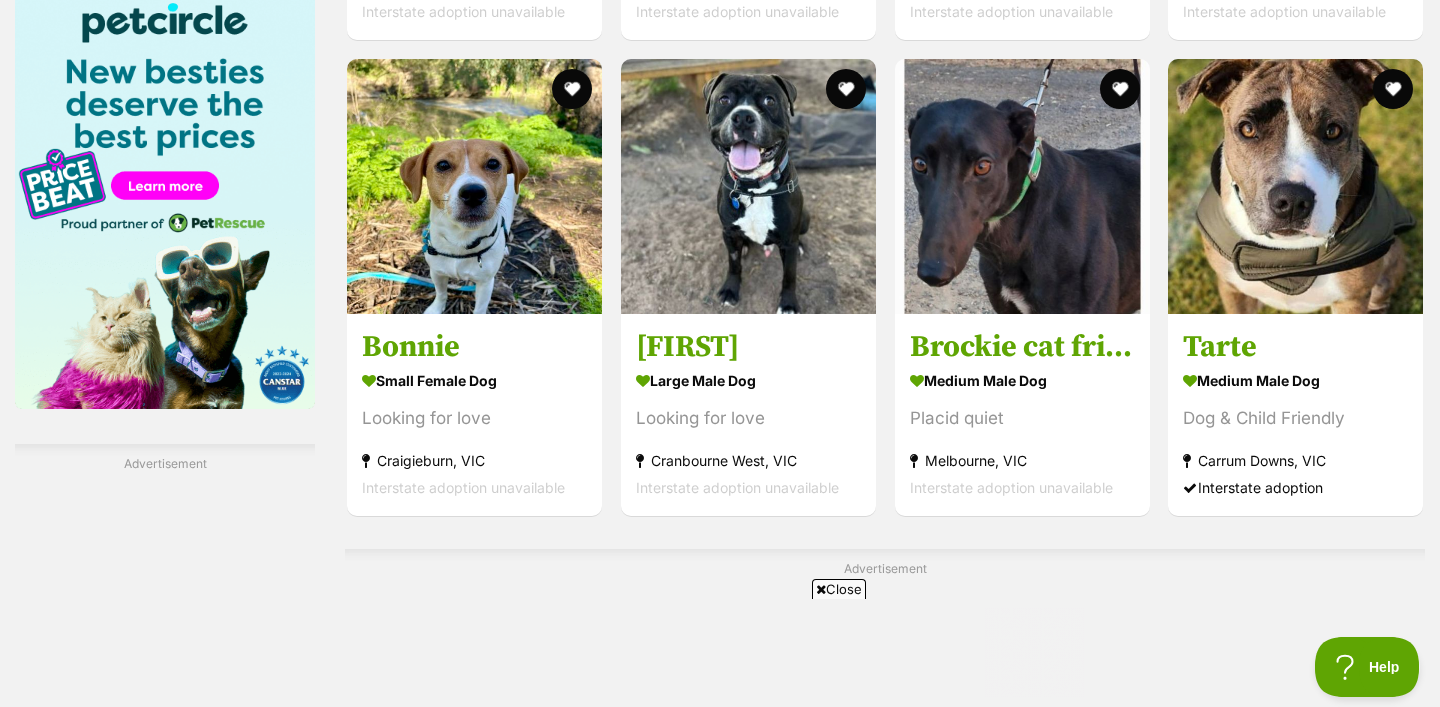 scroll, scrollTop: 3152, scrollLeft: 0, axis: vertical 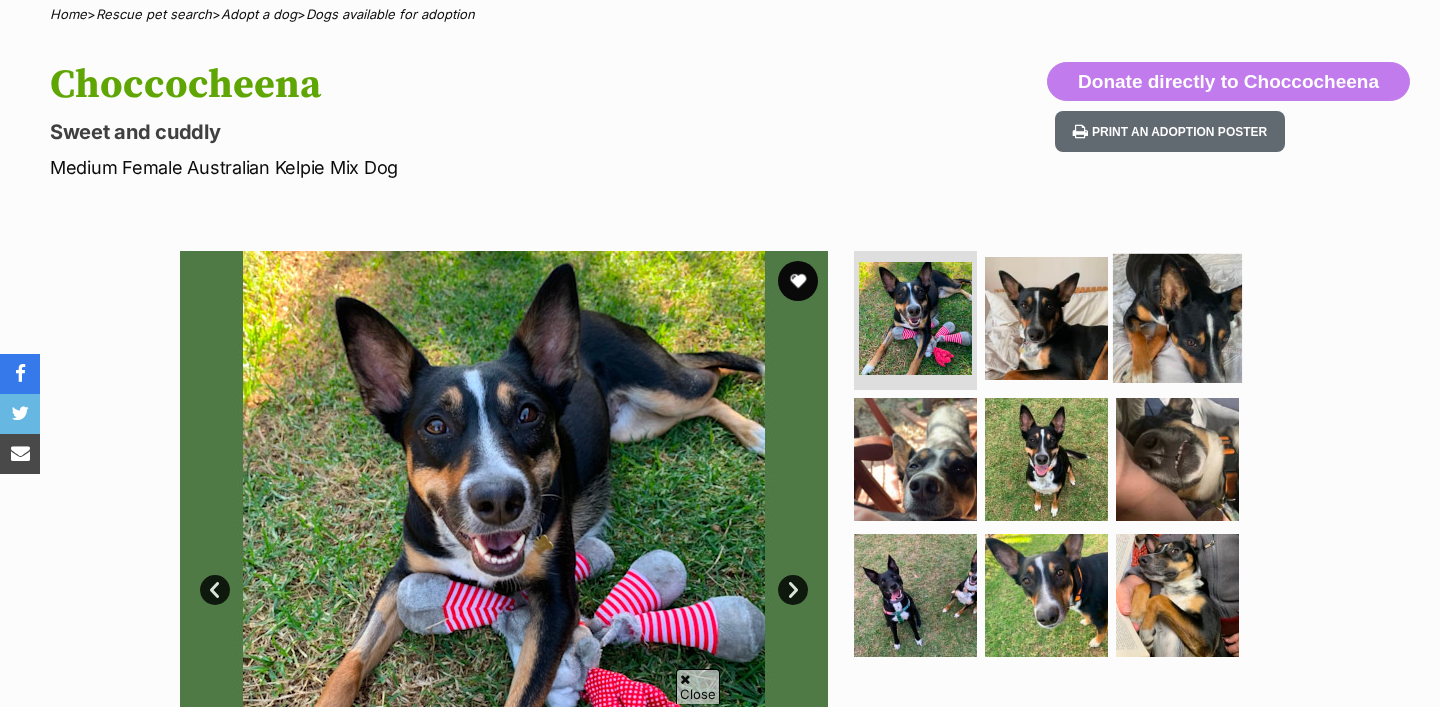 click at bounding box center [1177, 317] 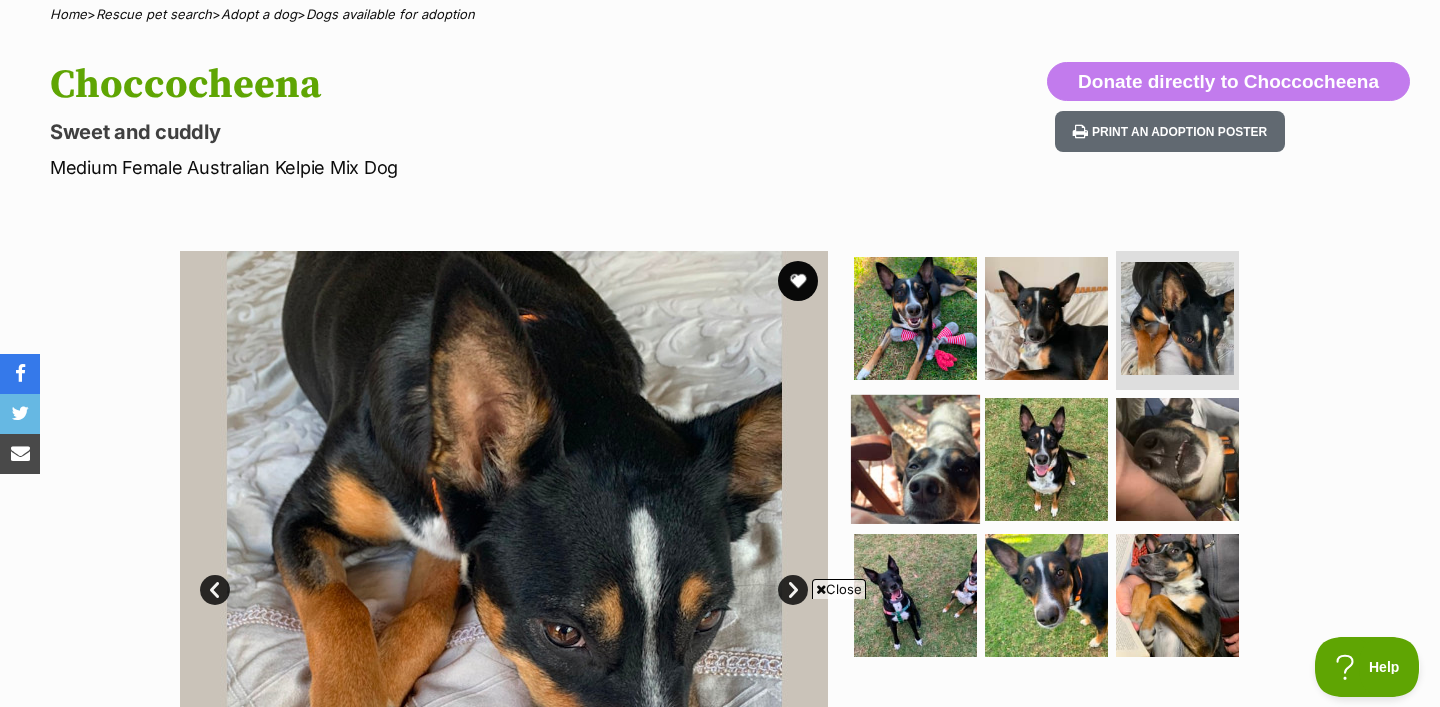 scroll, scrollTop: 0, scrollLeft: 0, axis: both 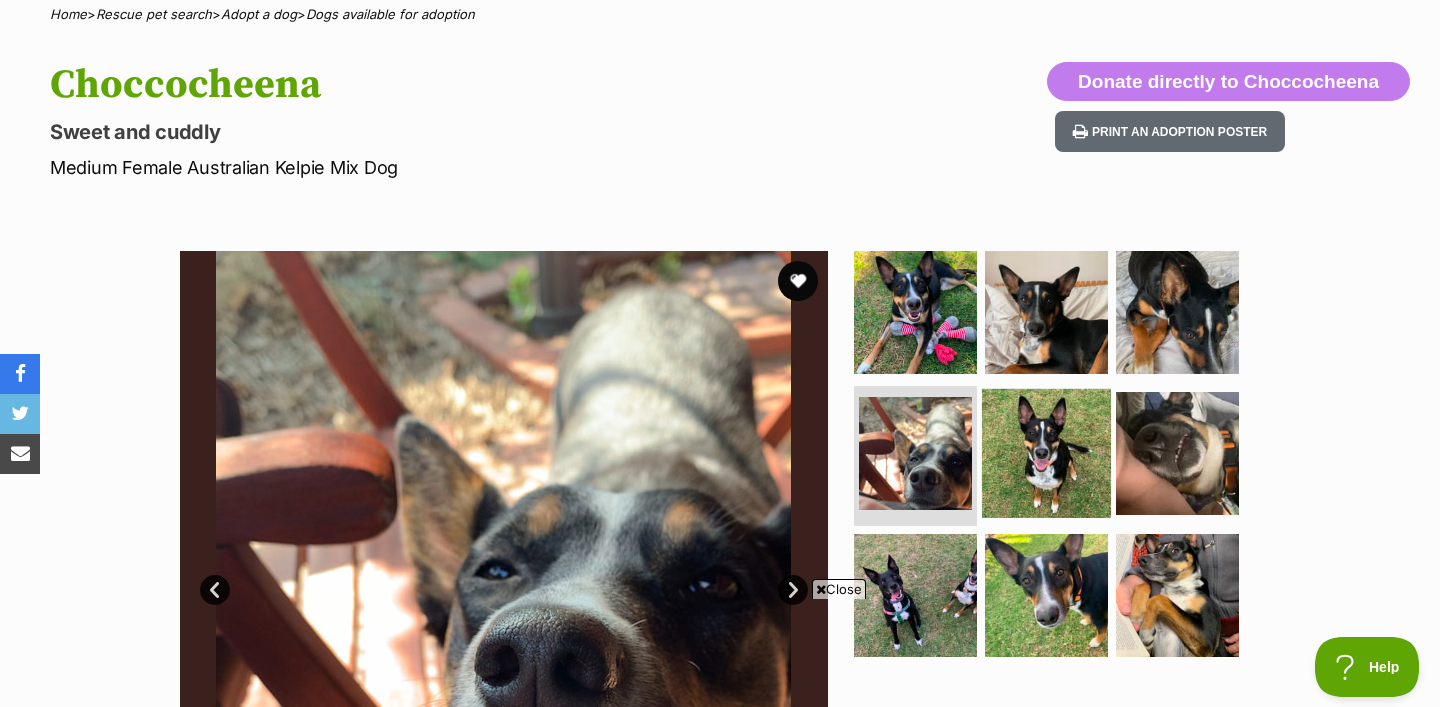 click at bounding box center (1046, 453) 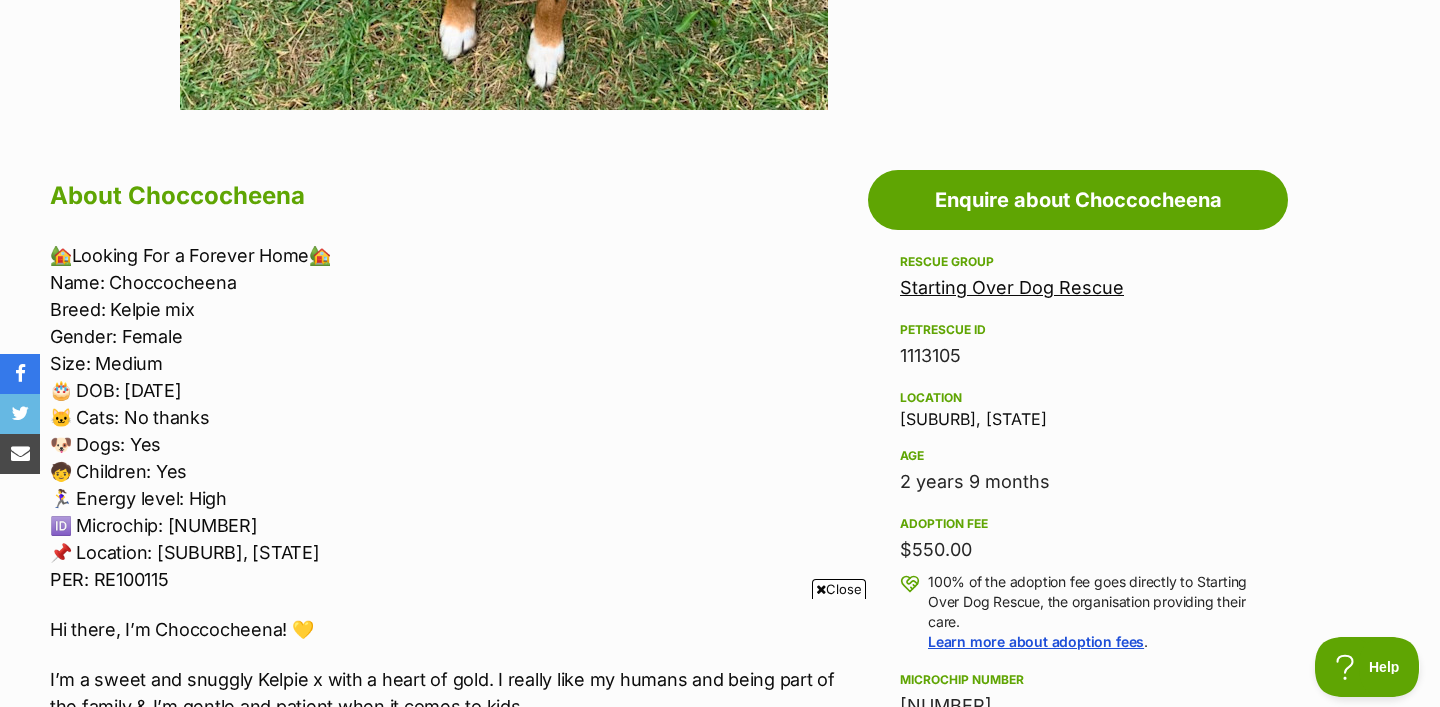 scroll, scrollTop: 0, scrollLeft: 0, axis: both 